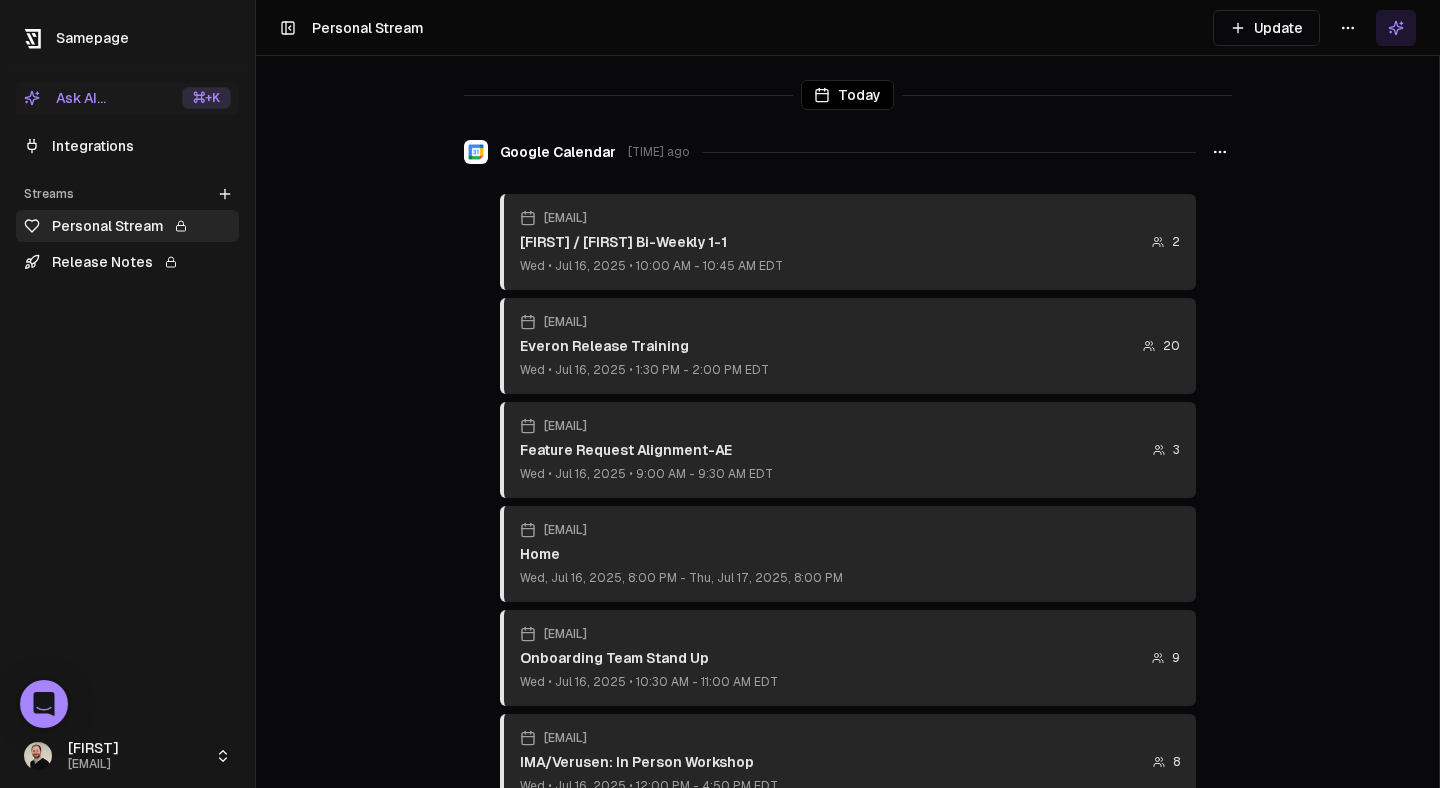 scroll, scrollTop: 0, scrollLeft: 0, axis: both 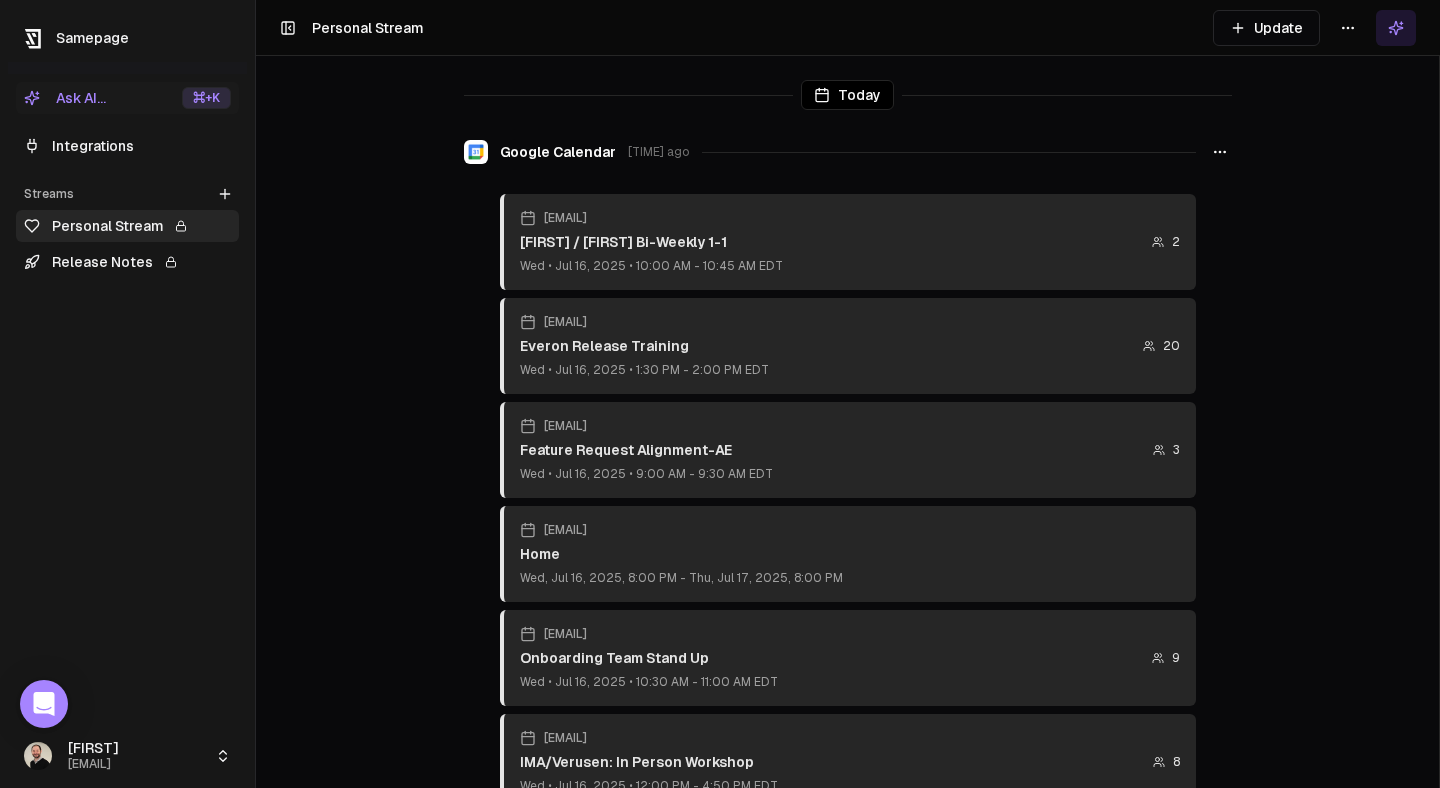 click 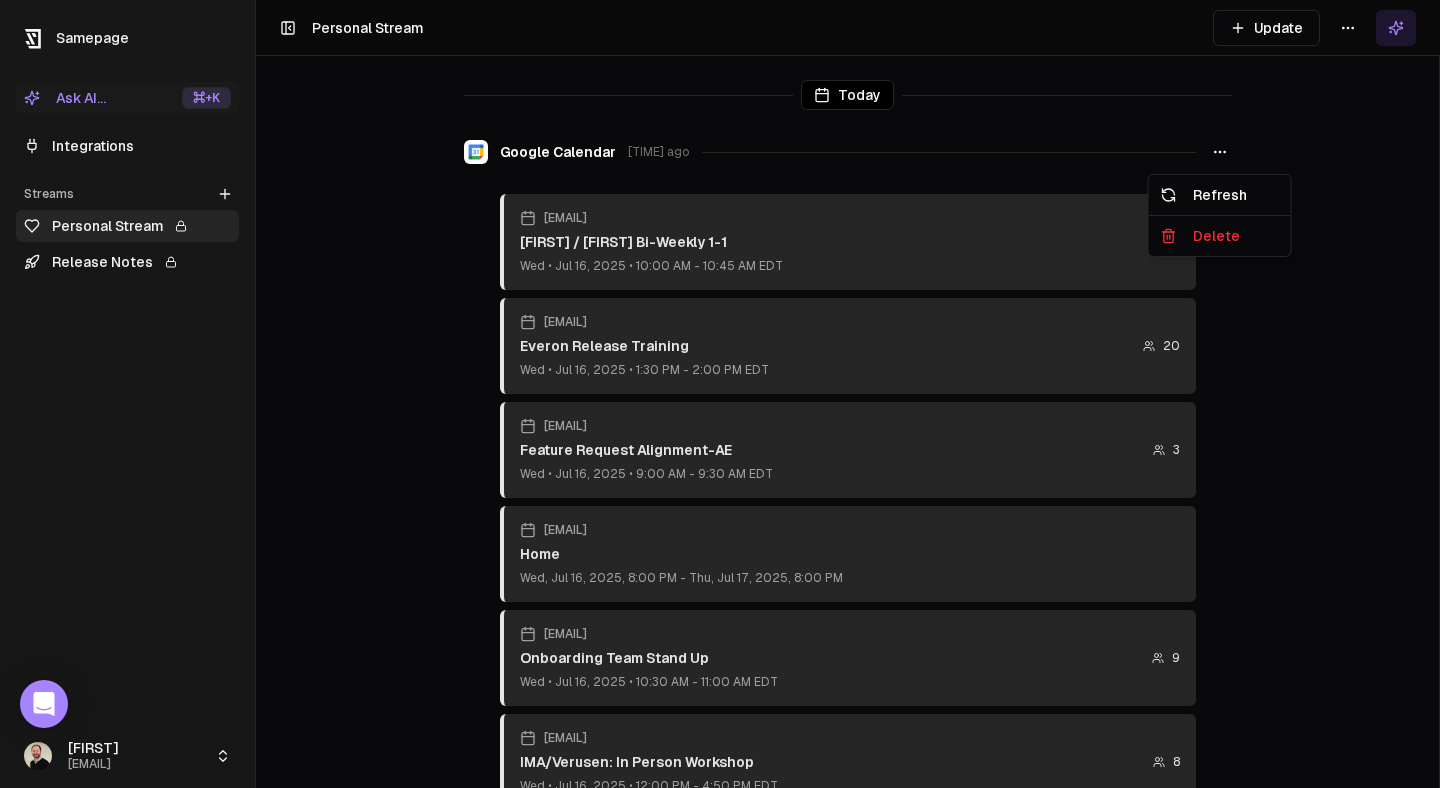 click 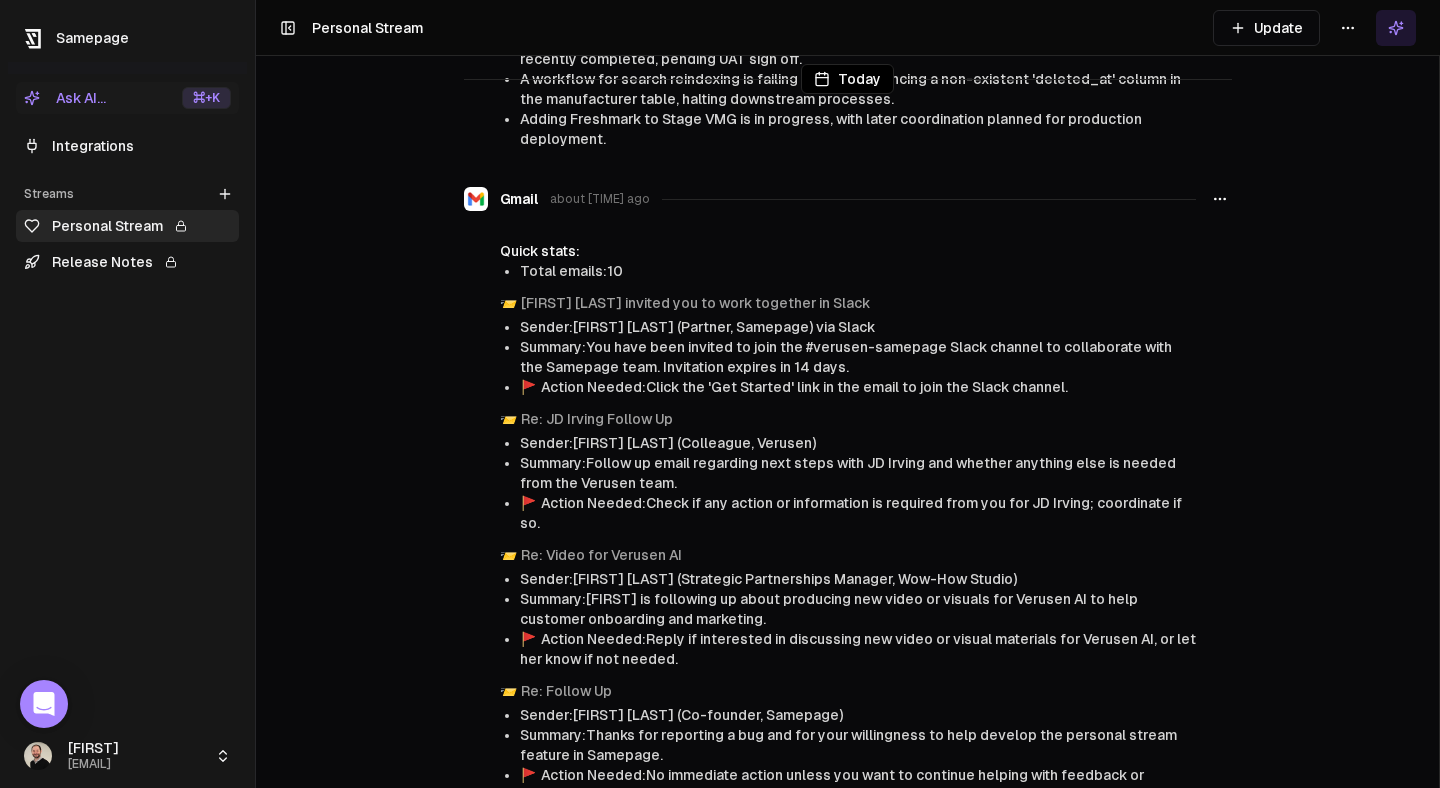 scroll, scrollTop: 1788, scrollLeft: 0, axis: vertical 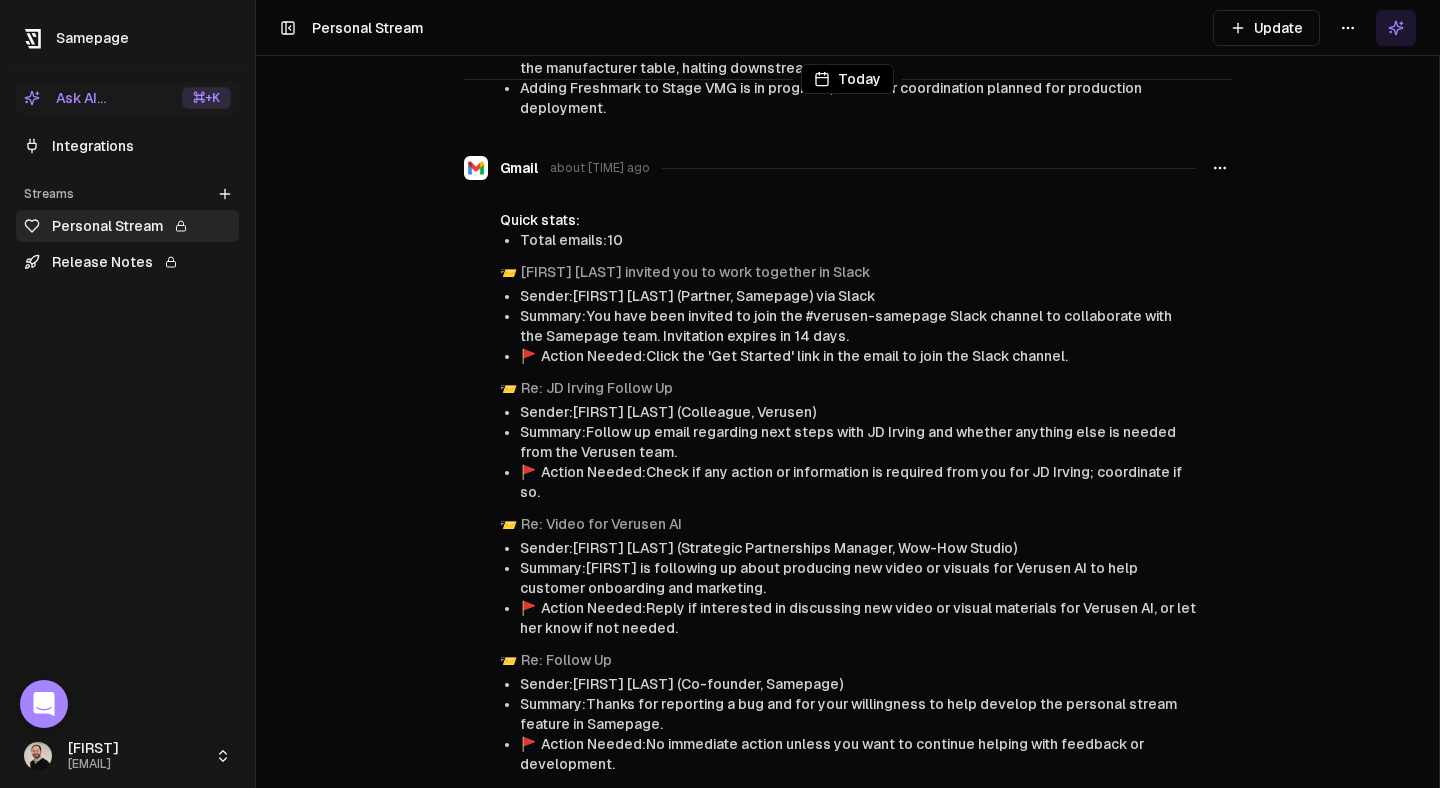 click on "Ask AI... ⌘ +K" at bounding box center [127, 98] 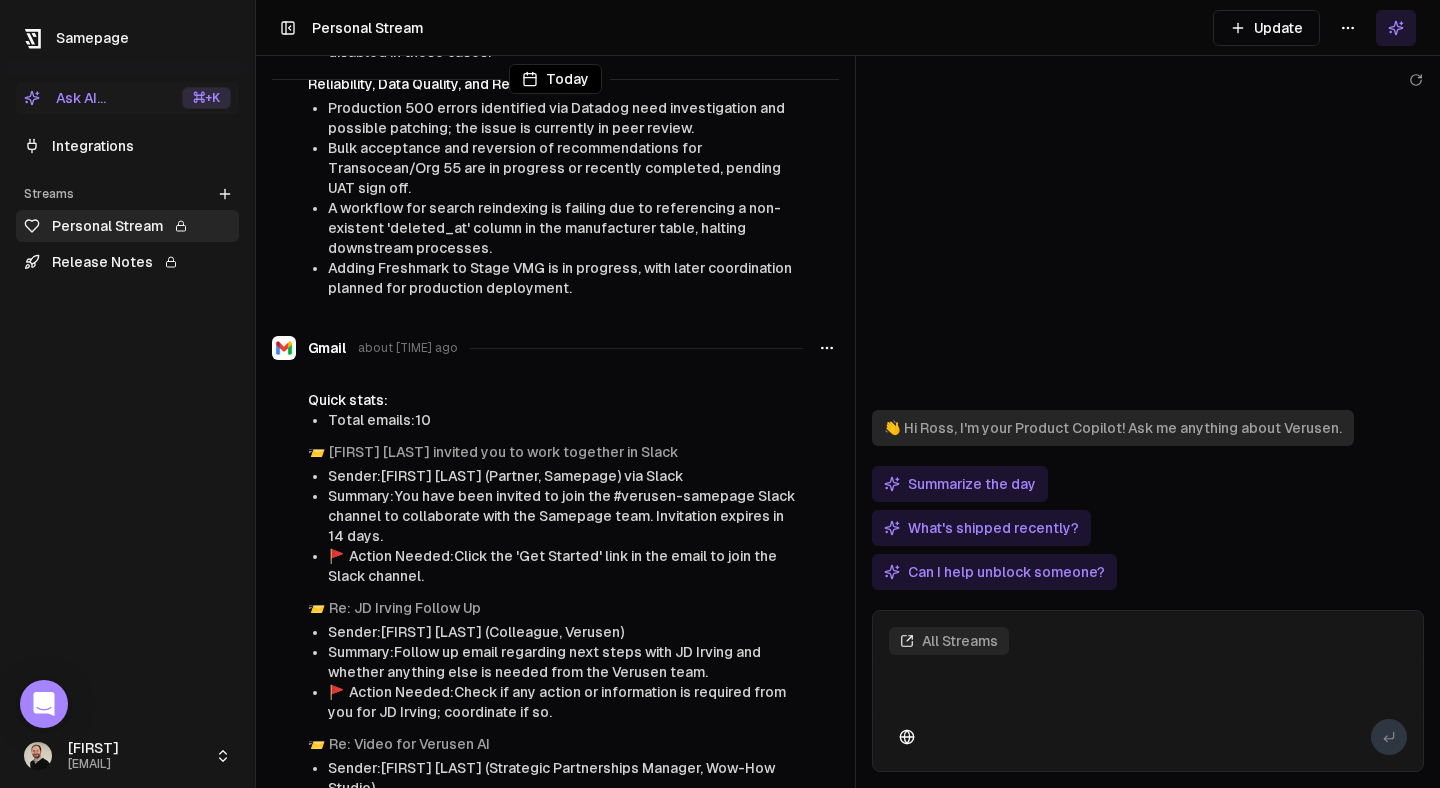 scroll, scrollTop: 1948, scrollLeft: 0, axis: vertical 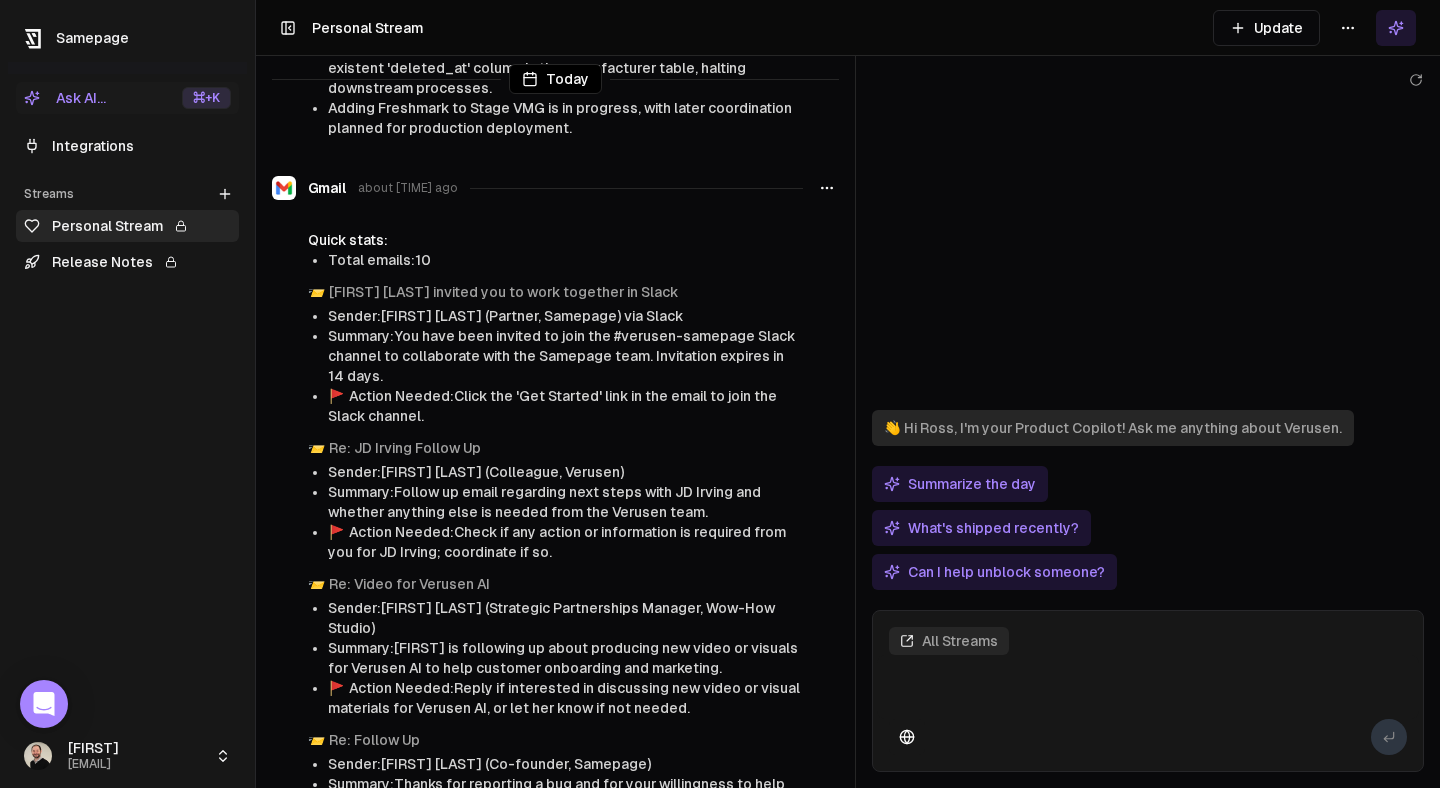 click on "Summarize the day" at bounding box center [960, 484] 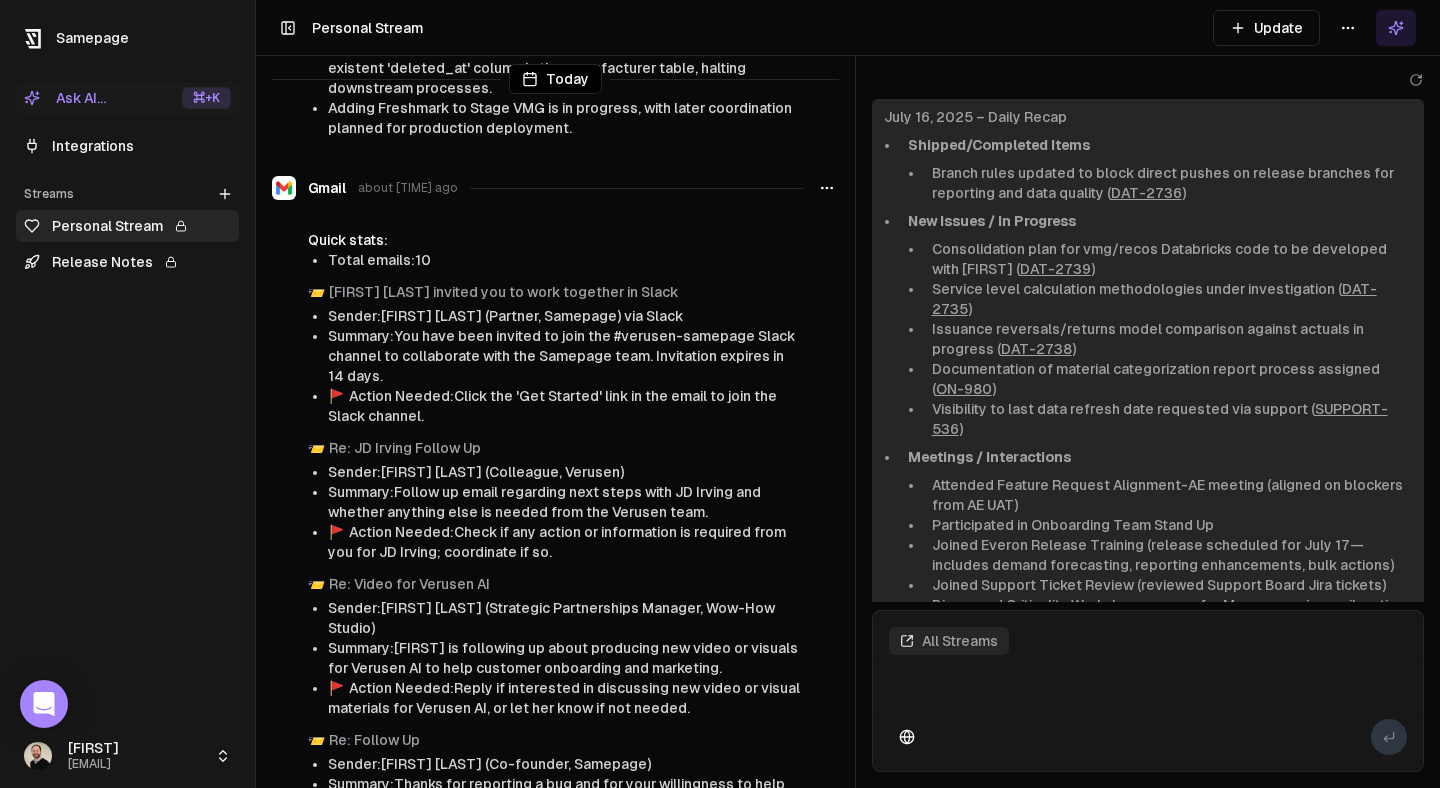 scroll, scrollTop: 0, scrollLeft: 0, axis: both 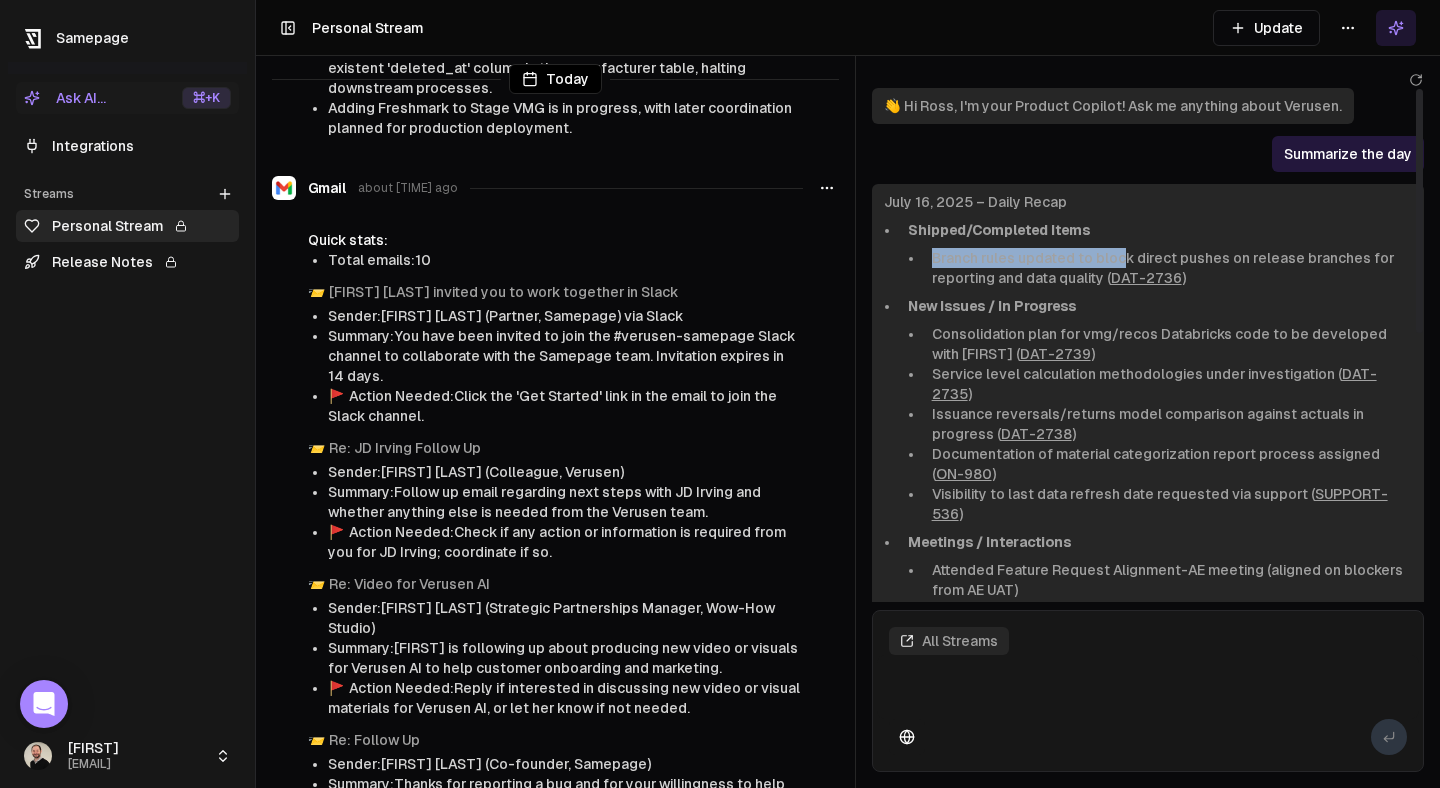 drag, startPoint x: 933, startPoint y: 259, endPoint x: 1123, endPoint y: 260, distance: 190.00262 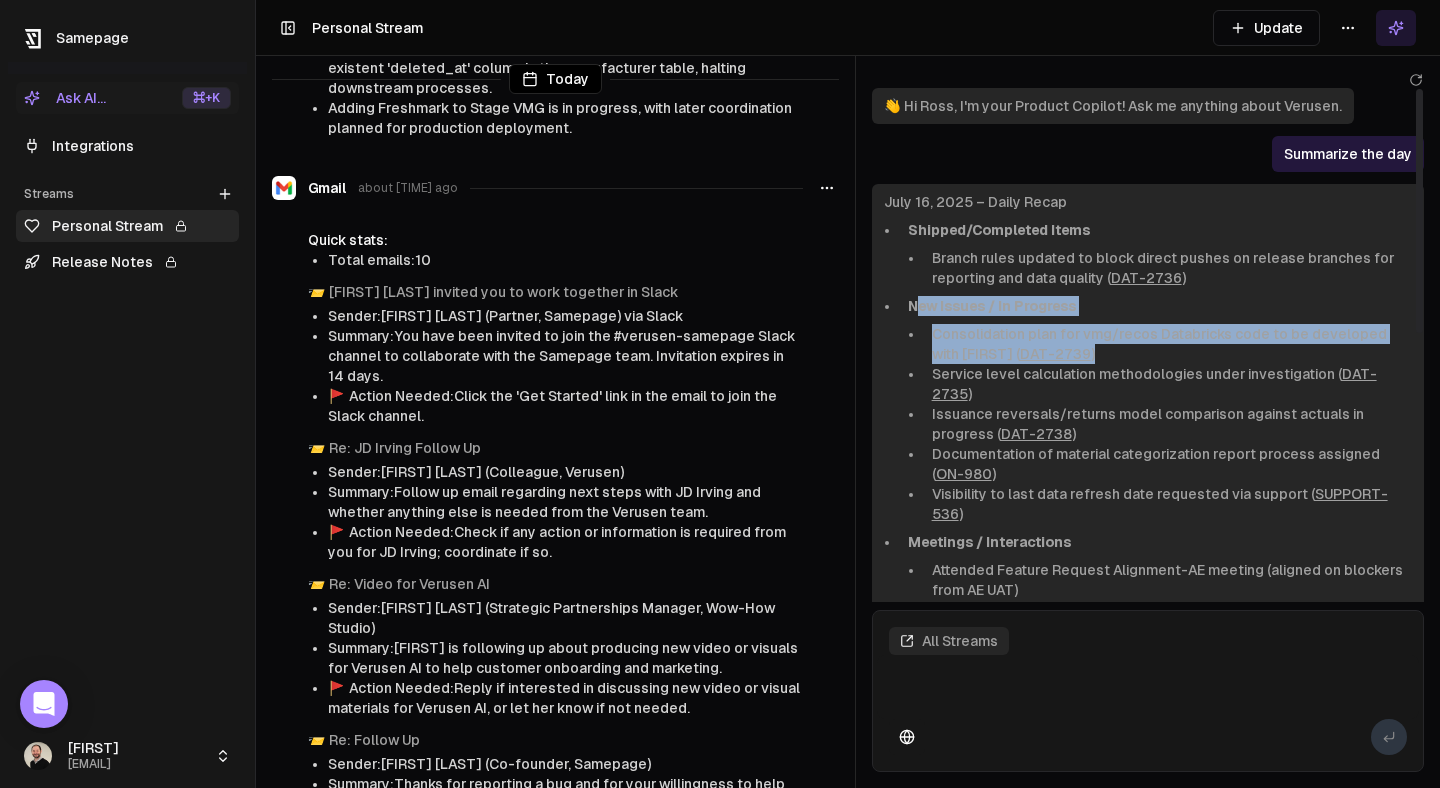 drag, startPoint x: 918, startPoint y: 313, endPoint x: 1103, endPoint y: 348, distance: 188.28171 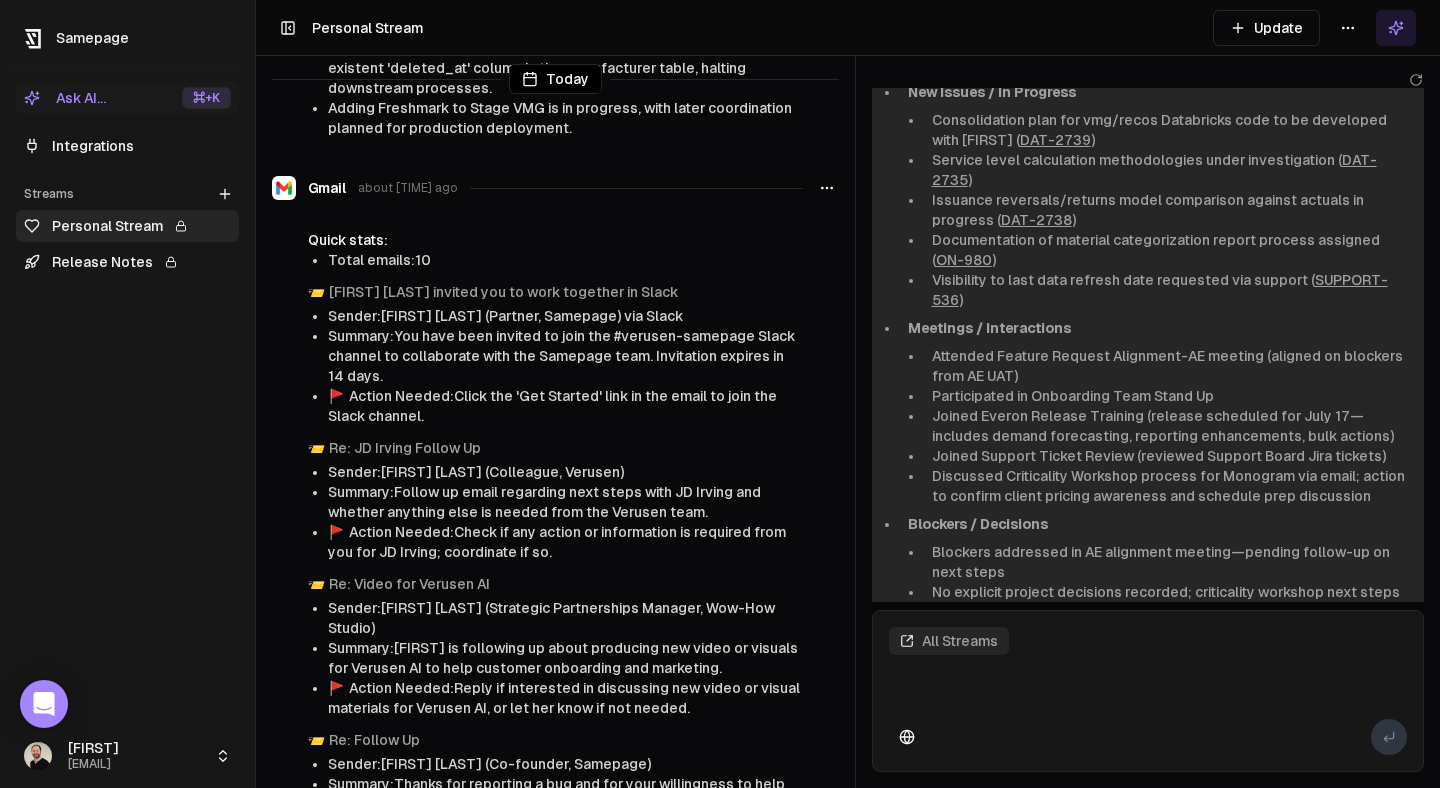 scroll, scrollTop: 215, scrollLeft: 0, axis: vertical 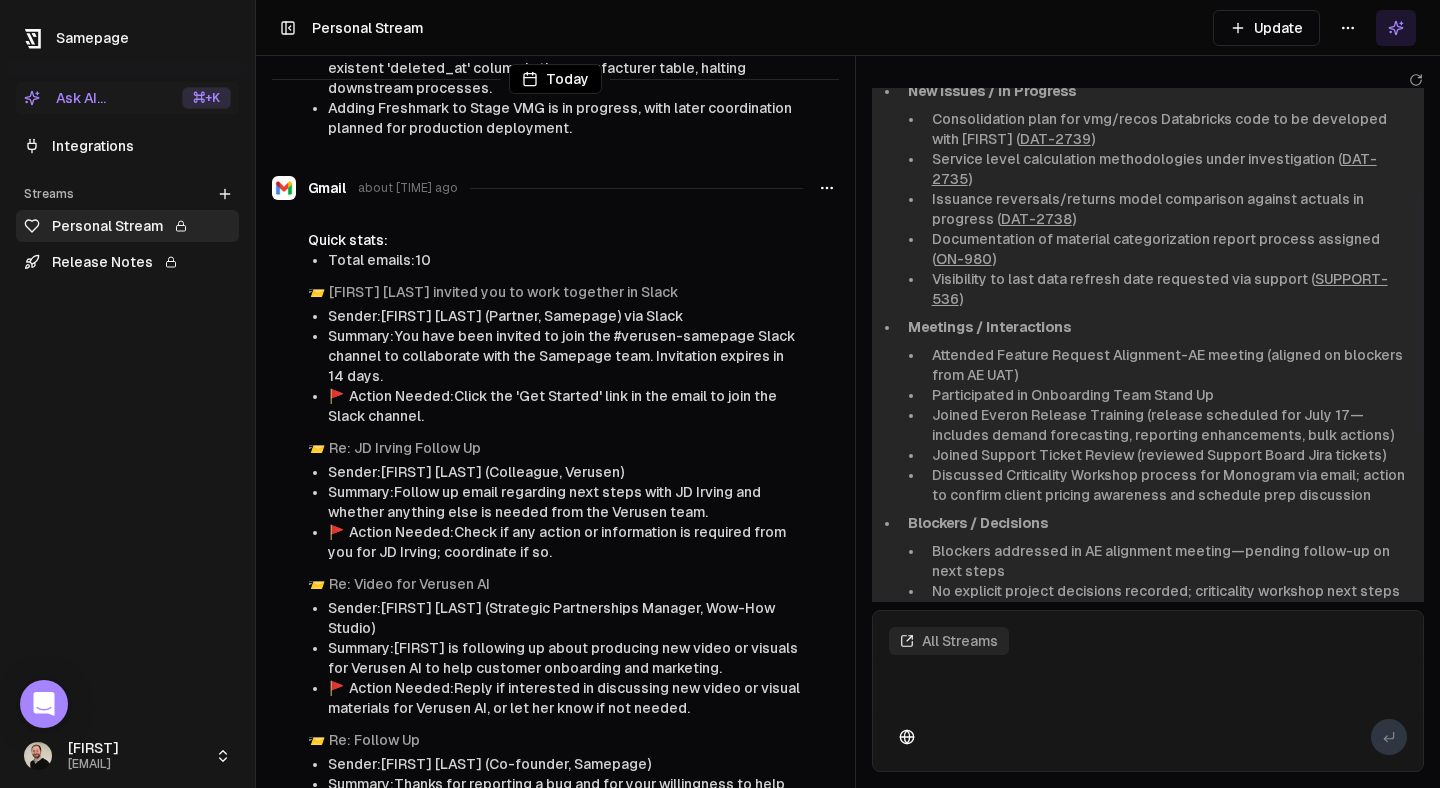 drag, startPoint x: 954, startPoint y: 320, endPoint x: 1001, endPoint y: 320, distance: 47 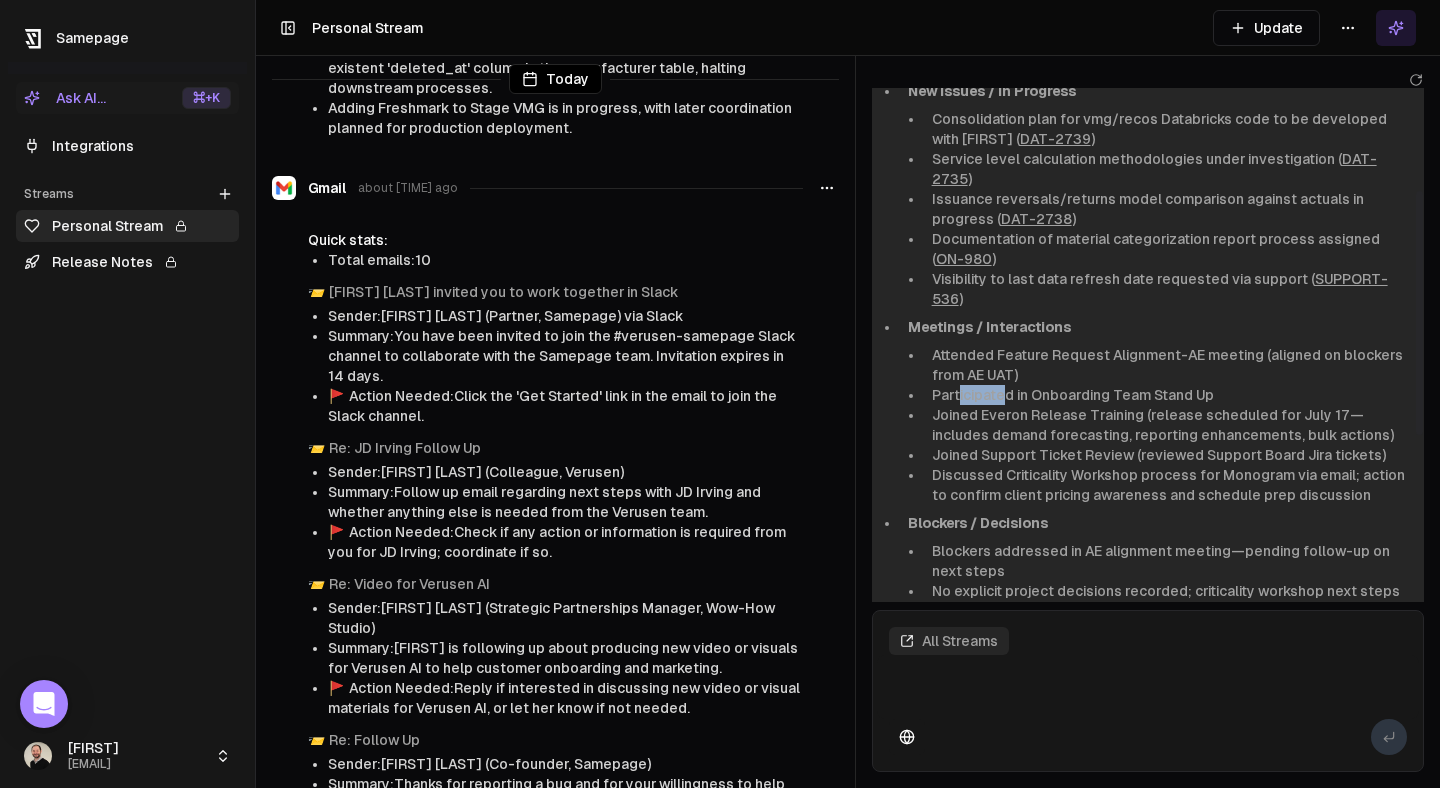 drag, startPoint x: 957, startPoint y: 351, endPoint x: 1006, endPoint y: 351, distance: 49 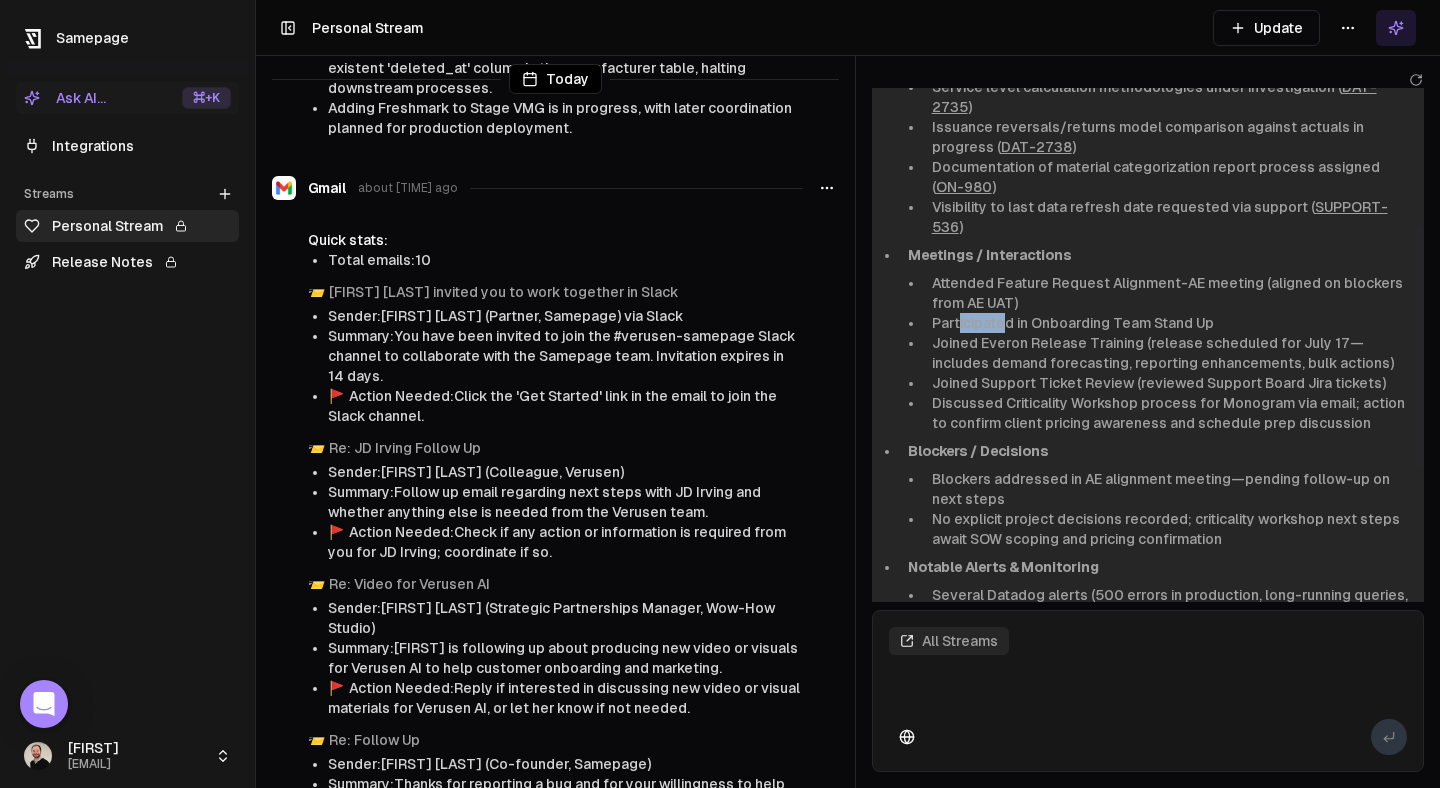 scroll, scrollTop: 289, scrollLeft: 0, axis: vertical 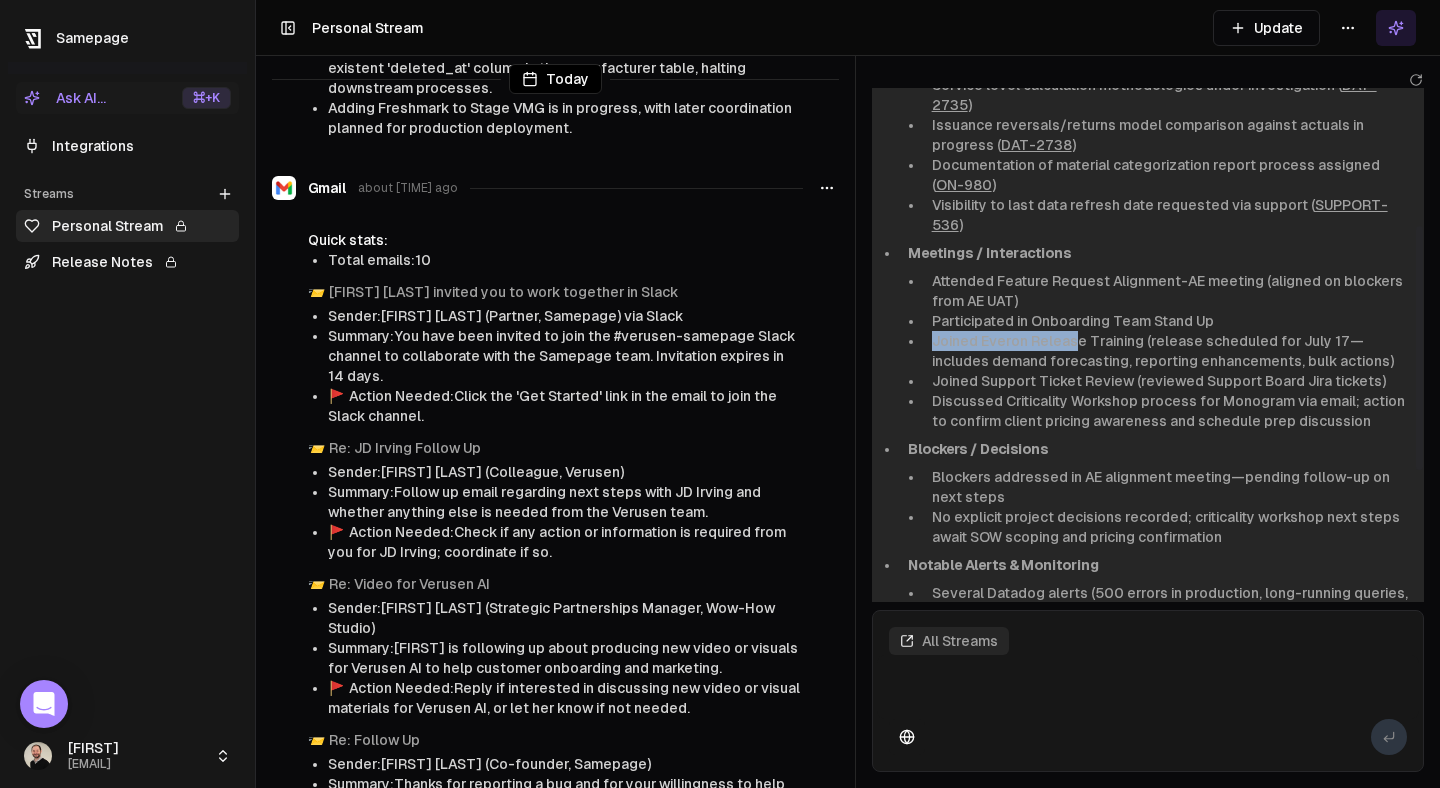 drag, startPoint x: 933, startPoint y: 302, endPoint x: 1075, endPoint y: 302, distance: 142 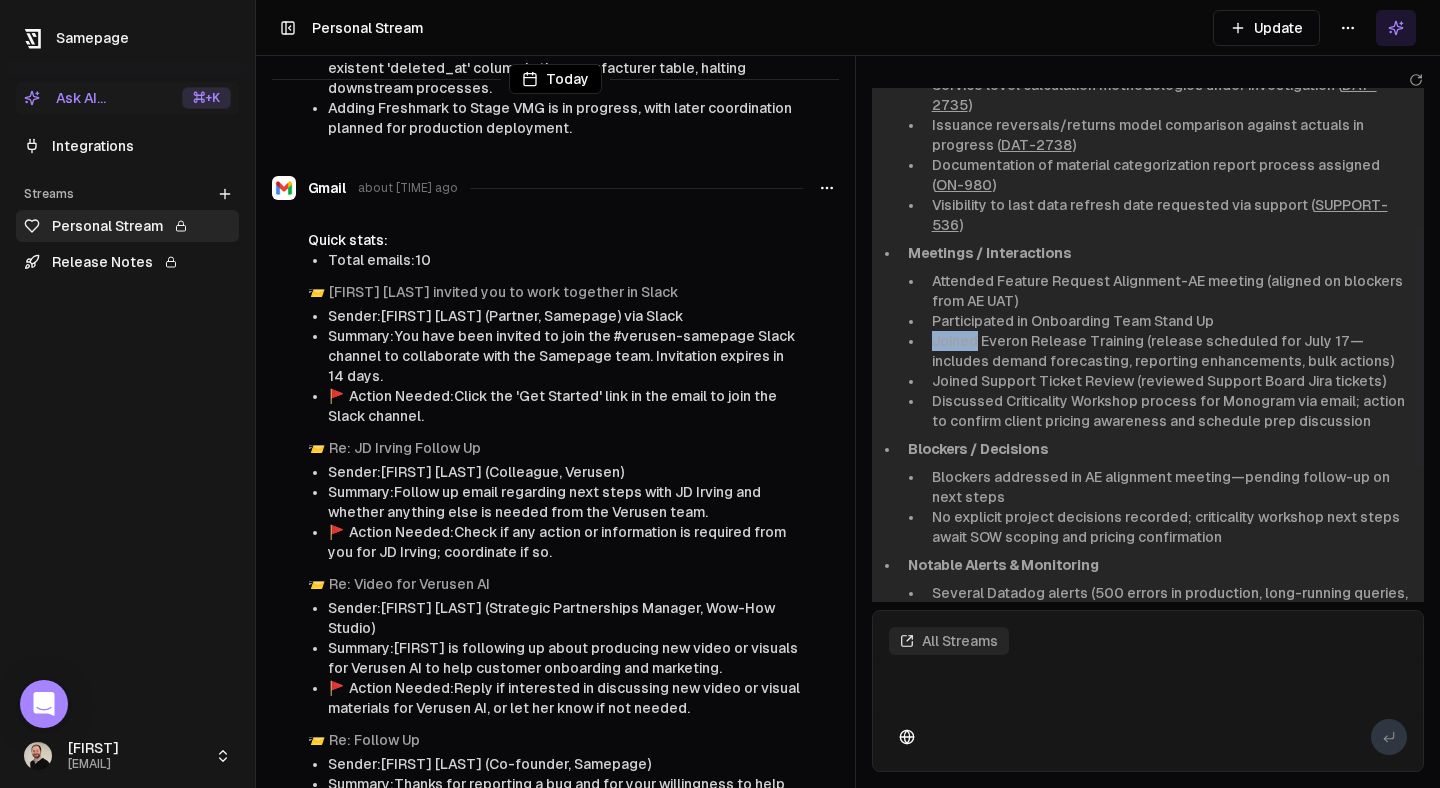 drag, startPoint x: 931, startPoint y: 300, endPoint x: 974, endPoint y: 299, distance: 43.011627 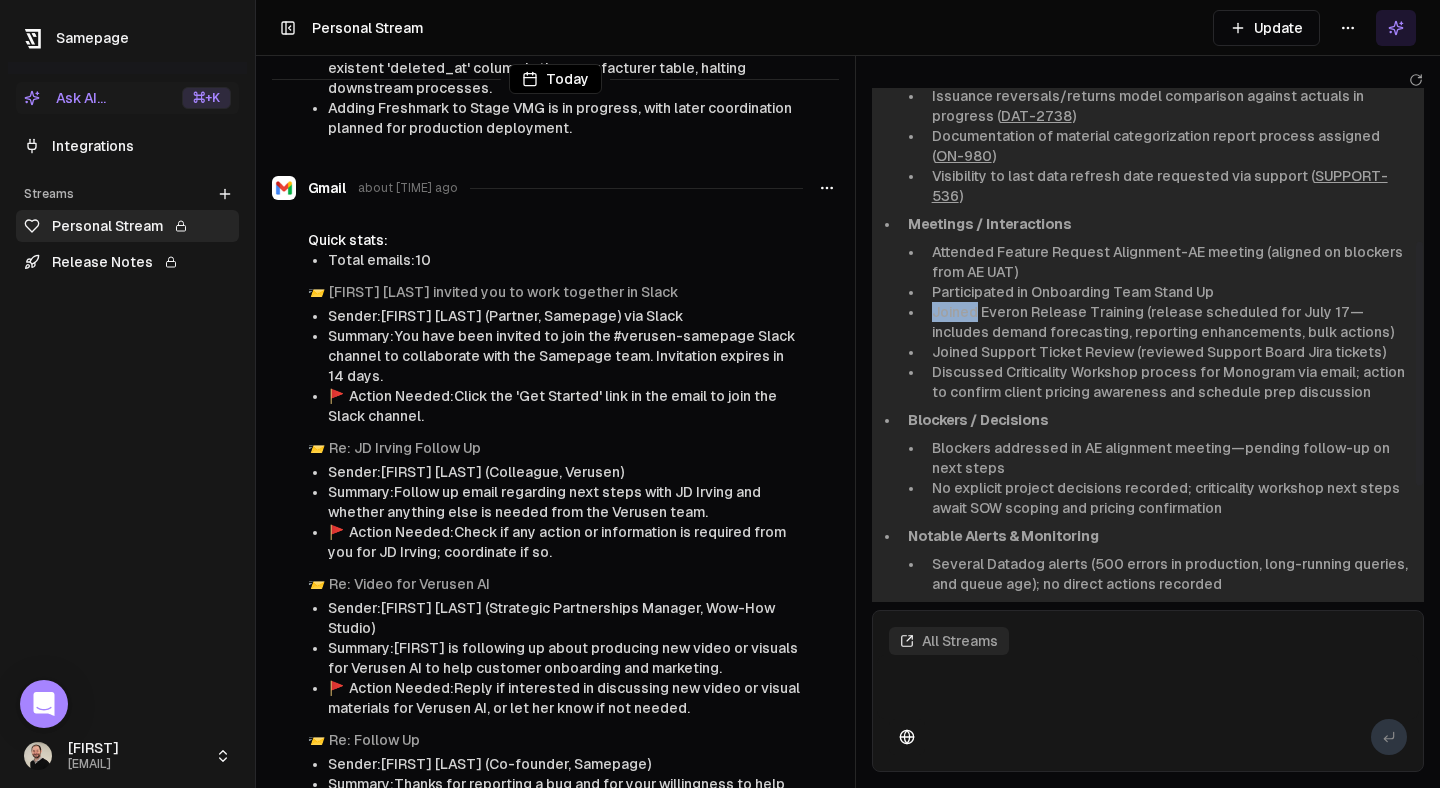 scroll, scrollTop: 329, scrollLeft: 0, axis: vertical 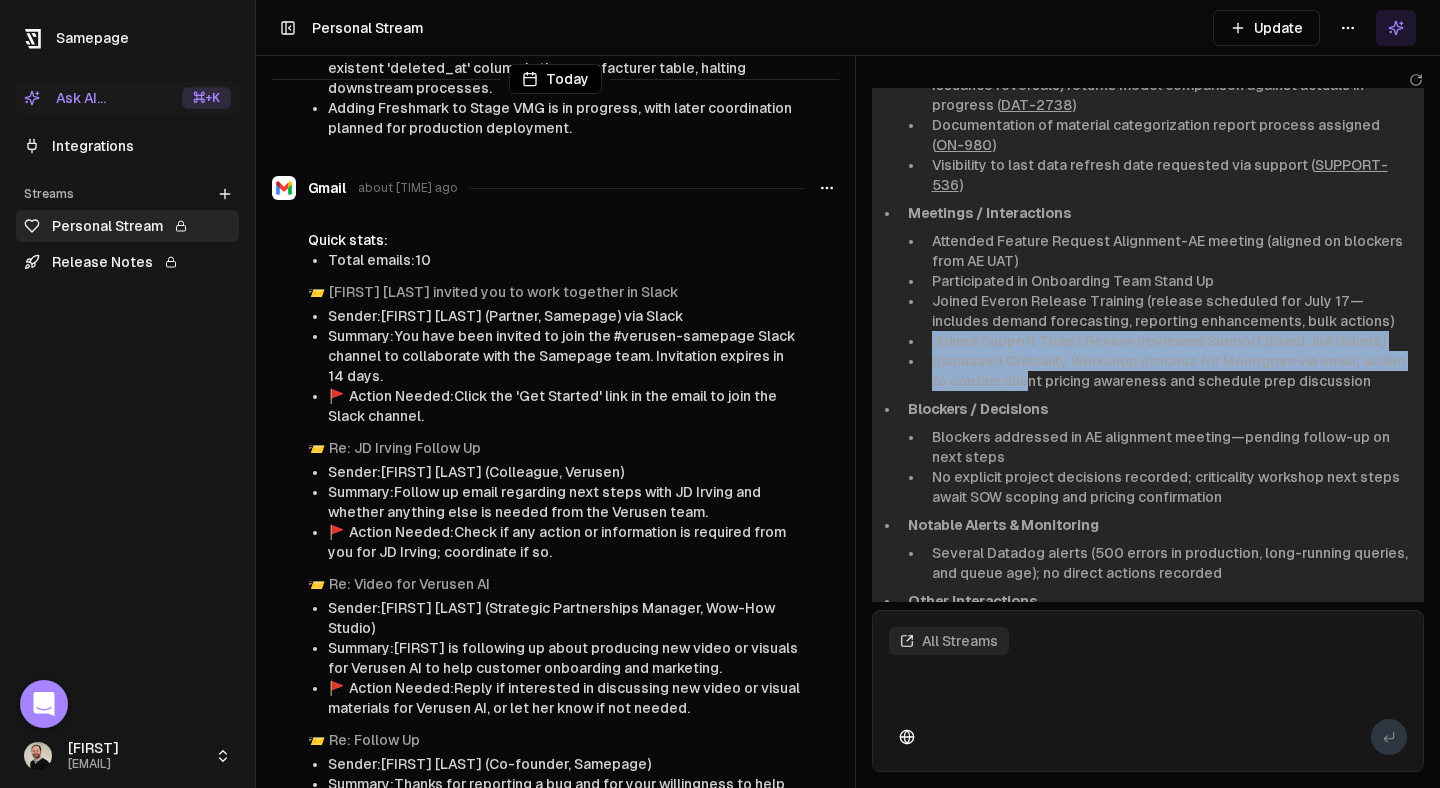 drag, startPoint x: 931, startPoint y: 299, endPoint x: 1026, endPoint y: 337, distance: 102.31813 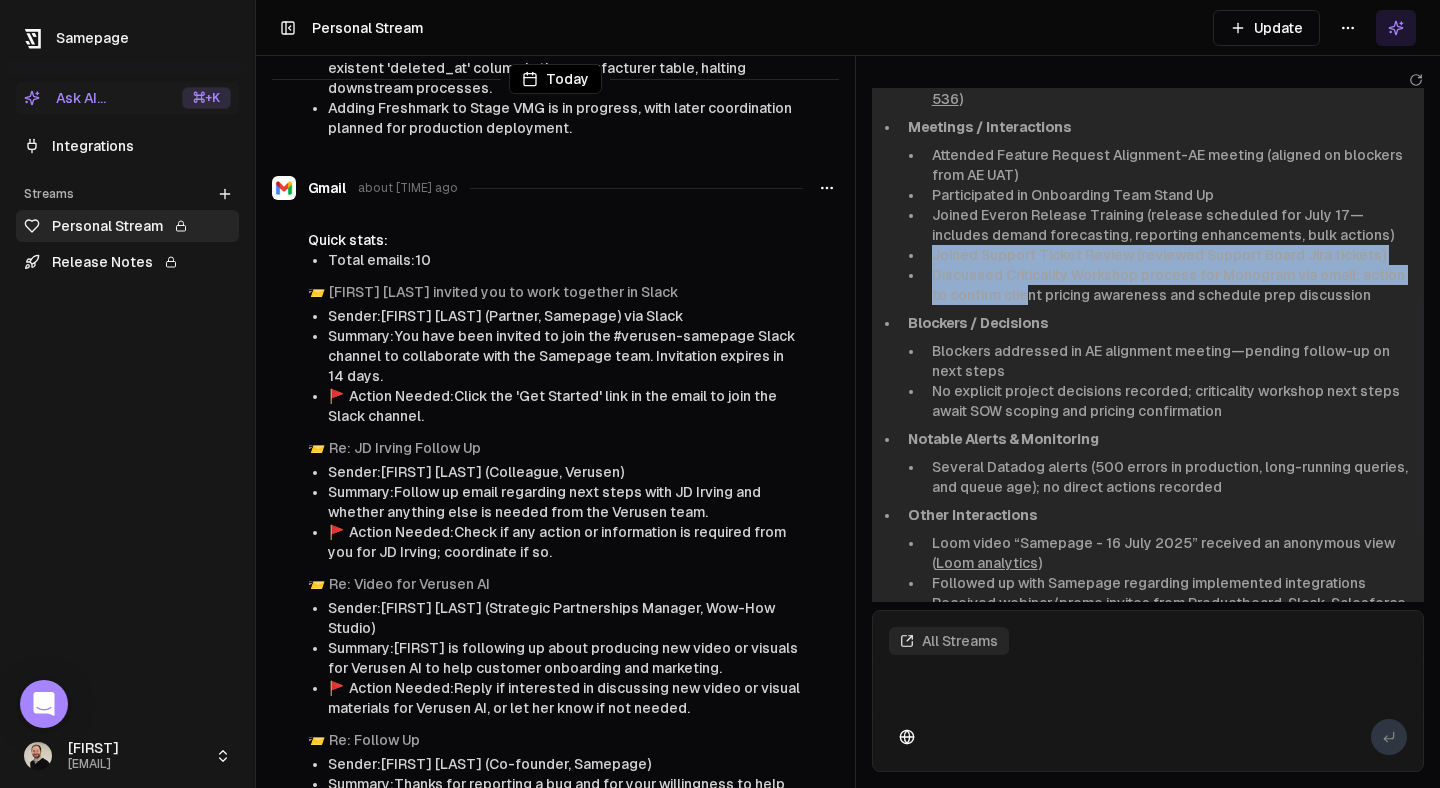 scroll, scrollTop: 435, scrollLeft: 0, axis: vertical 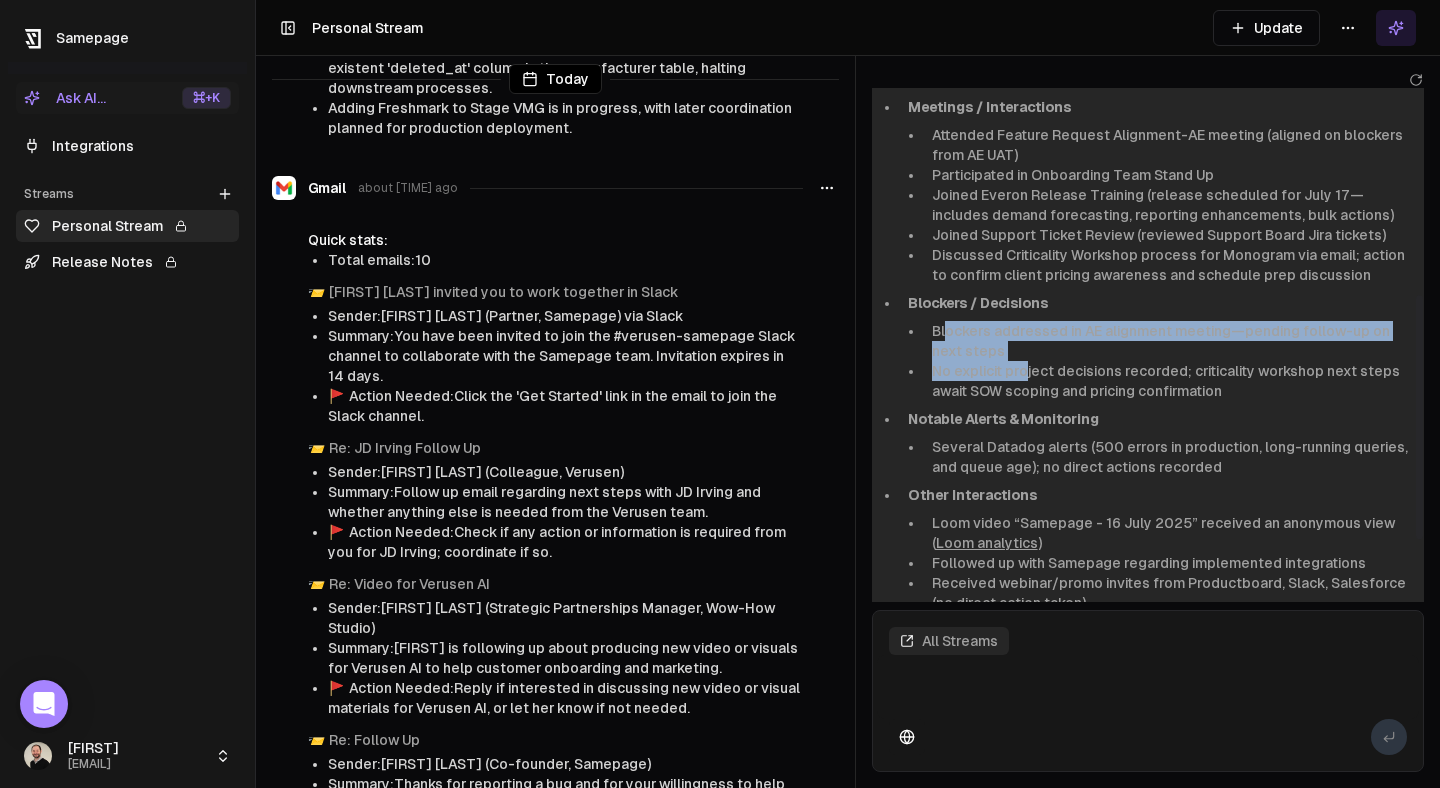 drag, startPoint x: 946, startPoint y: 295, endPoint x: 1028, endPoint y: 328, distance: 88.391174 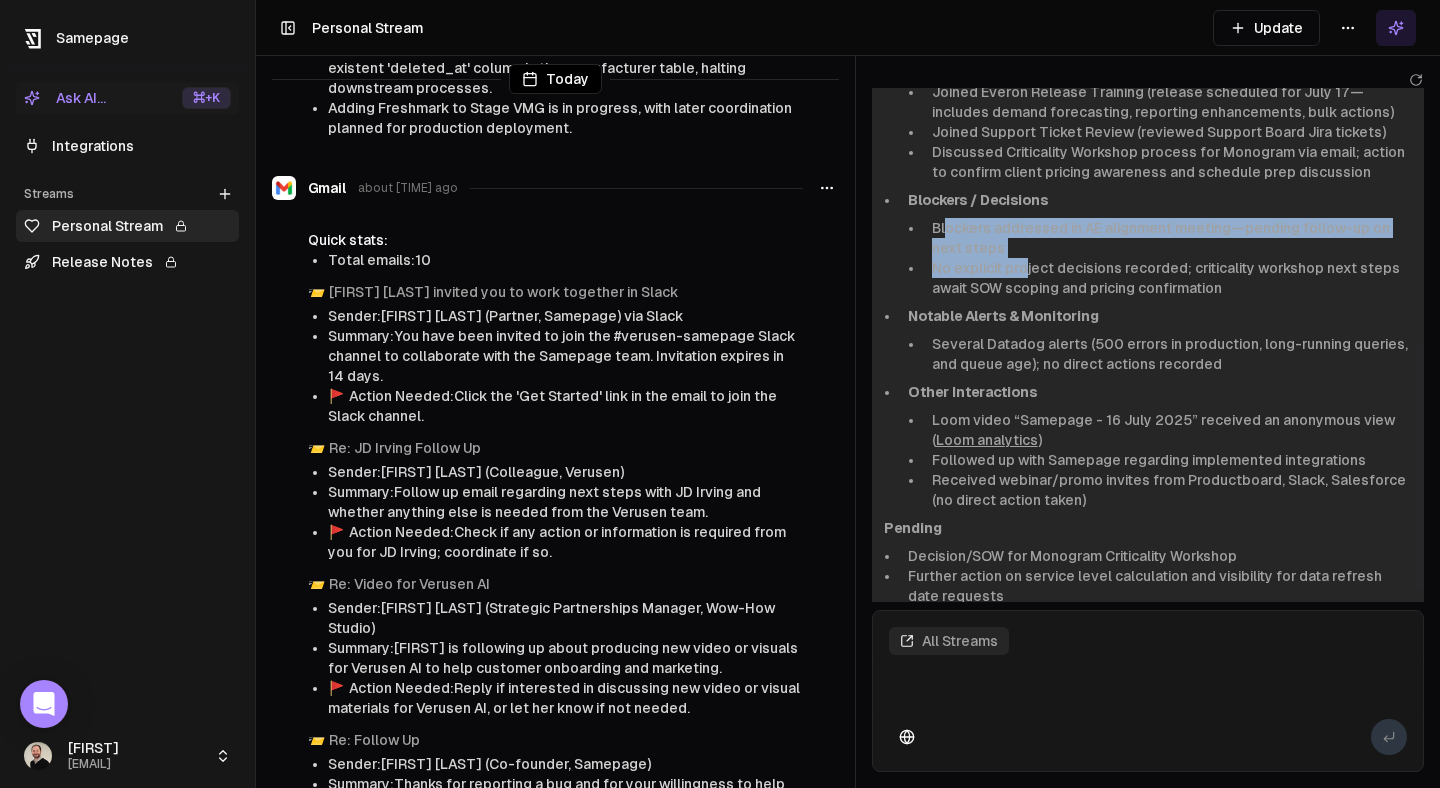 scroll, scrollTop: 544, scrollLeft: 0, axis: vertical 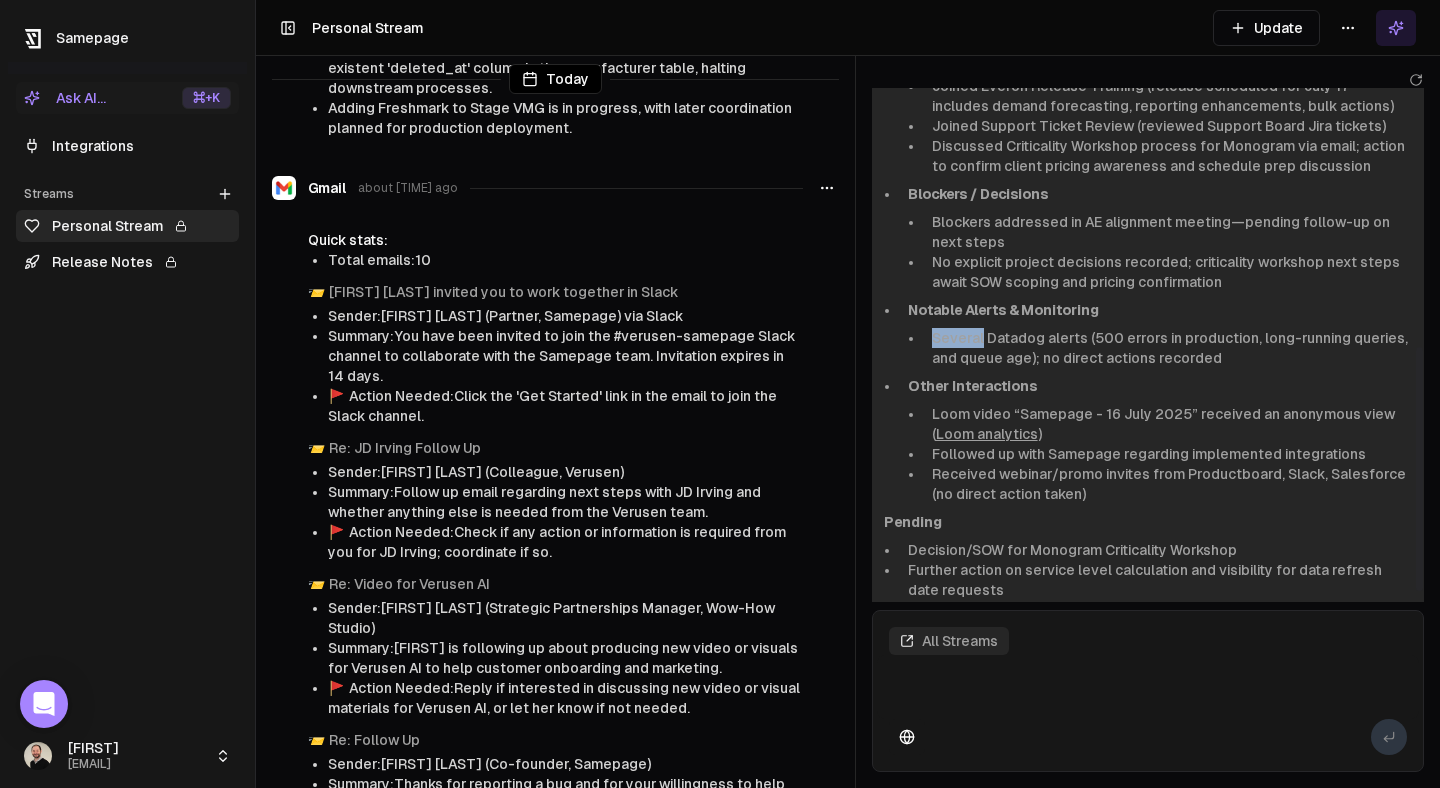 drag, startPoint x: 927, startPoint y: 300, endPoint x: 982, endPoint y: 300, distance: 55 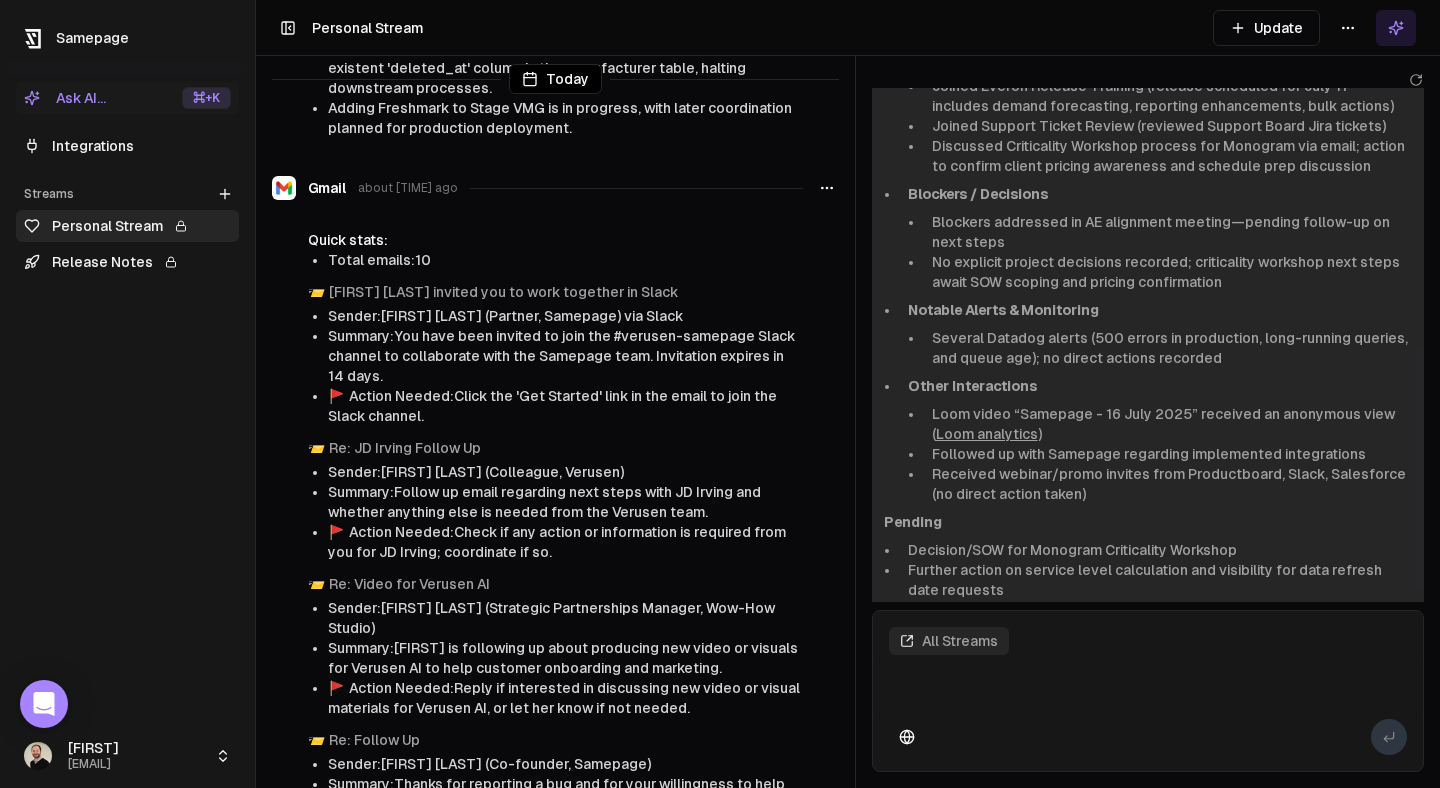 scroll, scrollTop: 566, scrollLeft: 0, axis: vertical 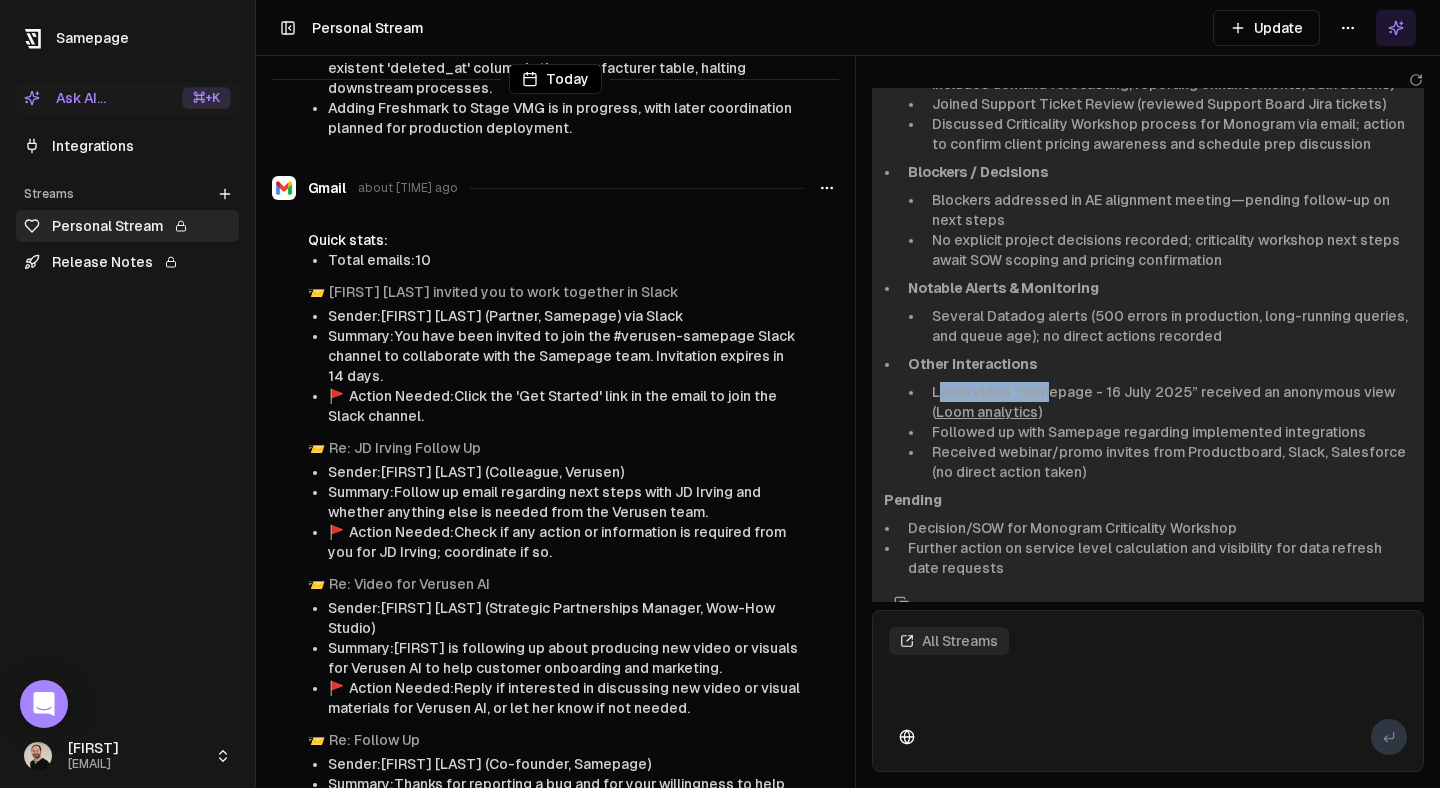 drag, startPoint x: 938, startPoint y: 349, endPoint x: 1048, endPoint y: 345, distance: 110.0727 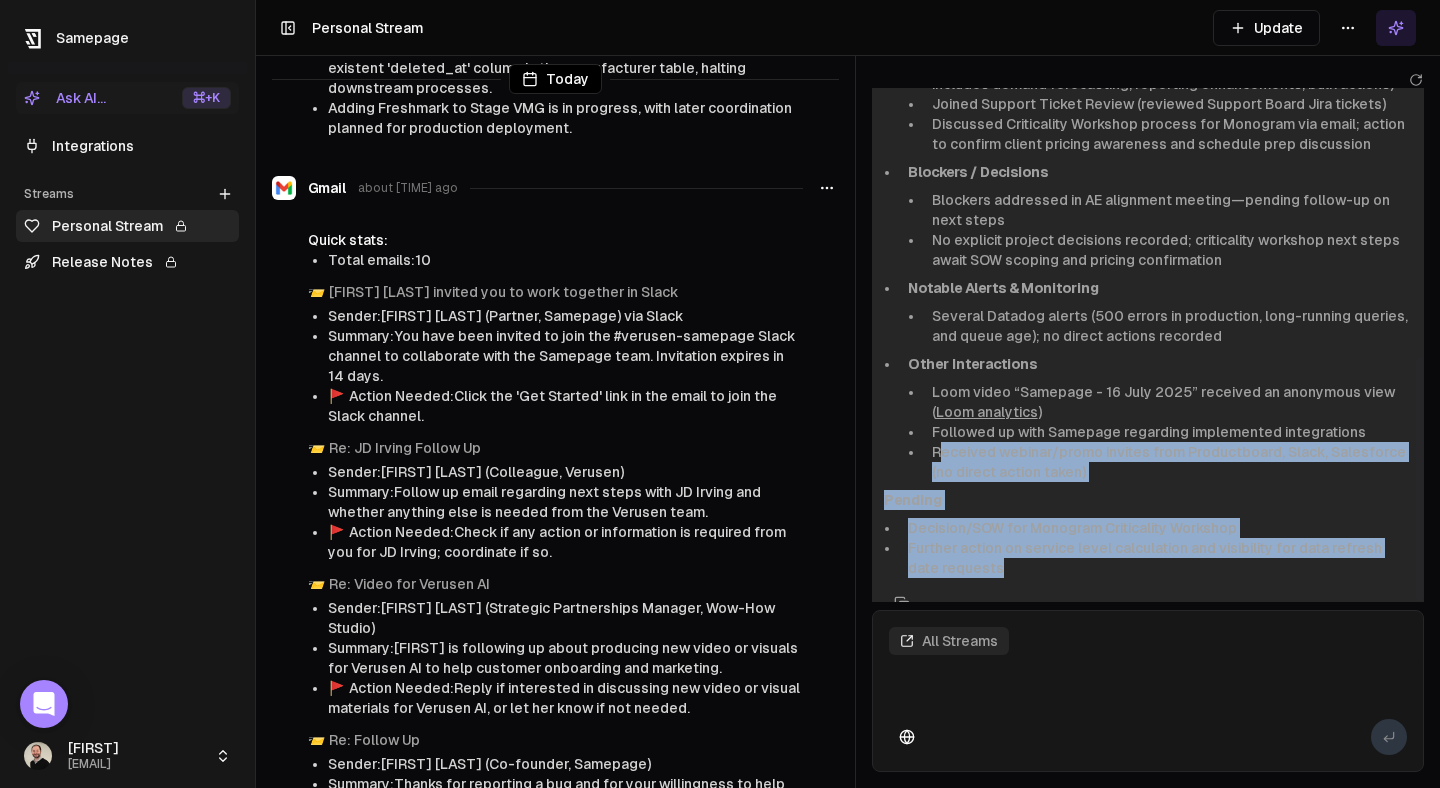 drag, startPoint x: 940, startPoint y: 403, endPoint x: 1005, endPoint y: 531, distance: 143.55835 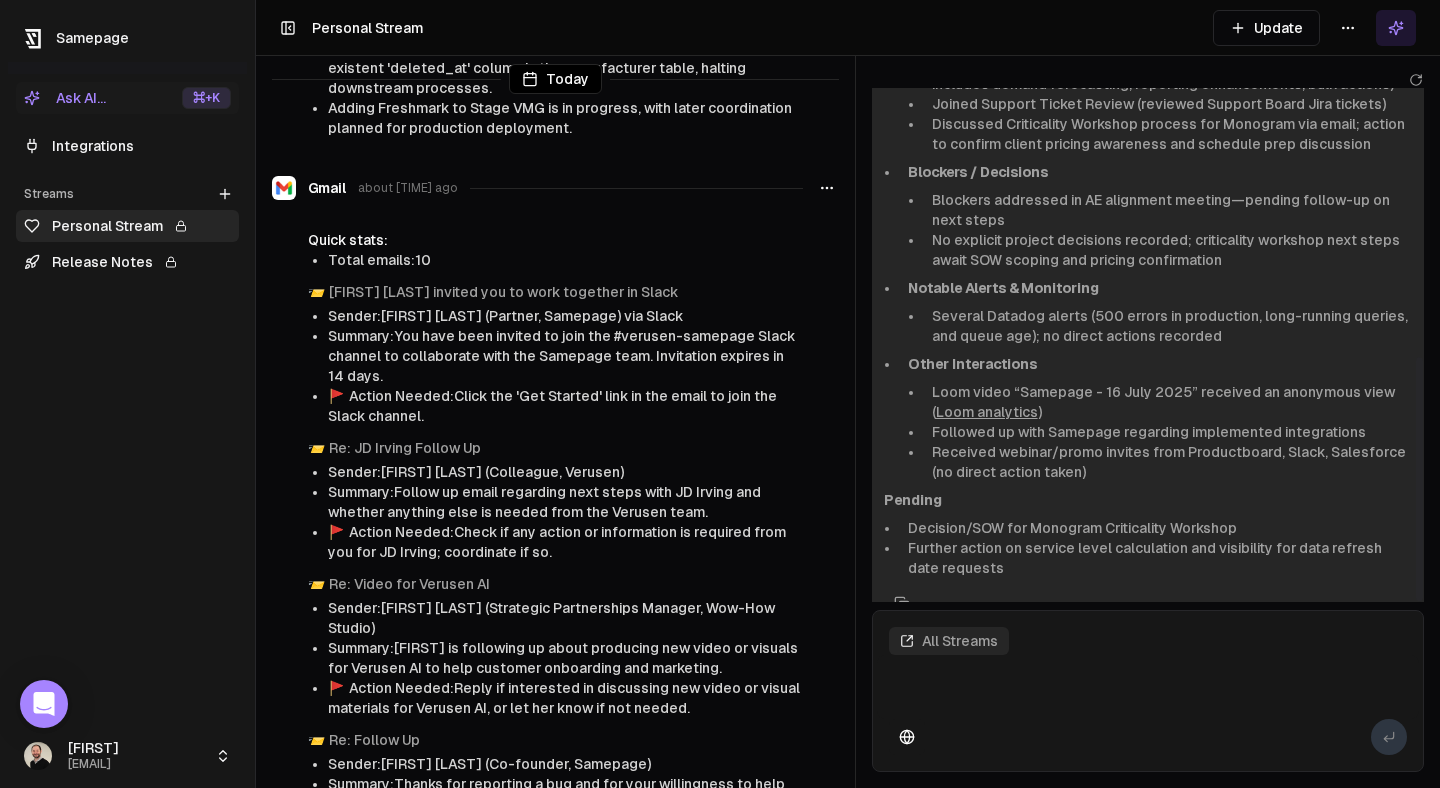 click on "Further action on service level calculation and visibility for data refresh date requests" at bounding box center [1156, 558] 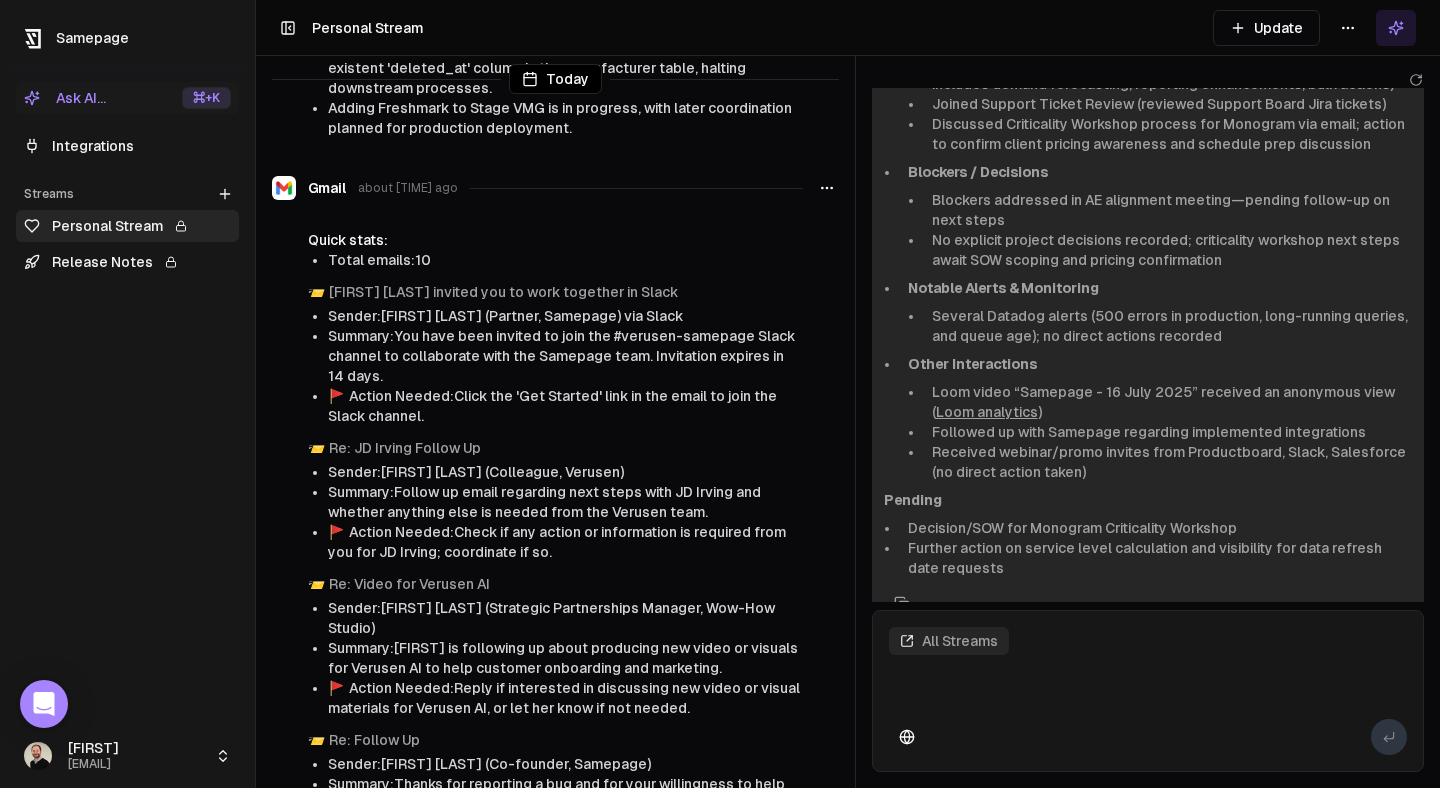click 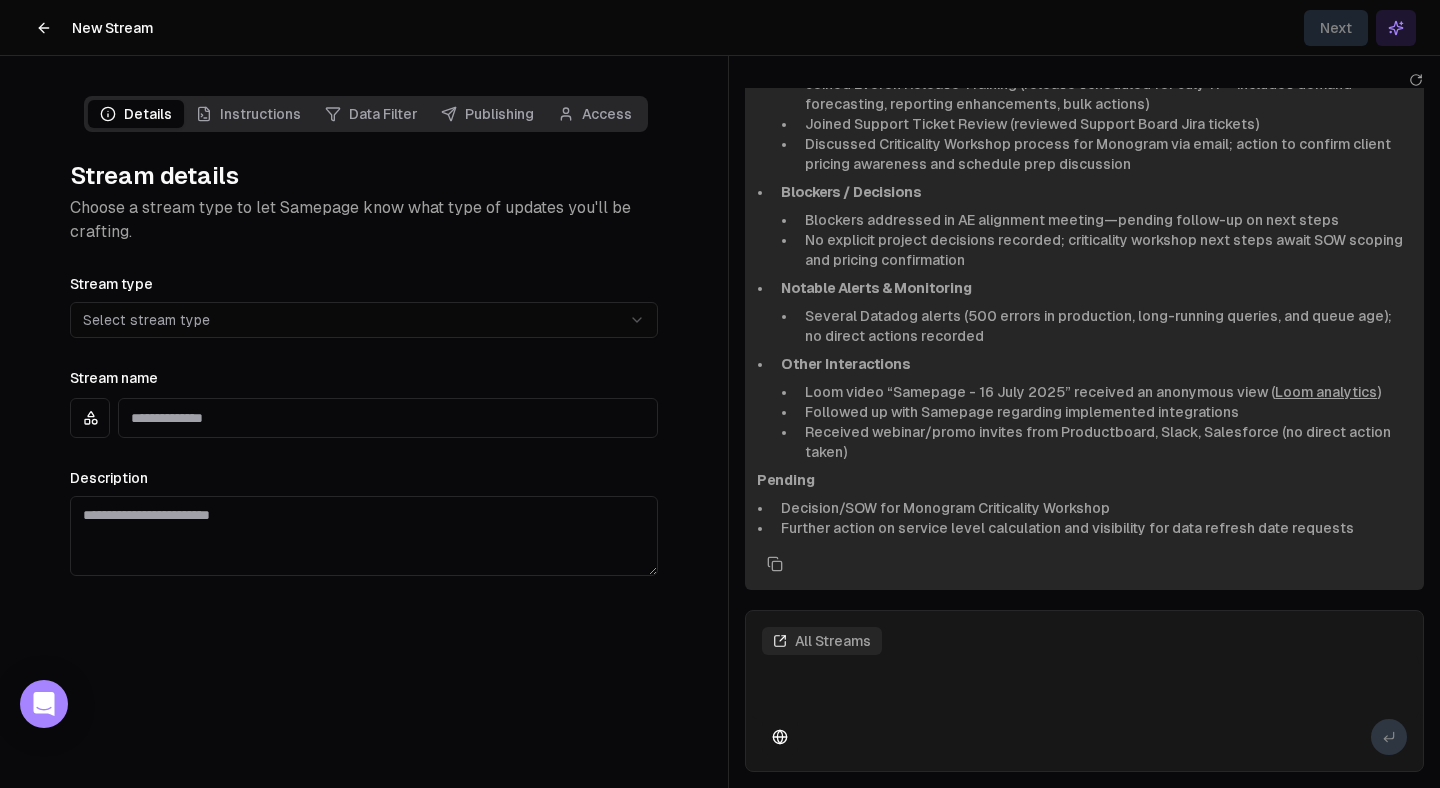 scroll, scrollTop: 0, scrollLeft: 0, axis: both 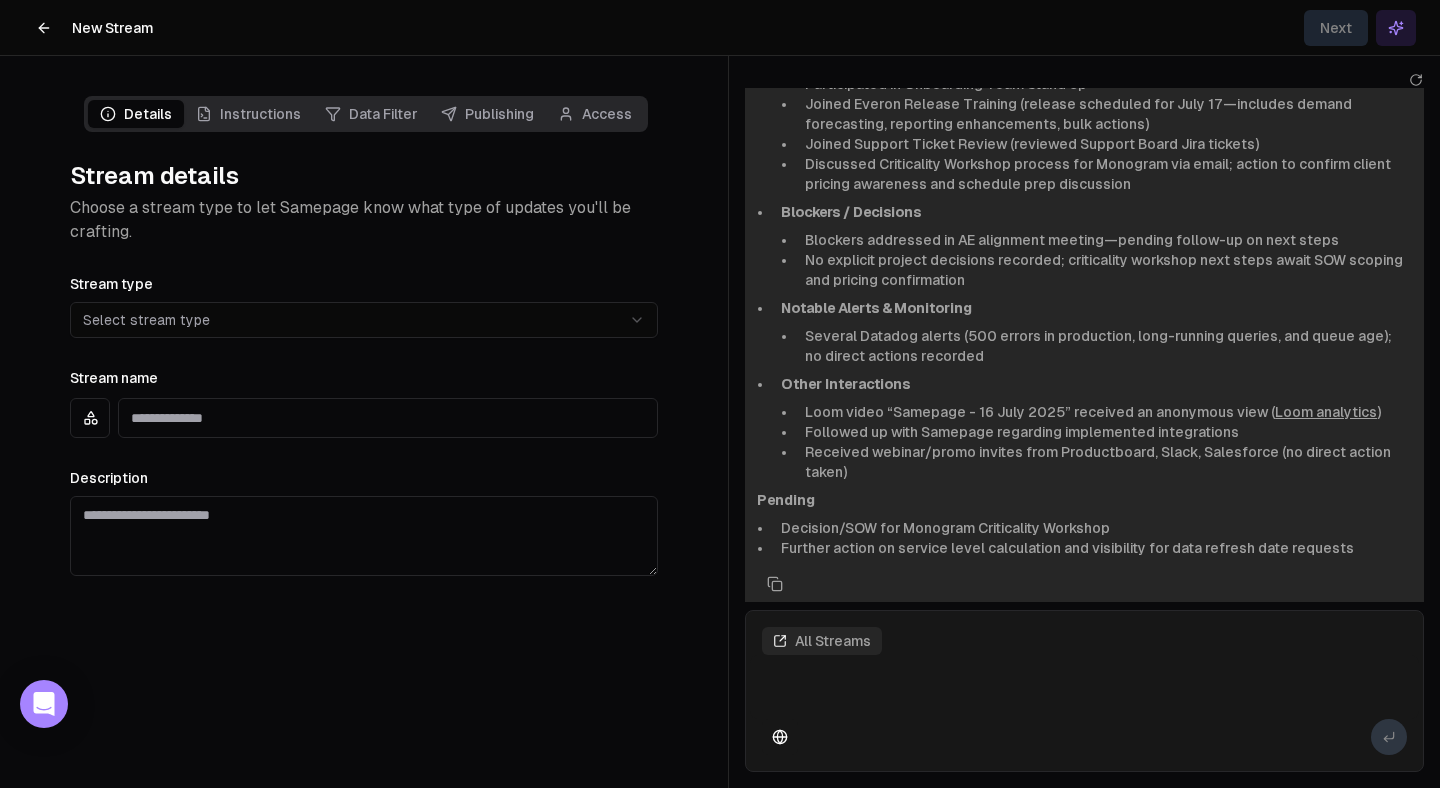 click on "**********" at bounding box center (720, 394) 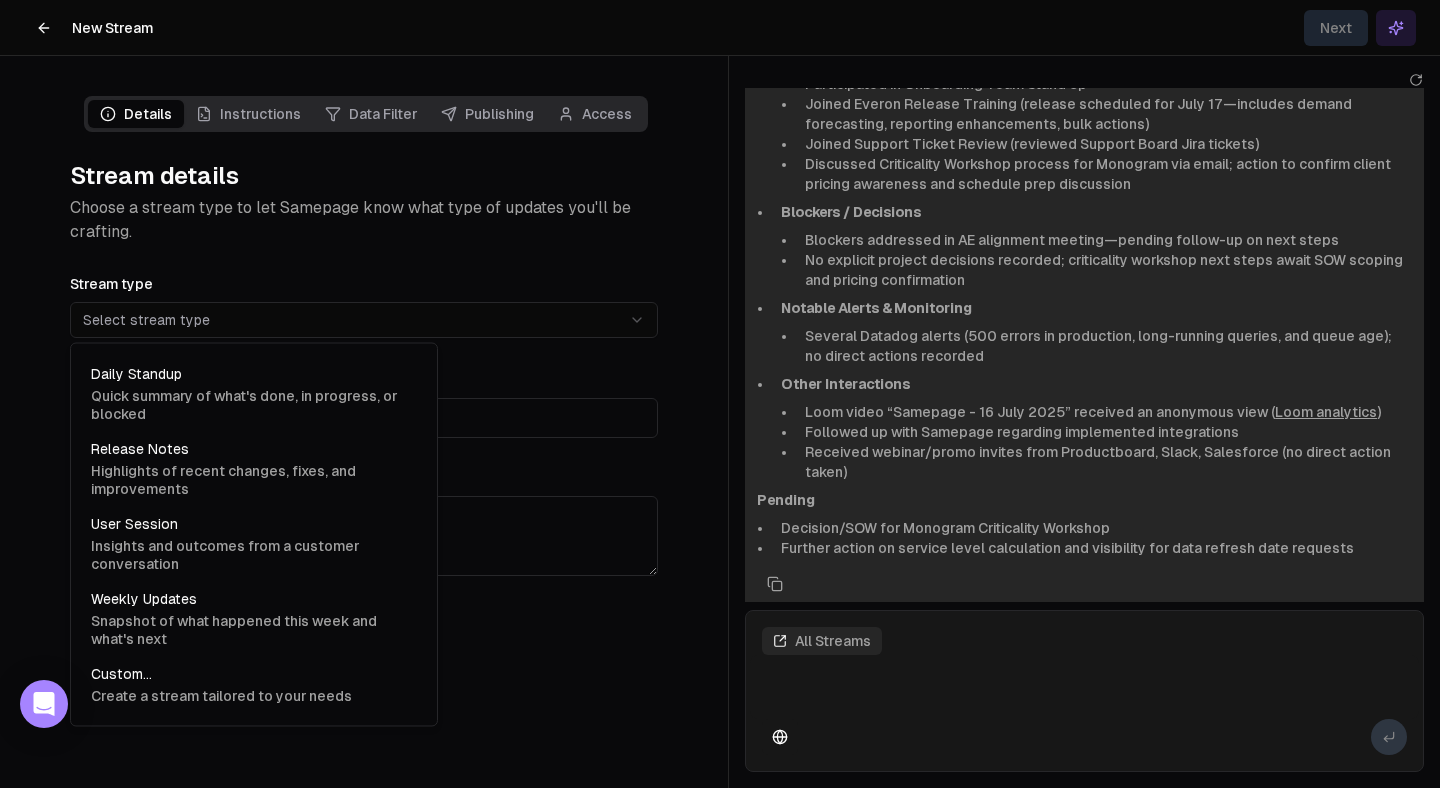 click on "**********" at bounding box center [720, 394] 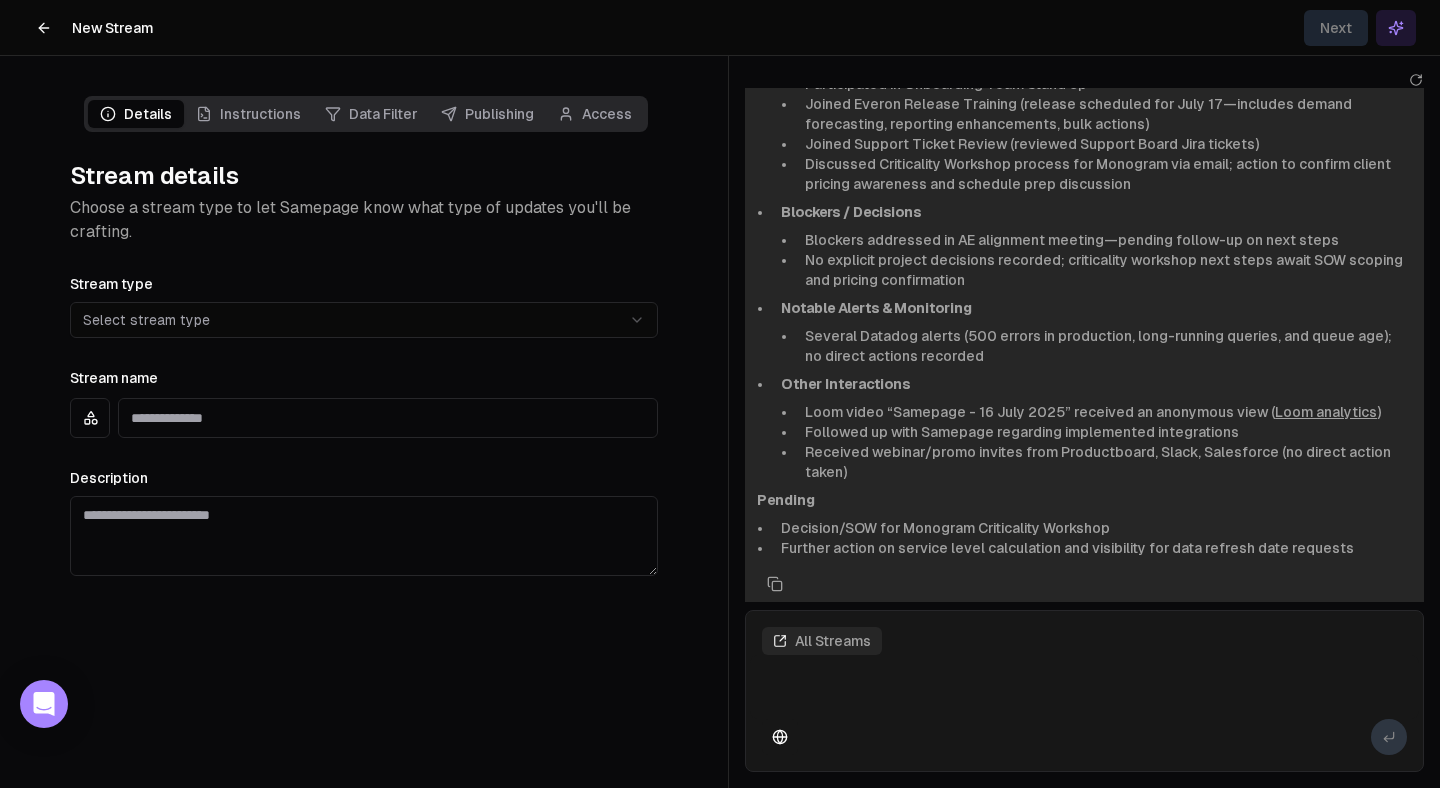 click at bounding box center [44, 28] 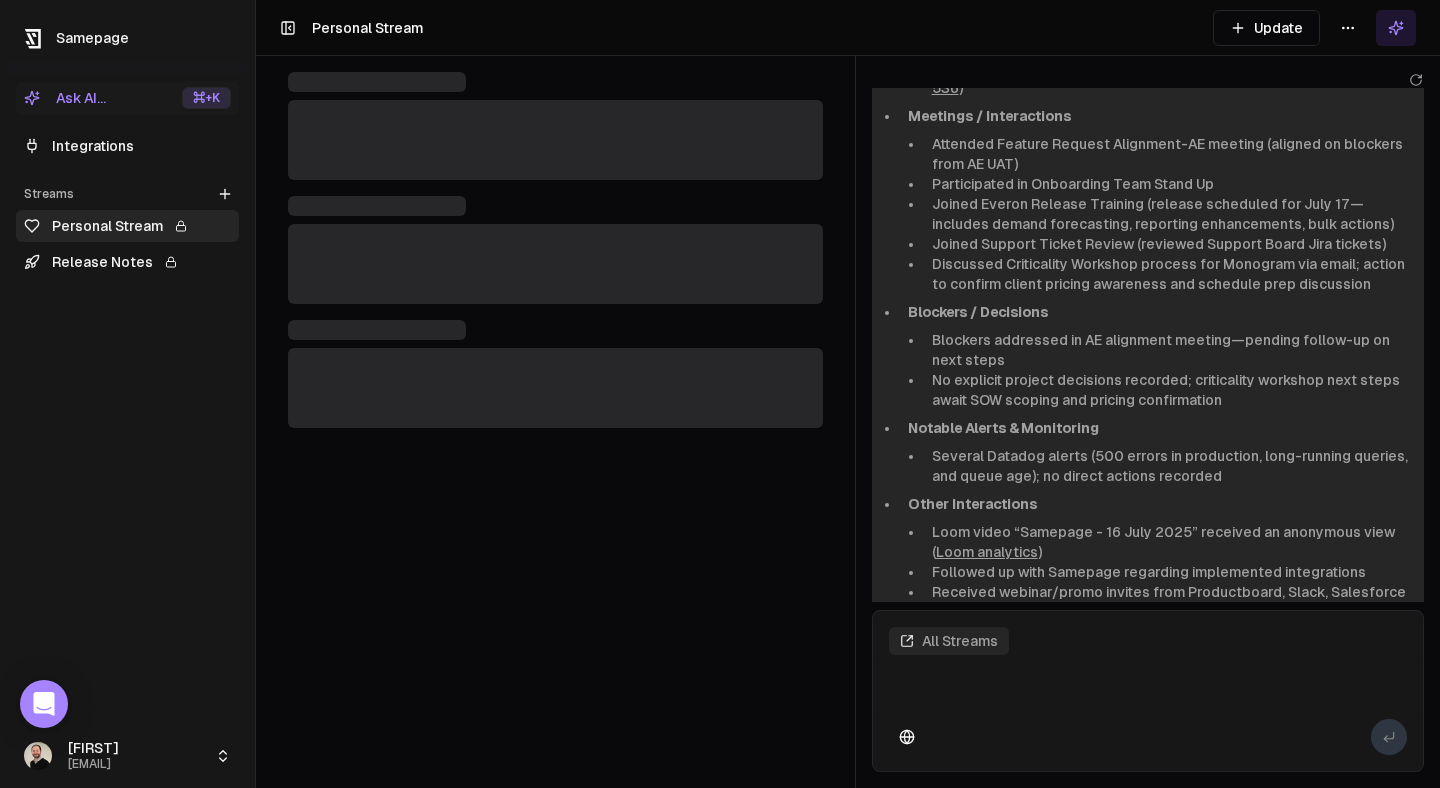 scroll, scrollTop: 566, scrollLeft: 0, axis: vertical 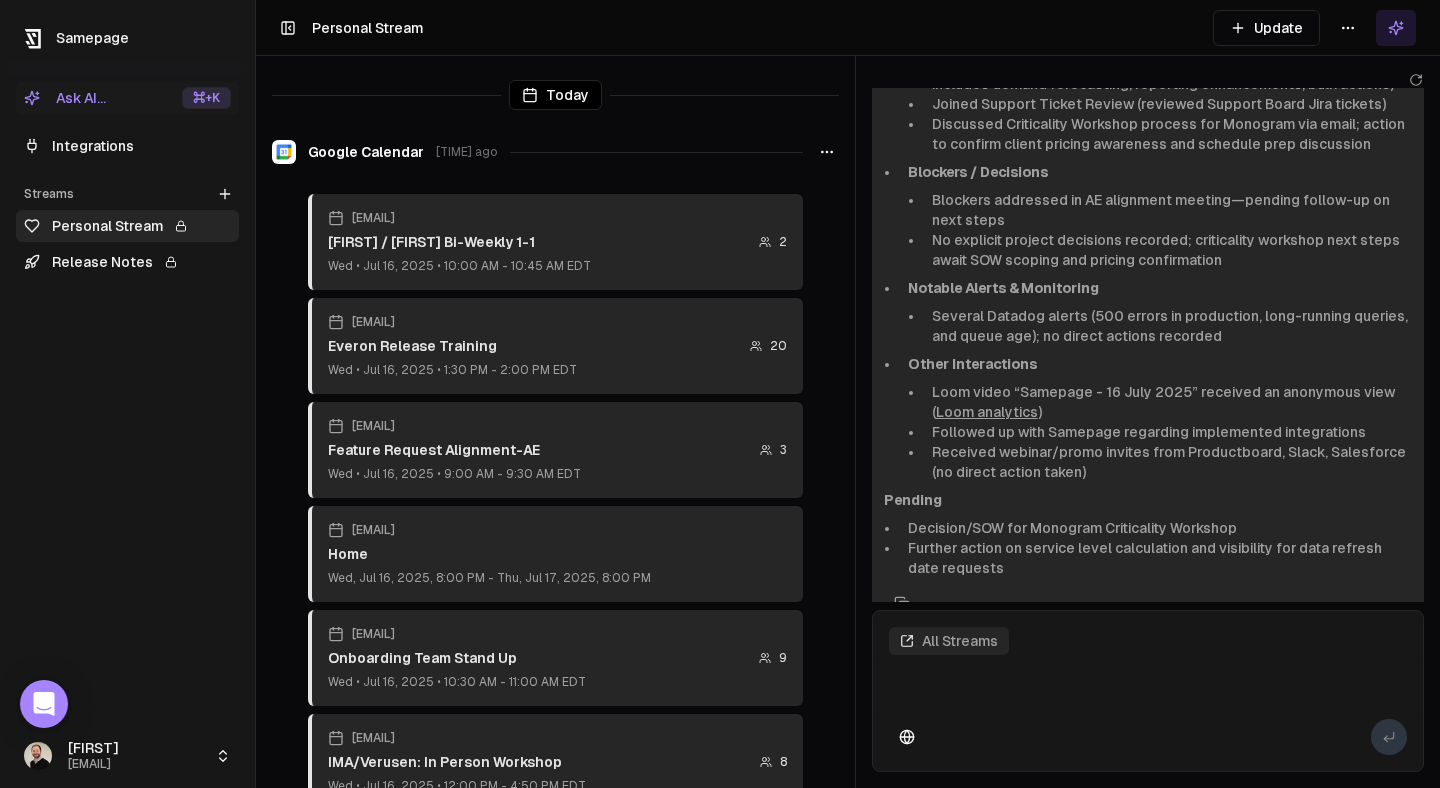 click on "Integrations" at bounding box center [127, 146] 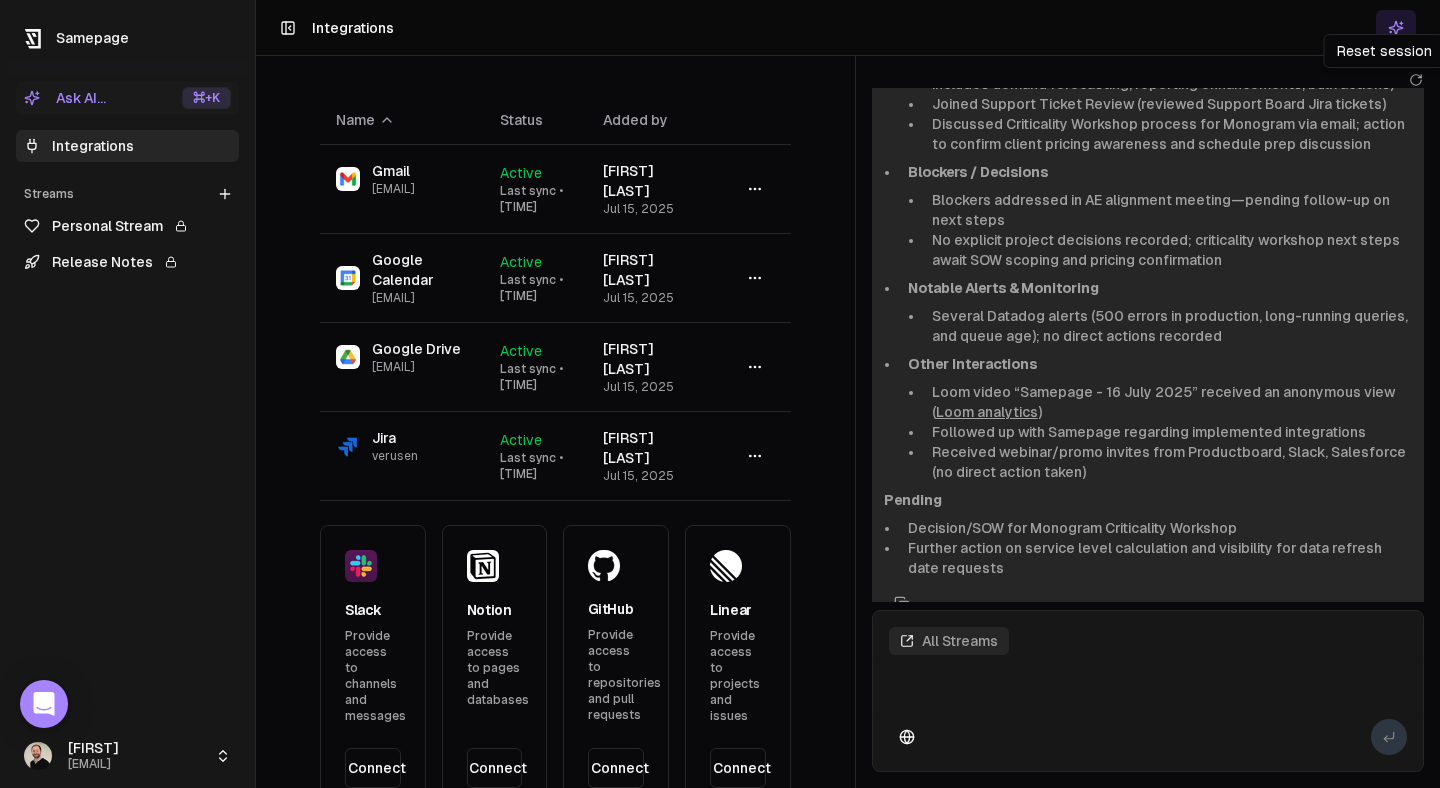 click on "Reset session Reset session" at bounding box center (1384, 51) 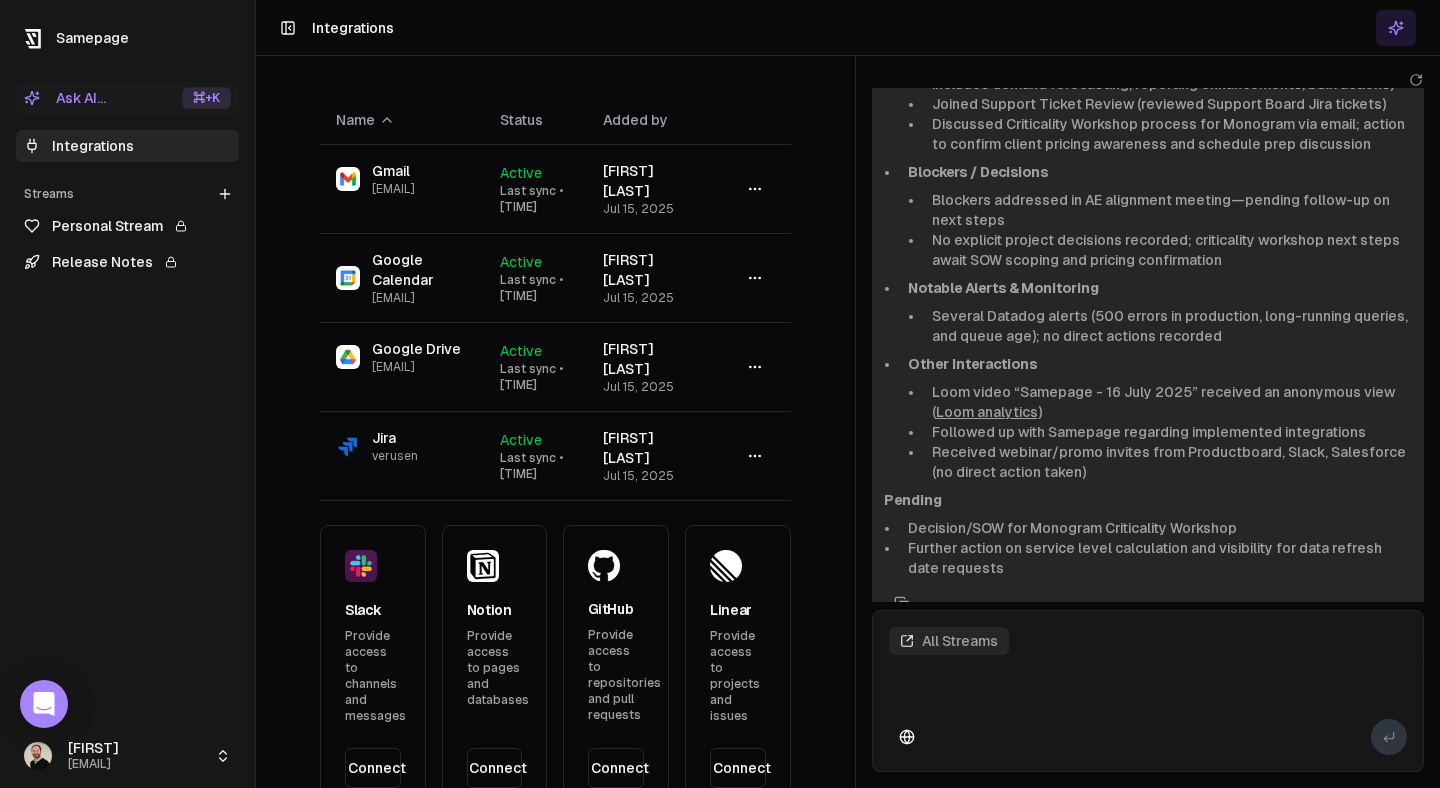 click on "Name  Status  Added by  Gmail ross.sonnabend@verusen.com Active Last sync • Today, 8:02 PM Ross Sonnabend Jul 15, 2025 Google Calendar ross.sonnabend@verusen.com Active Last sync • Today, 8:02 PM Ross Sonnabend Jul 15, 2025 Google Drive ross.sonnabend@verusen.com Active Last sync • Today, 8:02 PM Ross Sonnabend Jul 15, 2025 Jira verusen Active Last sync • Today, 8:05 PM Ross Sonnabend Jul 15, 2025 Slack Provide access to channels and messages Connect Notion Provide access to pages and databases Connect GitHub Provide access to repositories and pull requests Connect Linear Provide access to projects and issues Connect Todoist Provide access to tasks and projects Connect Need an integration? Request it today or see if it's already on our roadmap. Request 👋 Hi Ross, I'm your Product Copilot! Ask me anything about Verusen. Summarize the day July 16, 2025 – Daily Recap
Shipped/Completed Items
Branch rules updated to block direct pushes on release branches for reporting and data quality ( )" at bounding box center [848, 394] 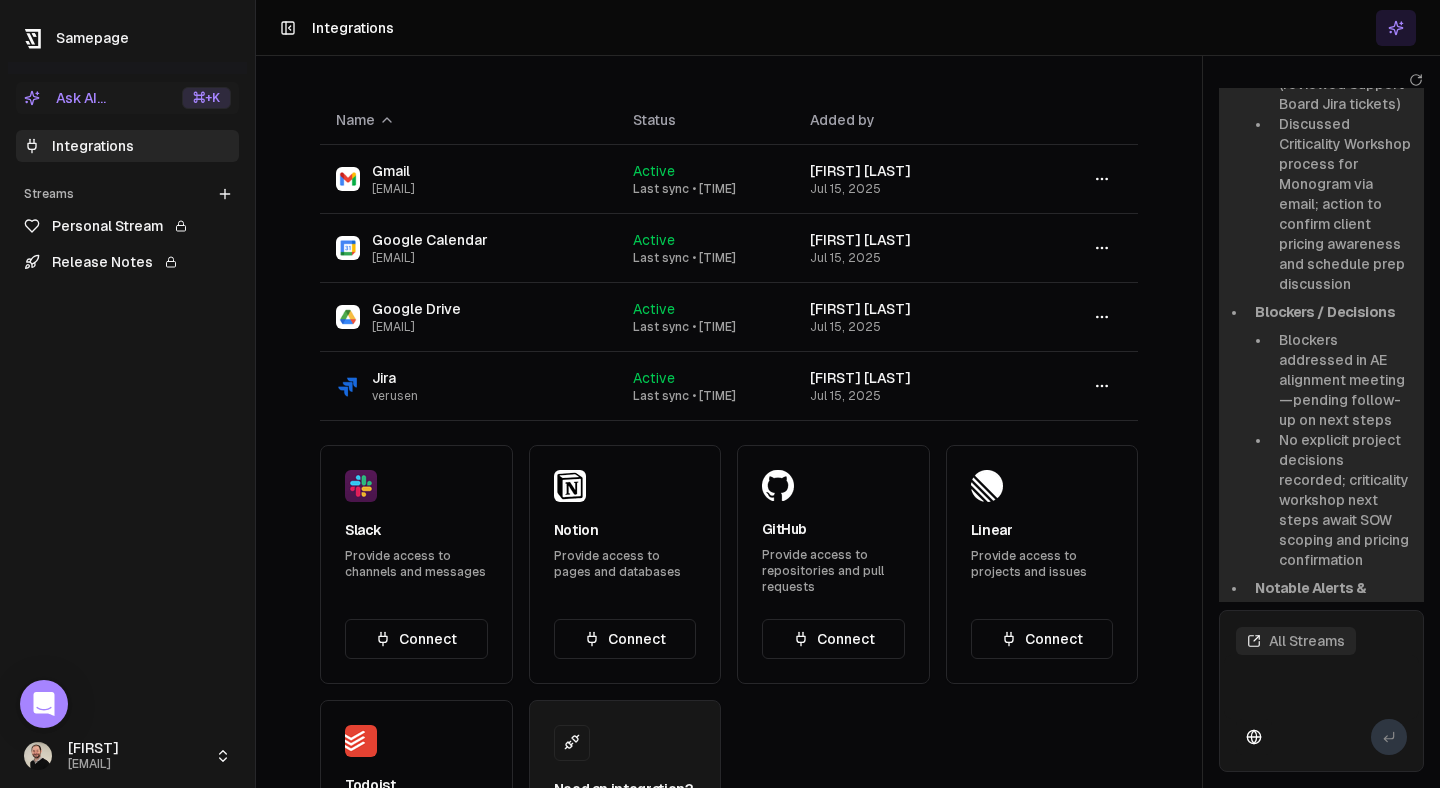 scroll, scrollTop: 1626, scrollLeft: 0, axis: vertical 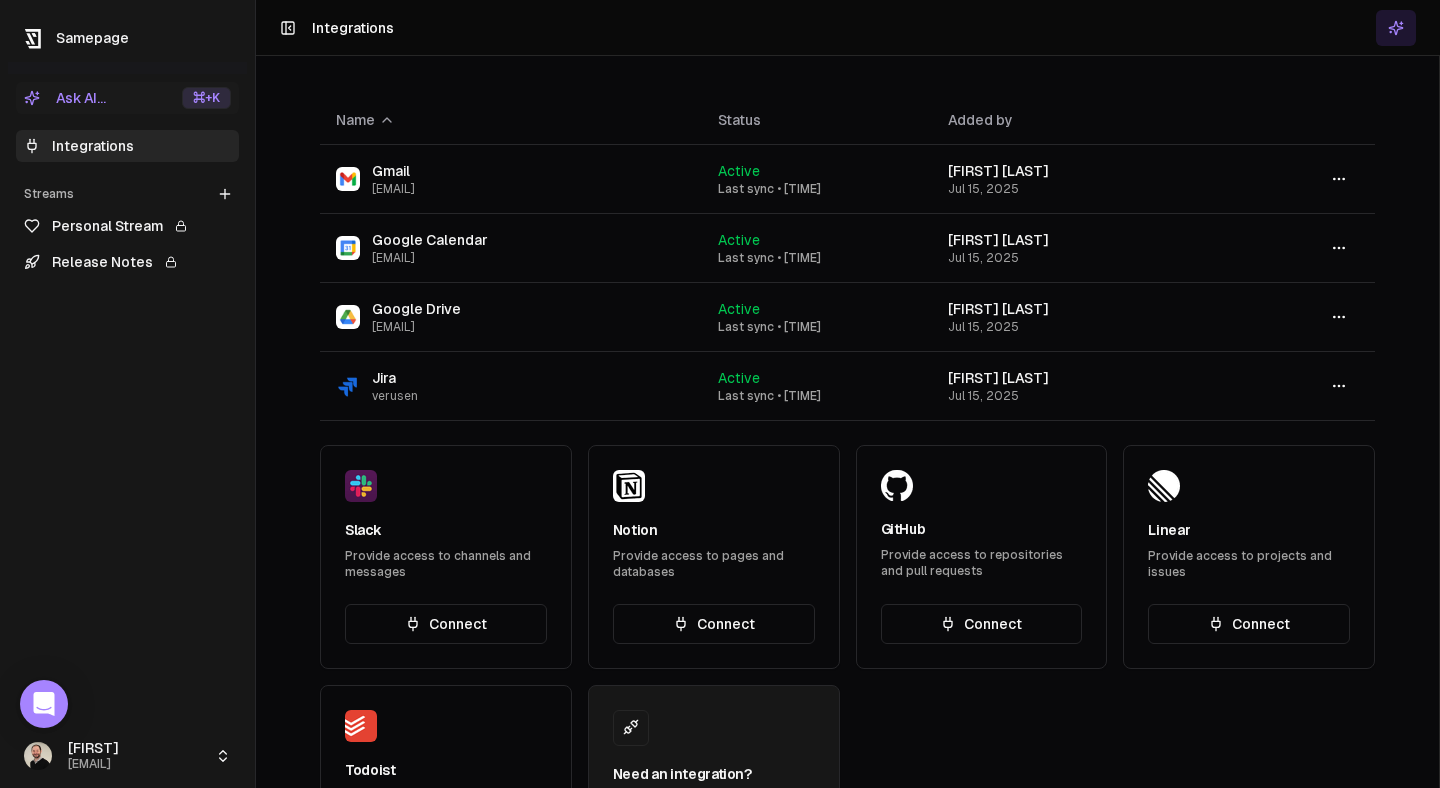 click on "Name  Status  Added by  Gmail ross.sonnabend@verusen.com Active Last sync • Today, 8:02 PM Ross Sonnabend Jul 15, 2025 Google Calendar ross.sonnabend@verusen.com Active Last sync • Today, 8:02 PM Ross Sonnabend Jul 15, 2025 Google Drive ross.sonnabend@verusen.com Active Last sync • Today, 8:02 PM Ross Sonnabend Jul 15, 2025 Jira verusen Active Last sync • Today, 8:05 PM Ross Sonnabend Jul 15, 2025 Slack Provide access to channels and messages Connect Notion Provide access to pages and databases Connect GitHub Provide access to repositories and pull requests Connect Linear Provide access to projects and issues Connect Todoist Provide access to tasks and projects Connect Need an integration? Request it today or see if it's already on our roadmap. Request 👋 Hi Ross, I'm your Product Copilot! Ask me anything about Verusen. Summarize the day July 16, 2025 – Daily Recap
Shipped/Completed Items
Branch rules updated to block direct pushes on release branches for reporting and data quality ( )" at bounding box center (848, 394) 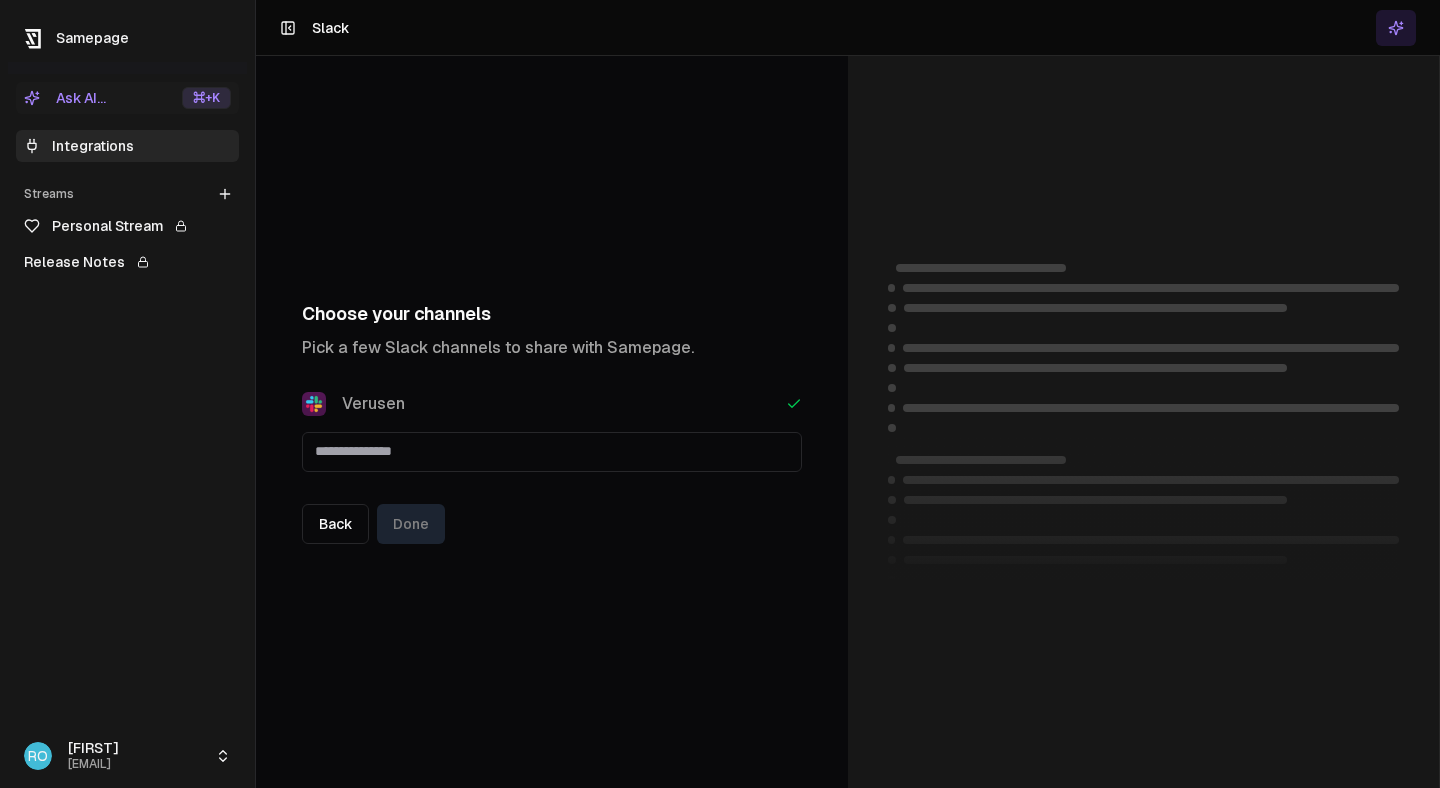 scroll, scrollTop: 0, scrollLeft: 0, axis: both 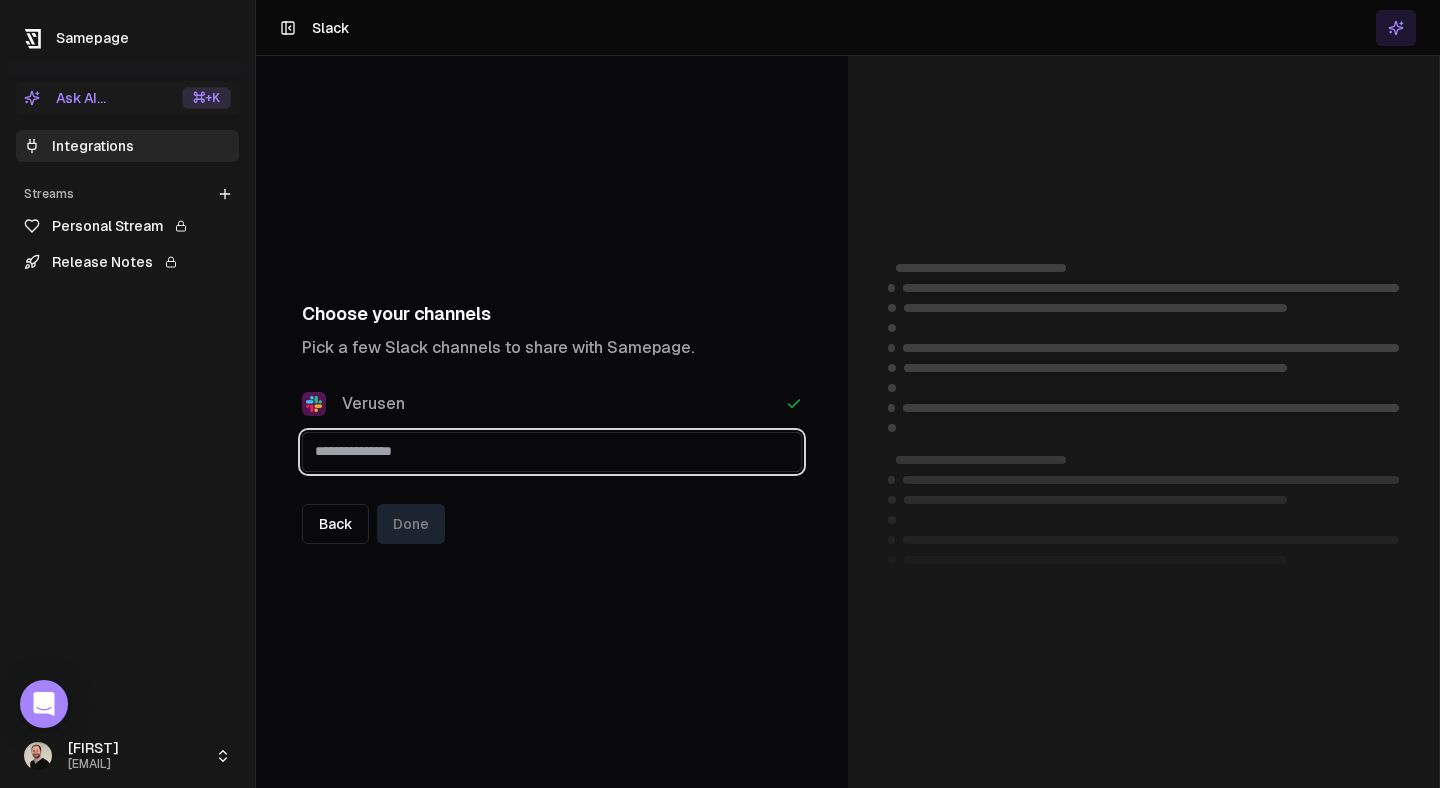 click at bounding box center [552, 451] 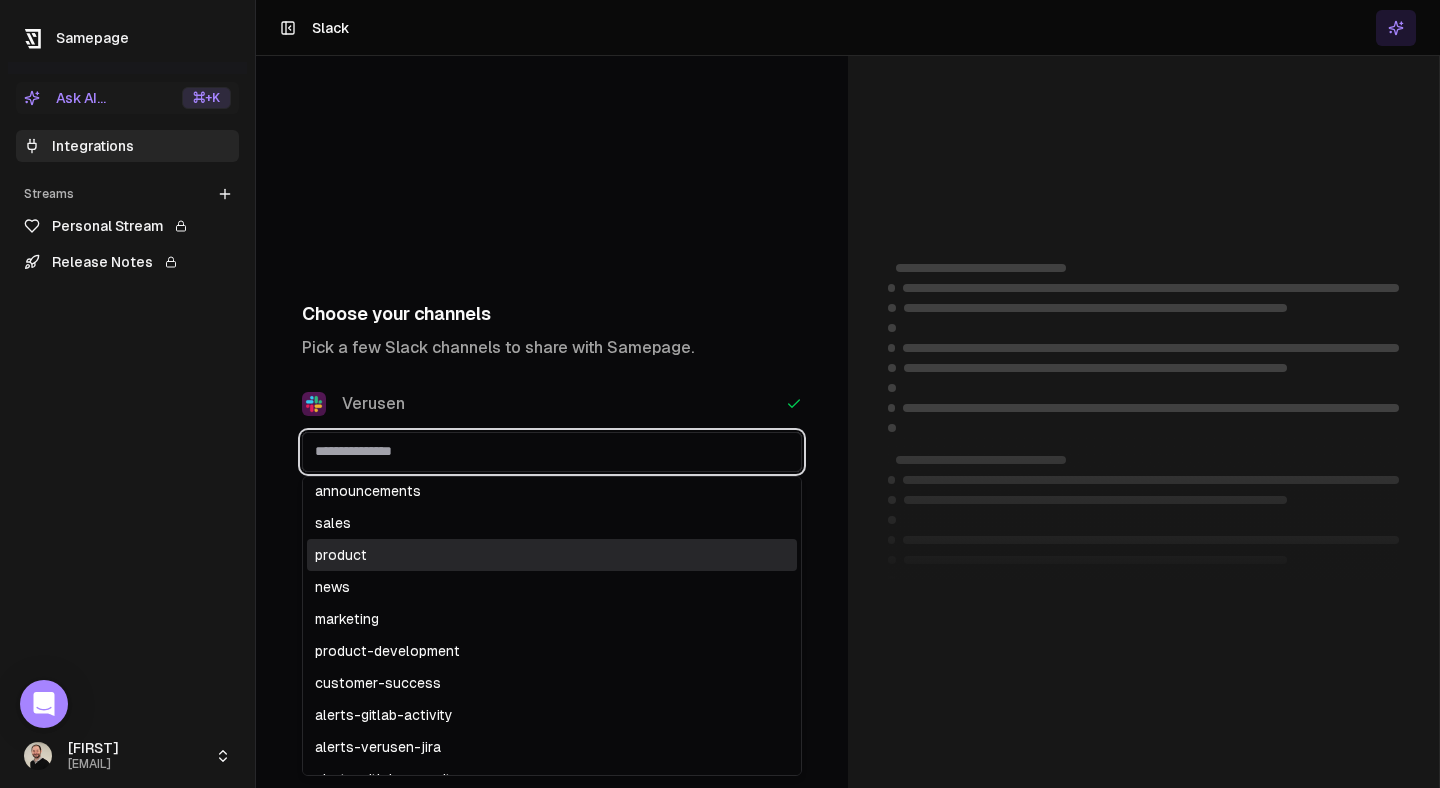scroll, scrollTop: 60, scrollLeft: 0, axis: vertical 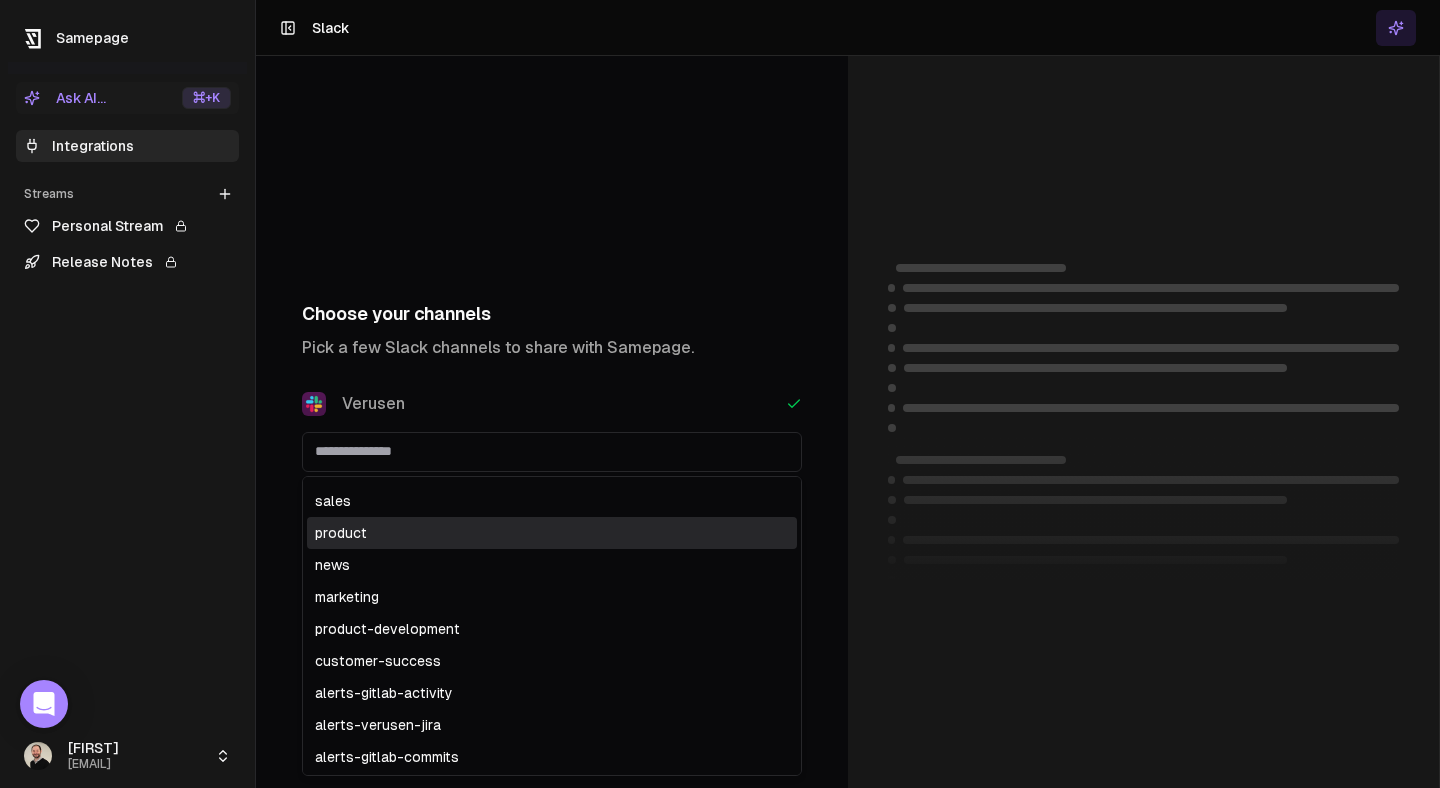 click on "Choose your channels Pick a few Slack channels to share with Samepage. Verusen random announcements sales product news marketing product-development customer-success alerts-gitlab-activity alerts-verusen-jira alerts-gitlab-commits metrics data-science competitors alerts-deprecated alerts-data-transformation-and-integration-jira customer-gp hungry bodyboss devops alerts-k8s customer-abinbev security customer-ultratech gaming customer-gpi alerts-data-pipeline bug-tracking customer-southerncompany engineering-frontend engineering-backend customer-goodyear helpdesk animals-of-verusen customer-kaman platform-quality sports weather-nerds like-my-post music spike-tier3-escalation-workflow alerts-engineering customer-ptt go-no-go customer-metalsa alerts-quality-stage alerts-quality-dev in-office-lunch-squad cork-dorks seagulls family-fun sales-demo customer-braskem pod-direct-material recruiting-data-science customer-grundfos plant-people black-history Back Done" at bounding box center (552, 422) 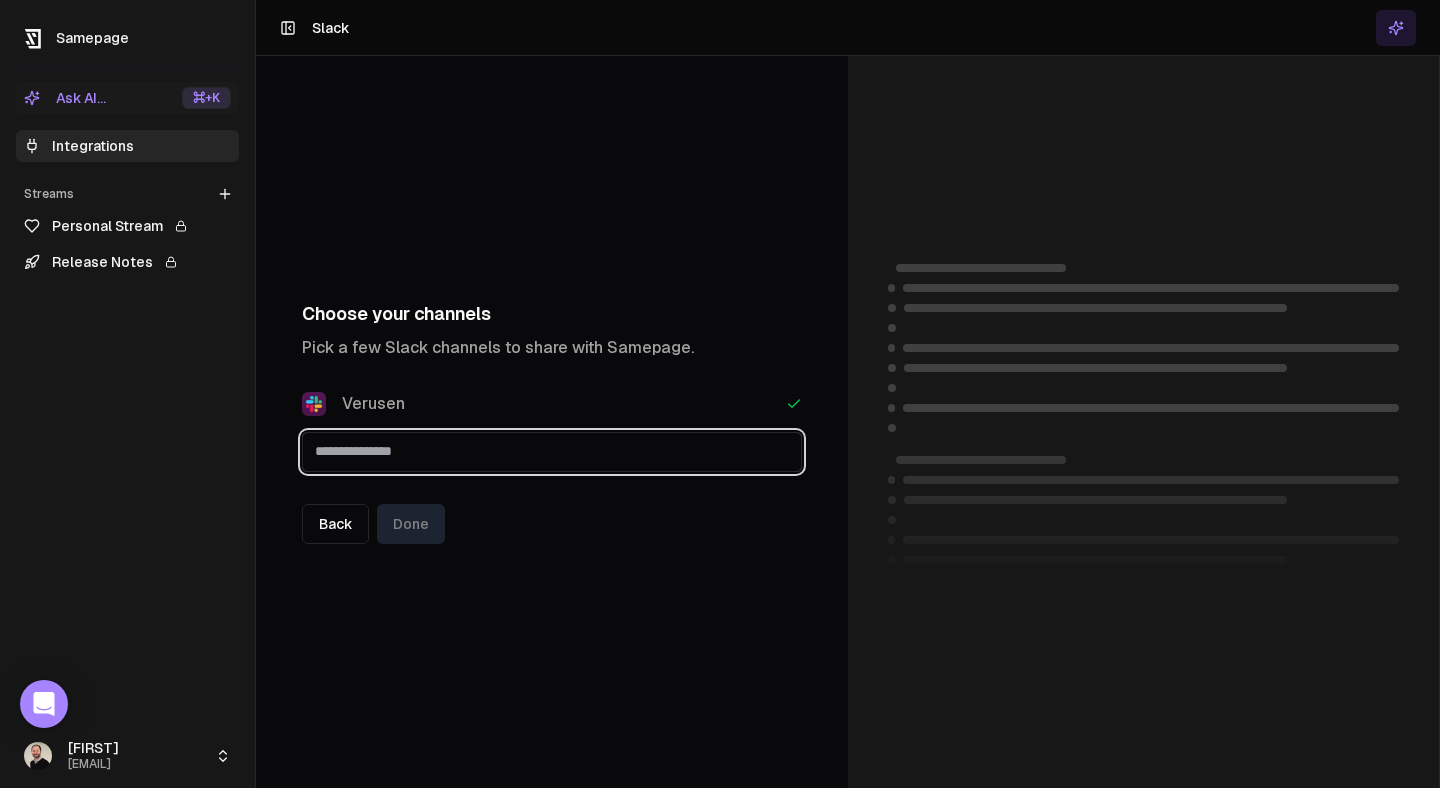 click at bounding box center (552, 451) 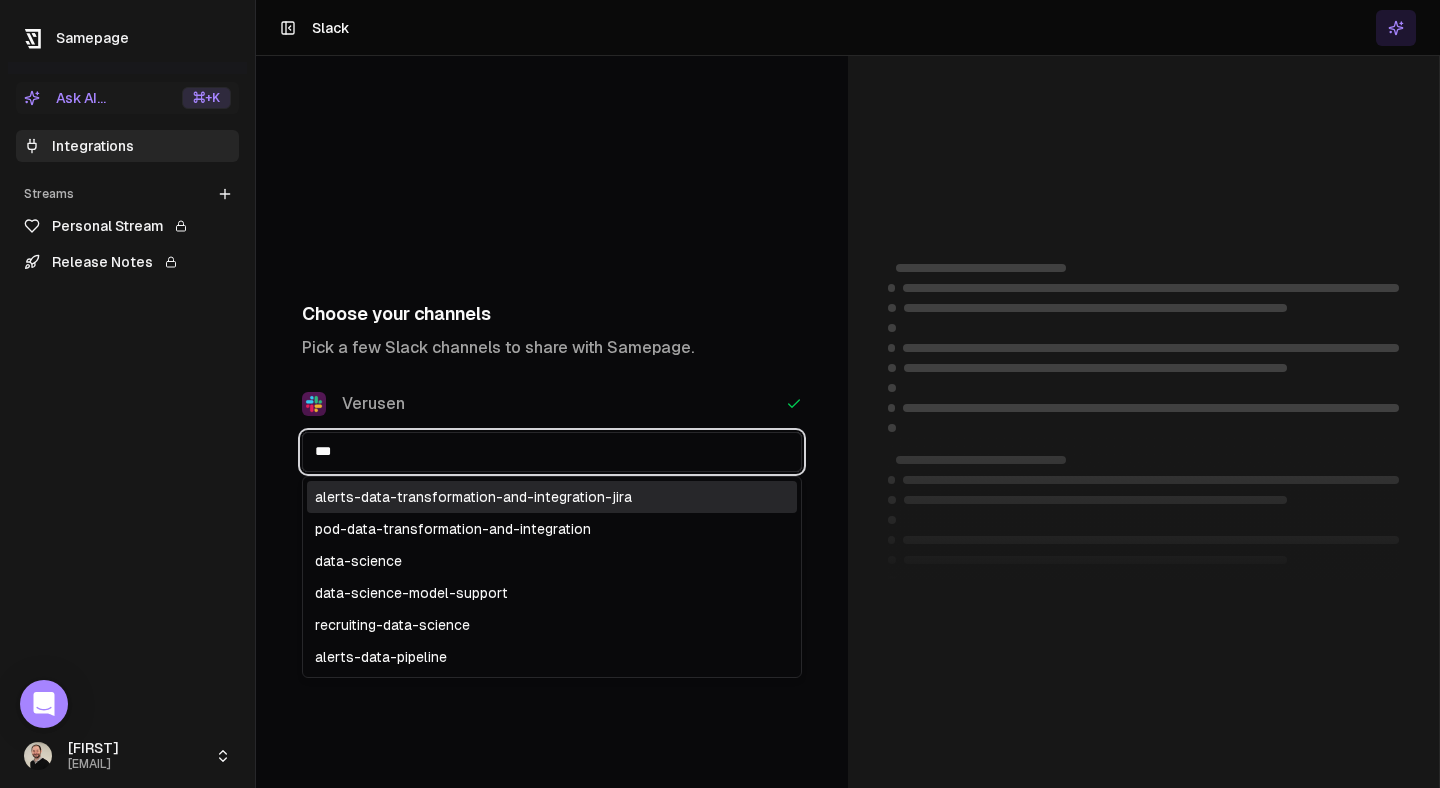scroll, scrollTop: 0, scrollLeft: 0, axis: both 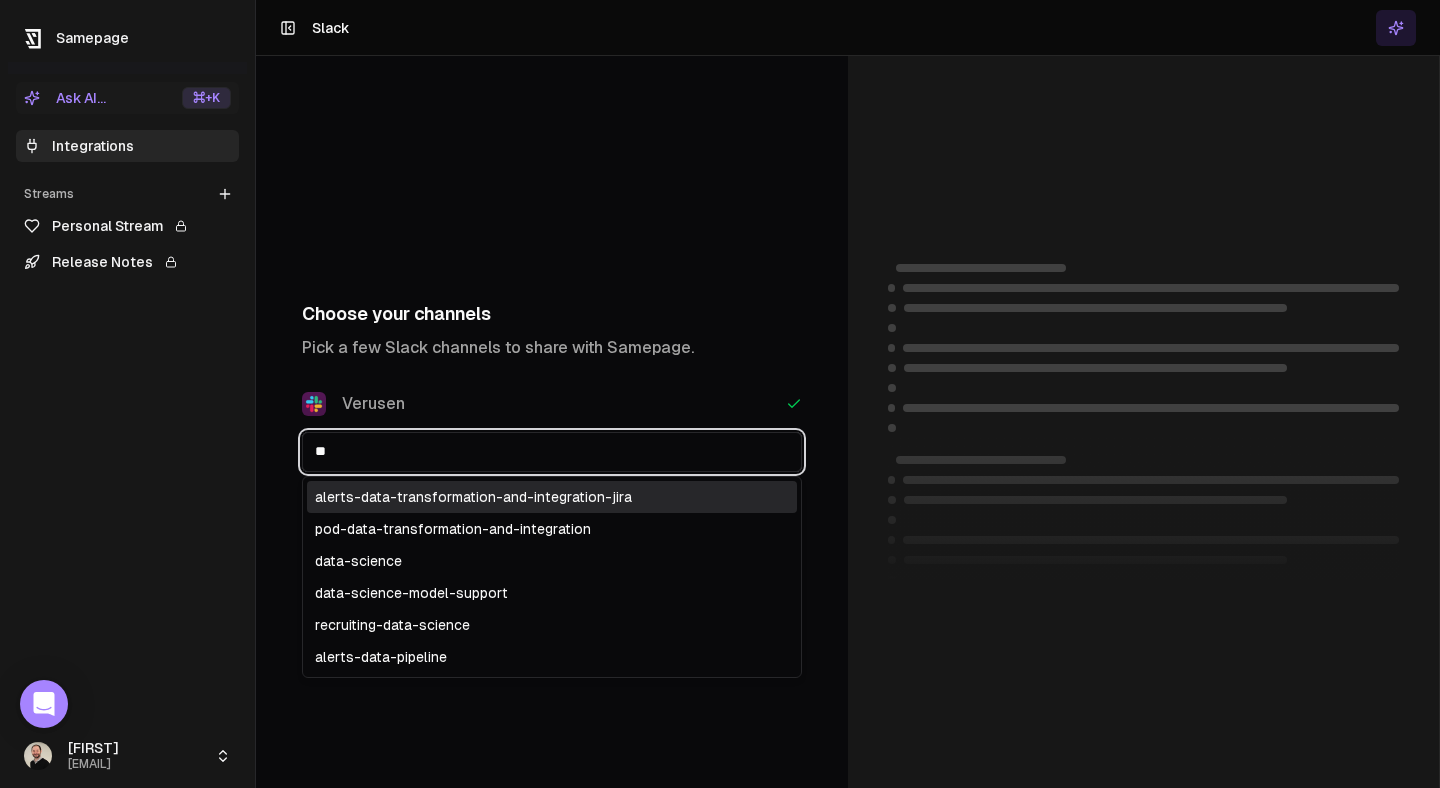 type on "*" 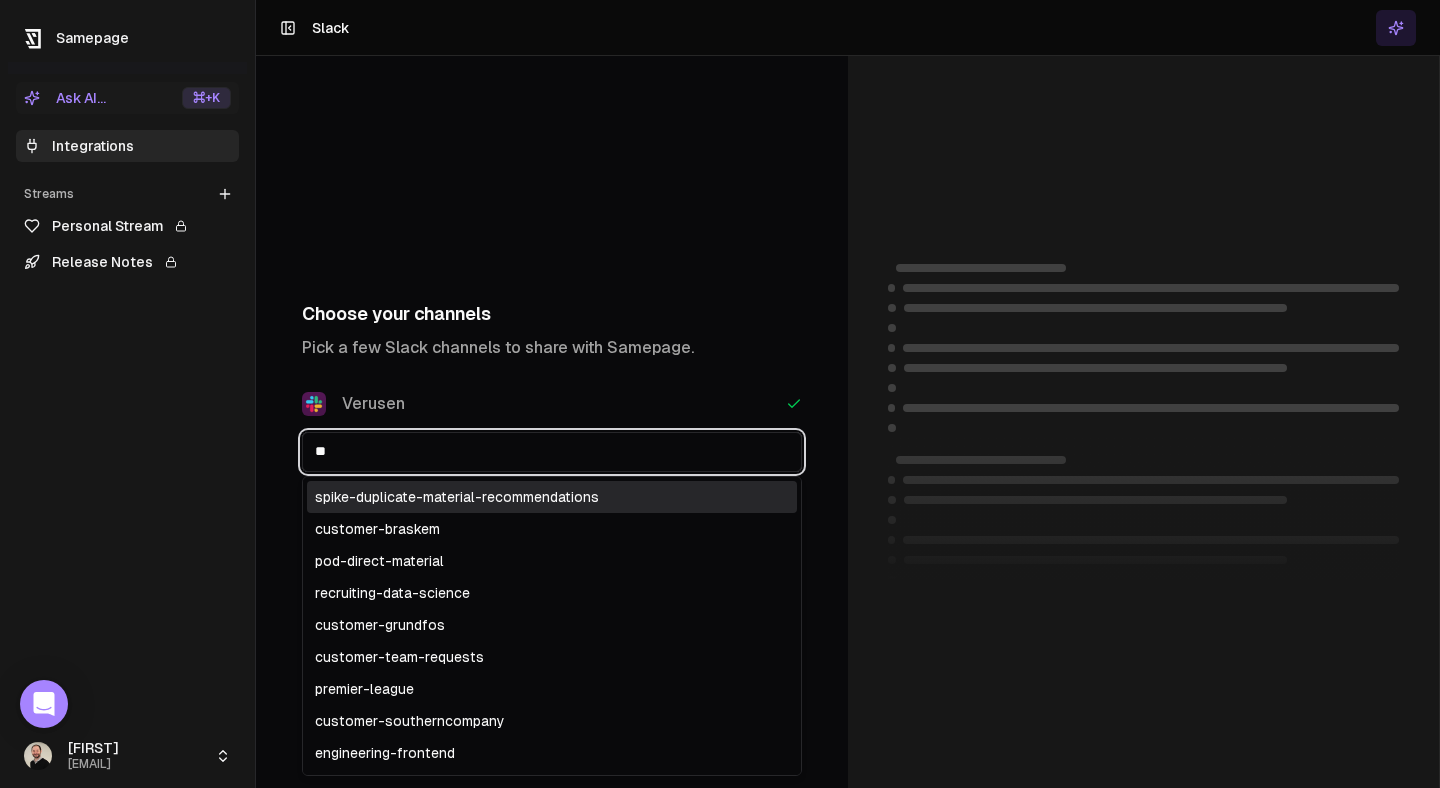 type on "*" 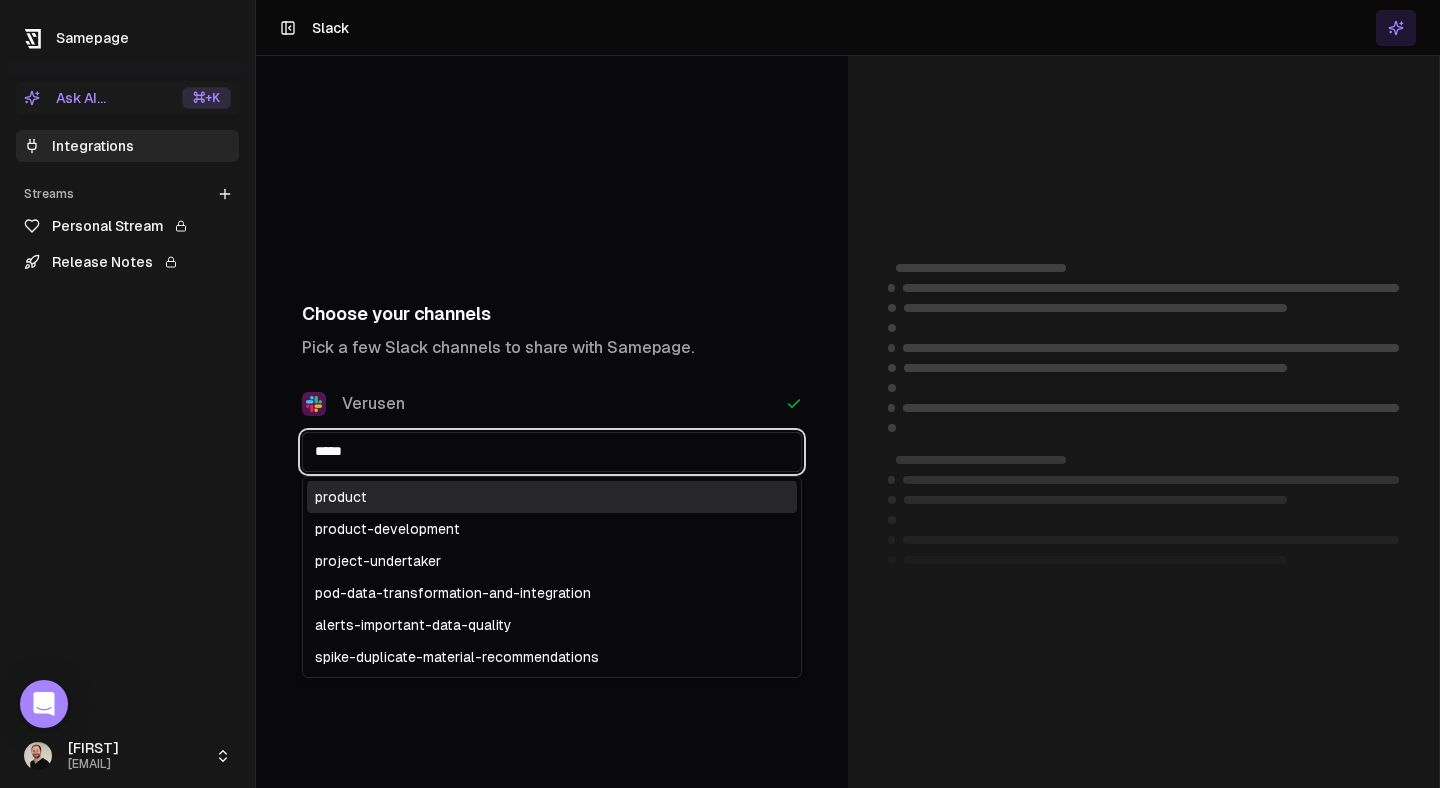 scroll, scrollTop: 0, scrollLeft: 0, axis: both 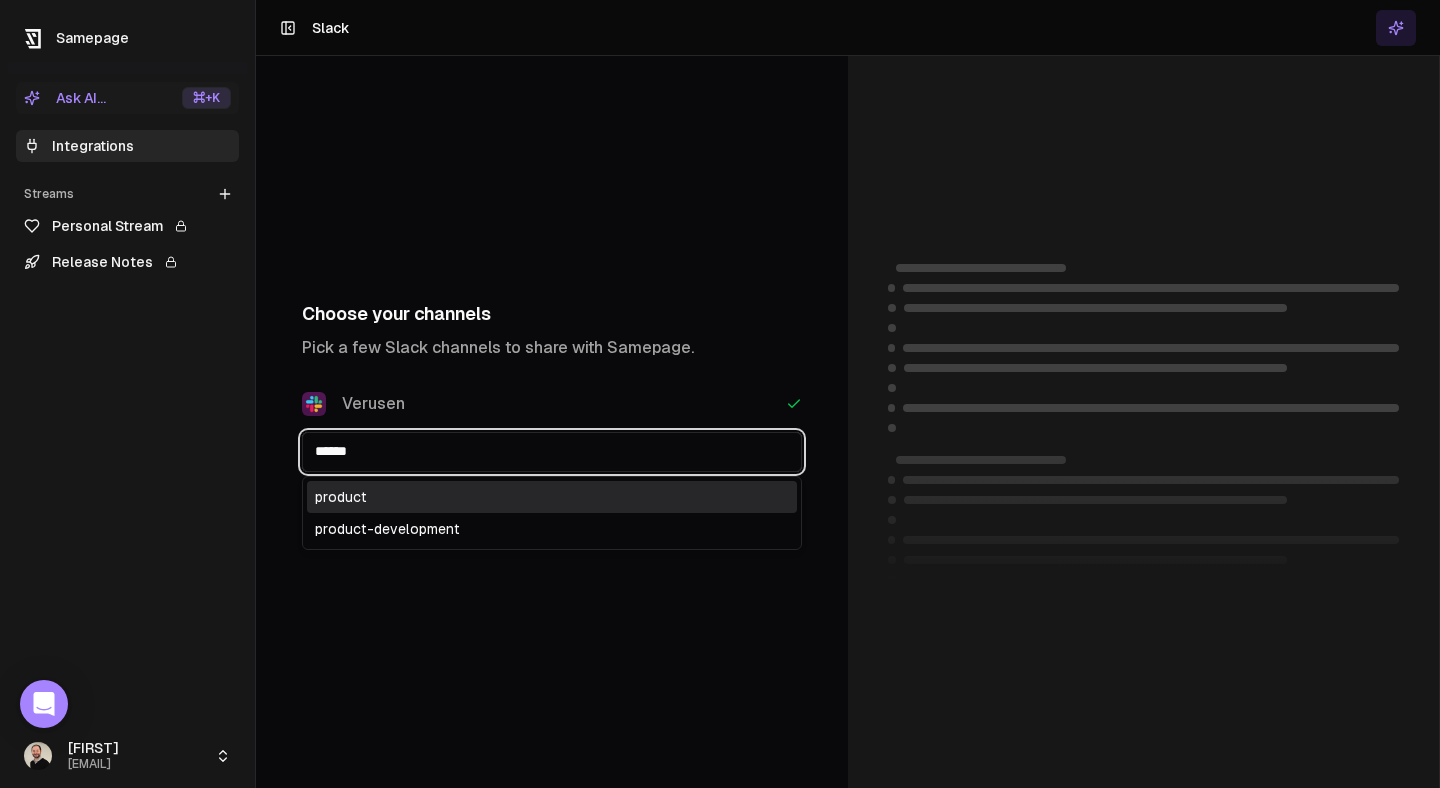type on "*******" 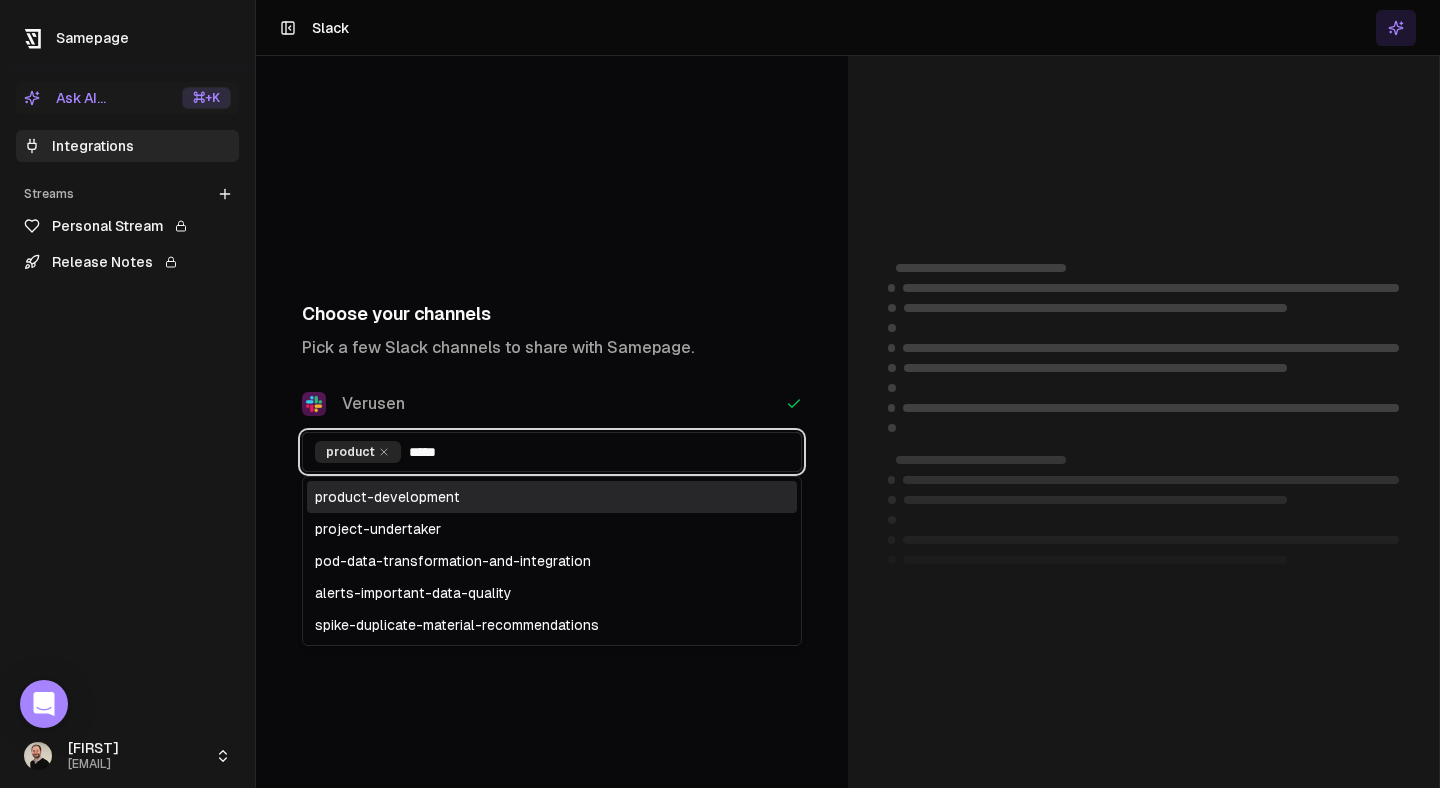 type on "******" 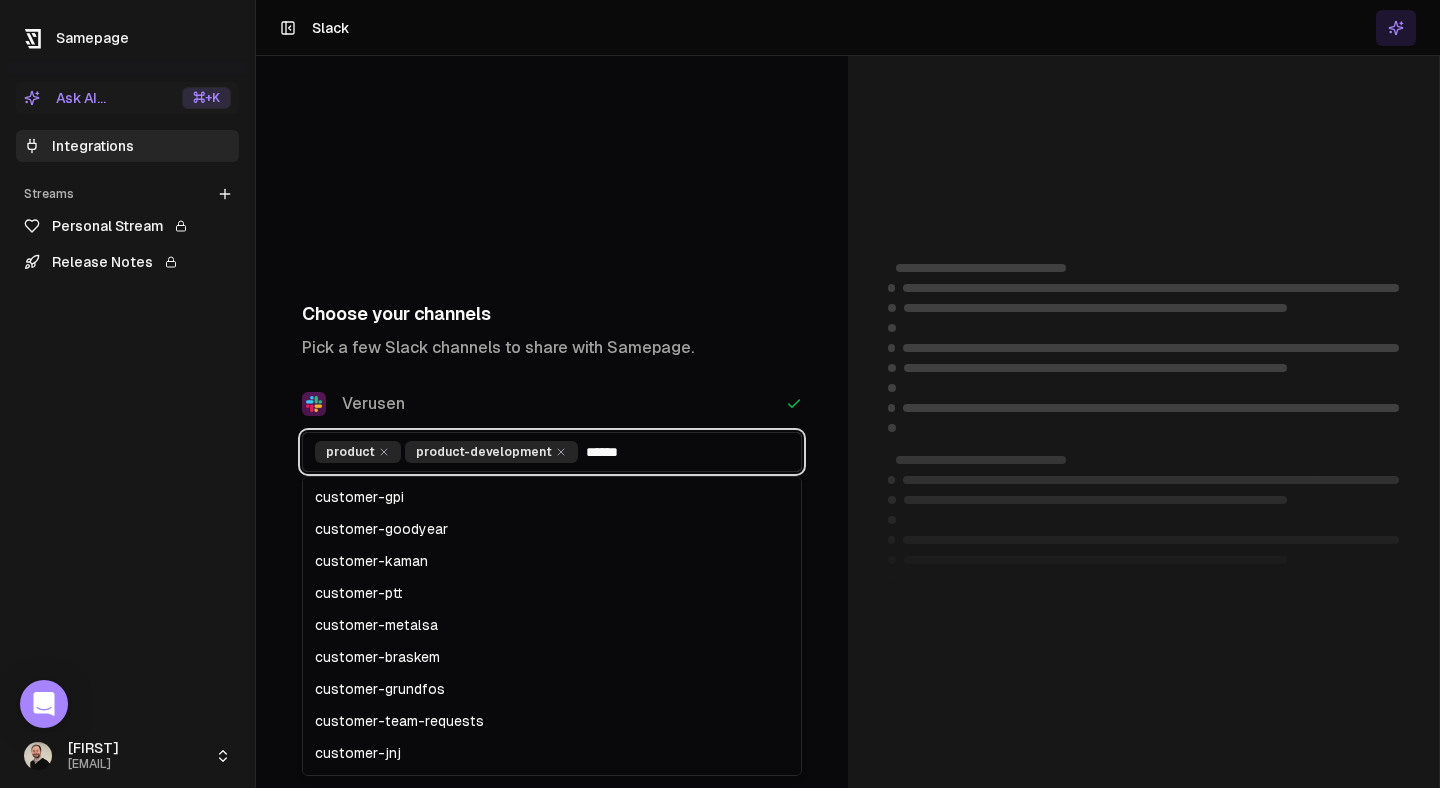 scroll, scrollTop: 36, scrollLeft: 0, axis: vertical 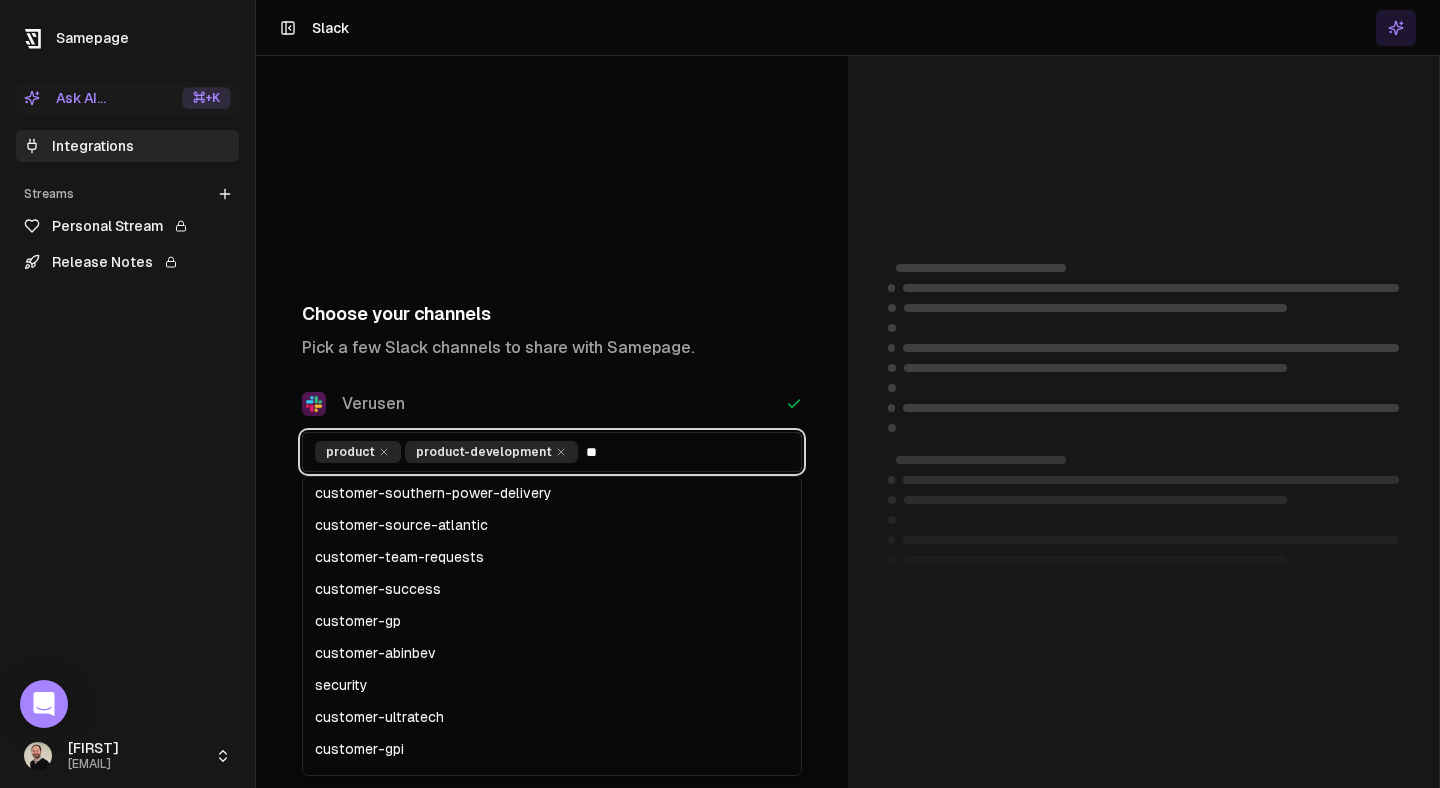 type on "*" 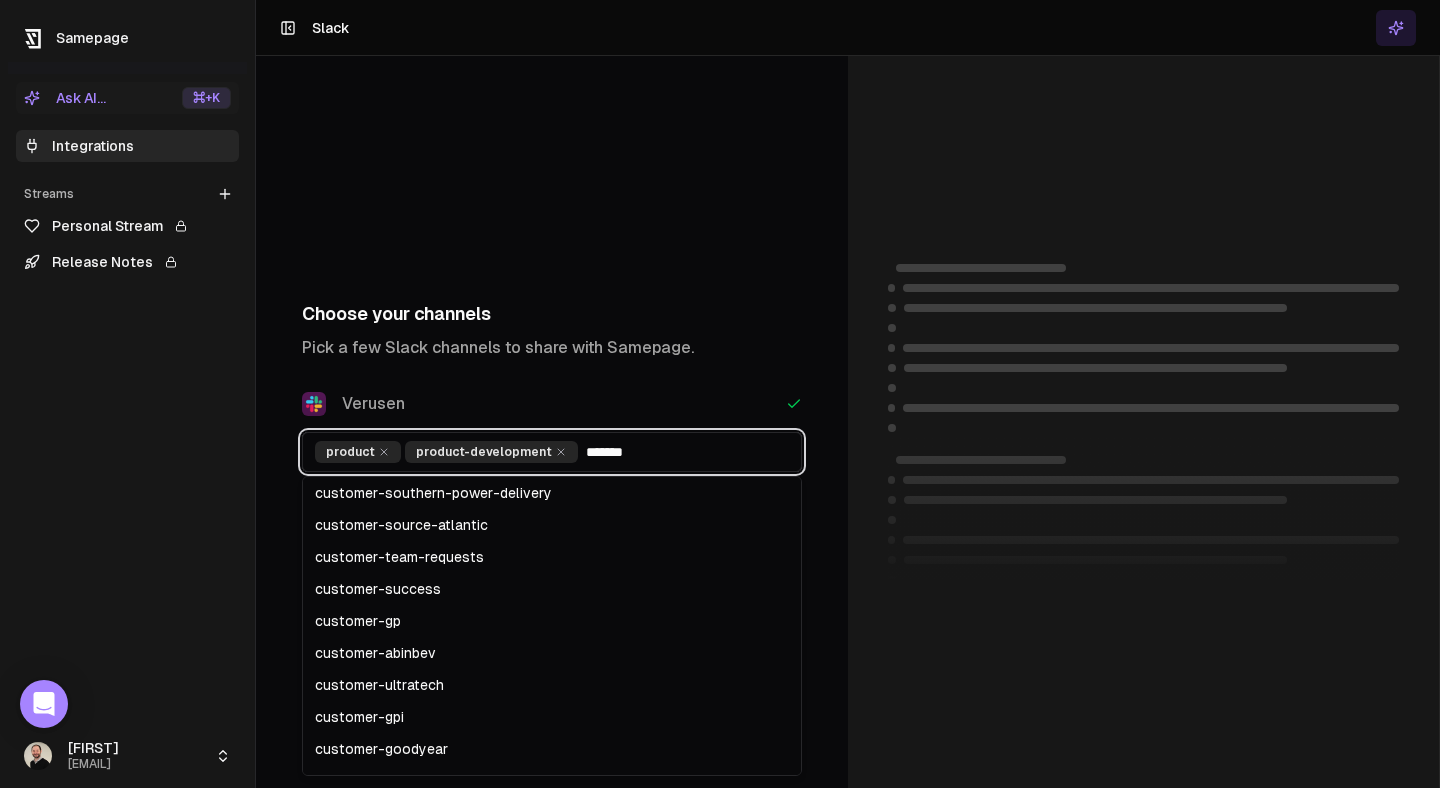type on "********" 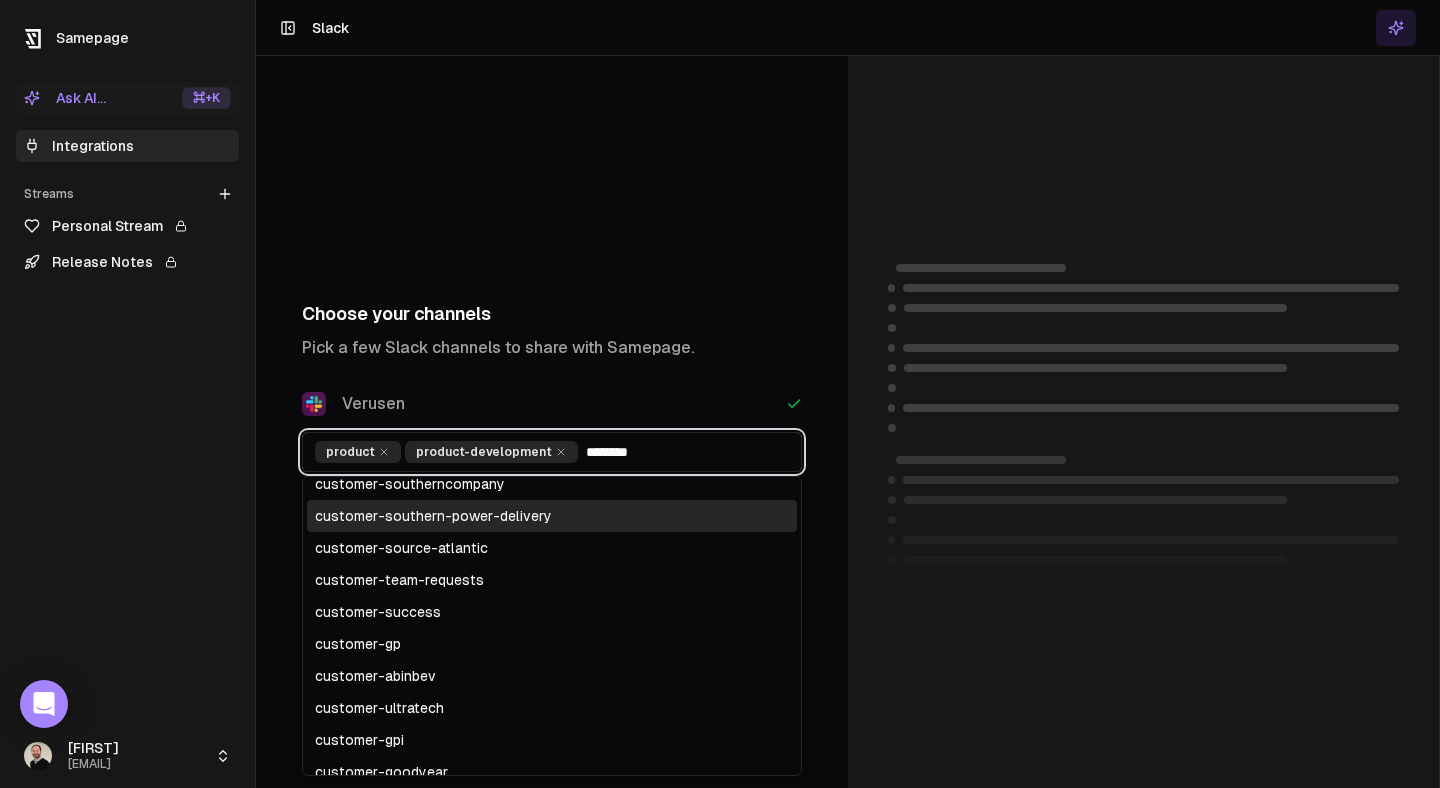 scroll, scrollTop: 0, scrollLeft: 0, axis: both 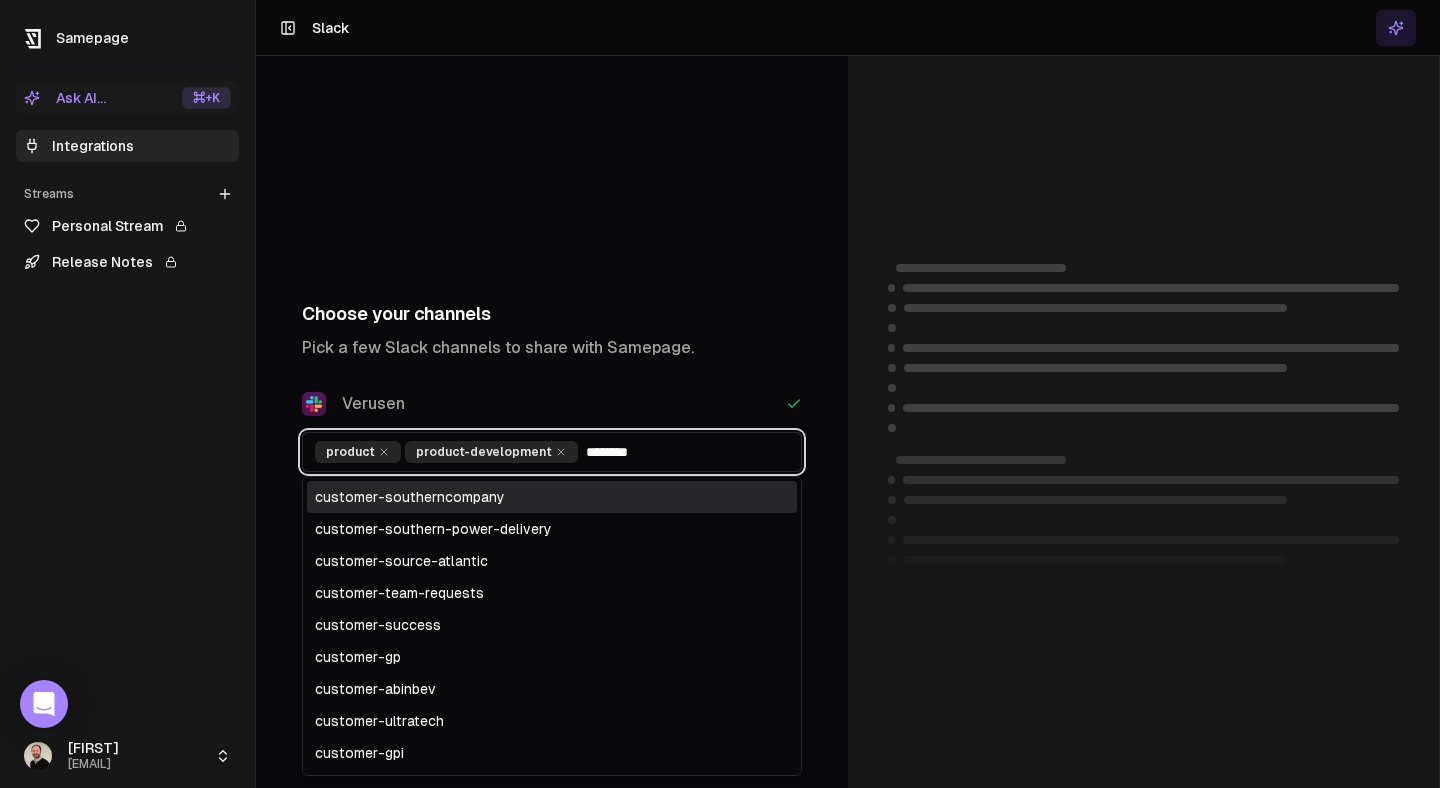 click on "customer-southerncompany" at bounding box center [552, 497] 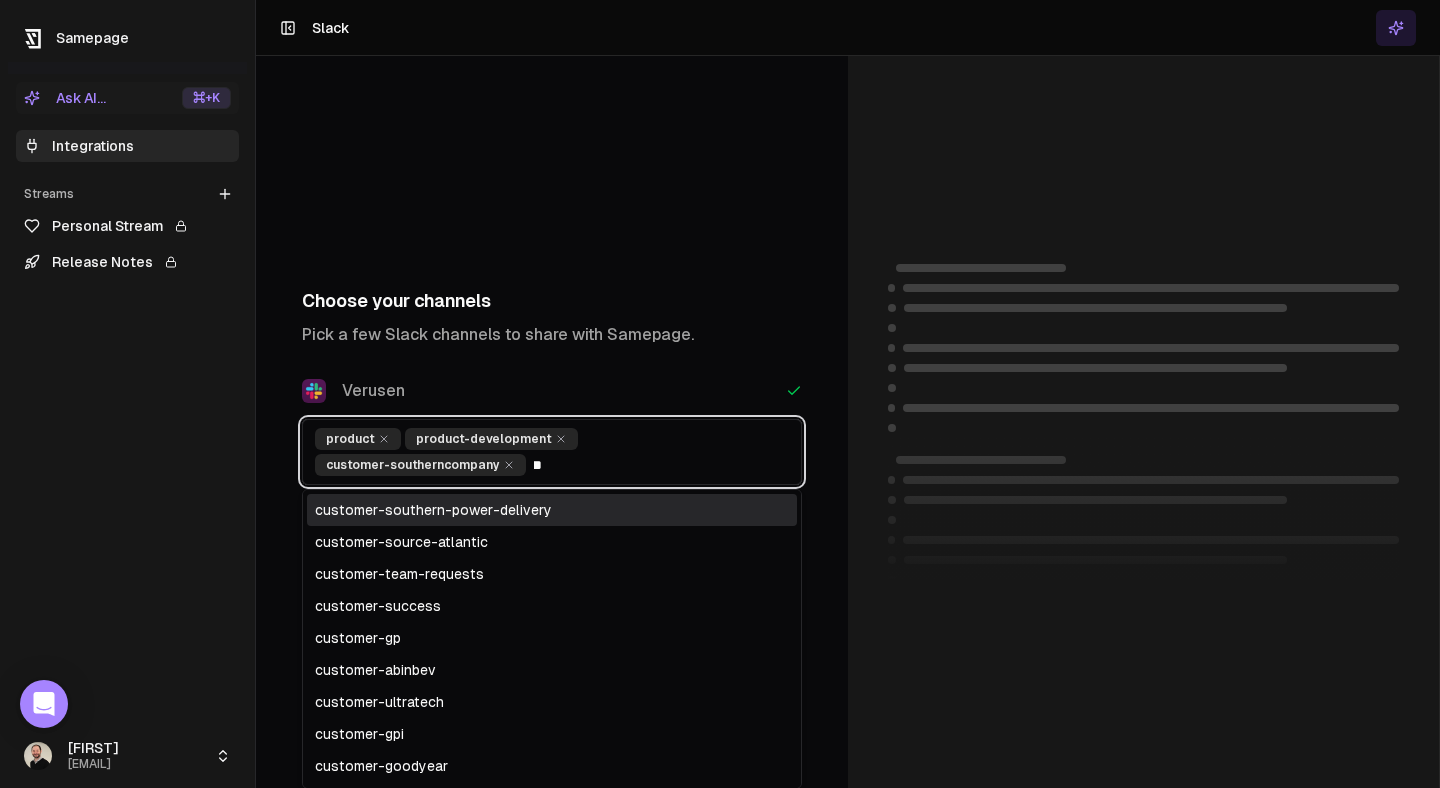 type on "********" 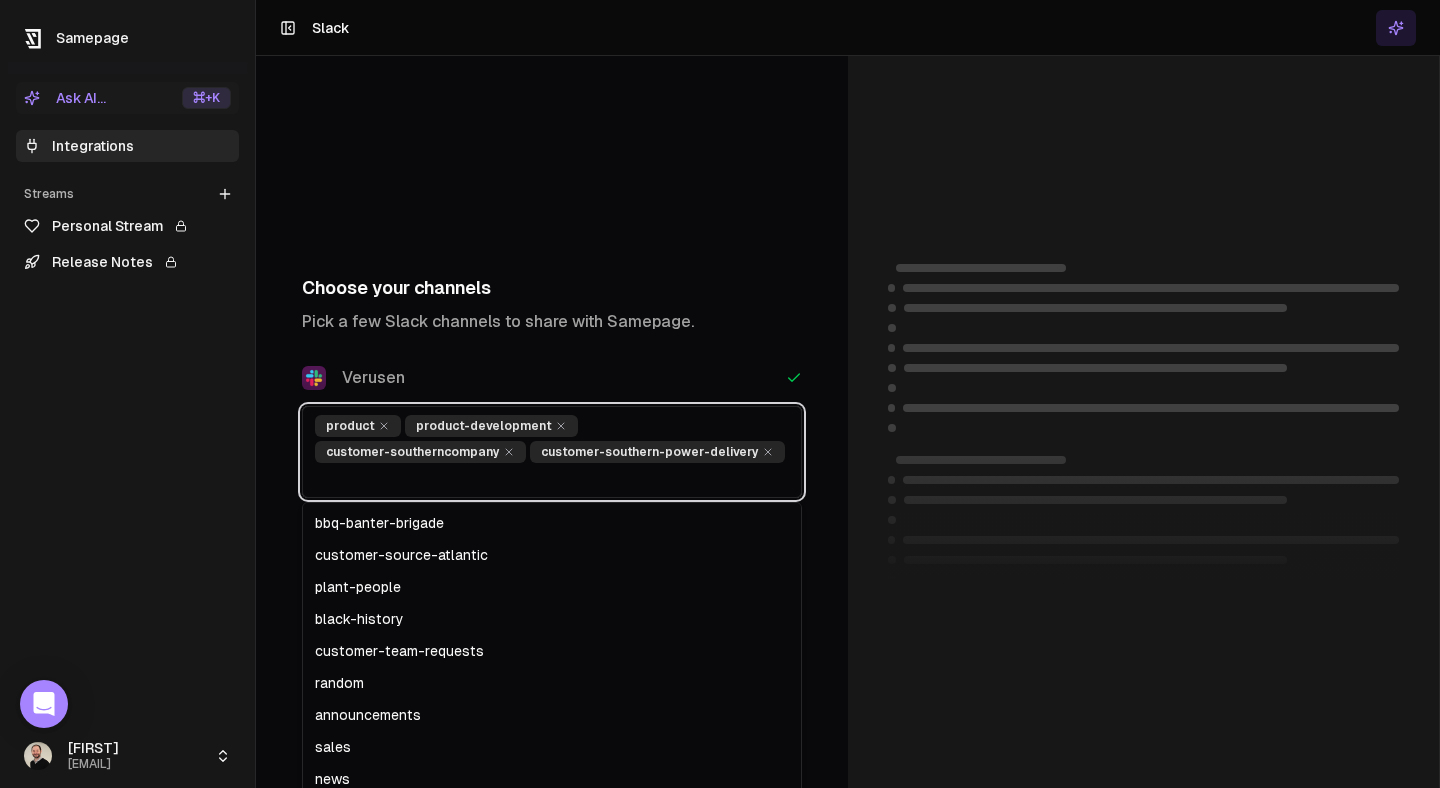 scroll, scrollTop: 0, scrollLeft: 0, axis: both 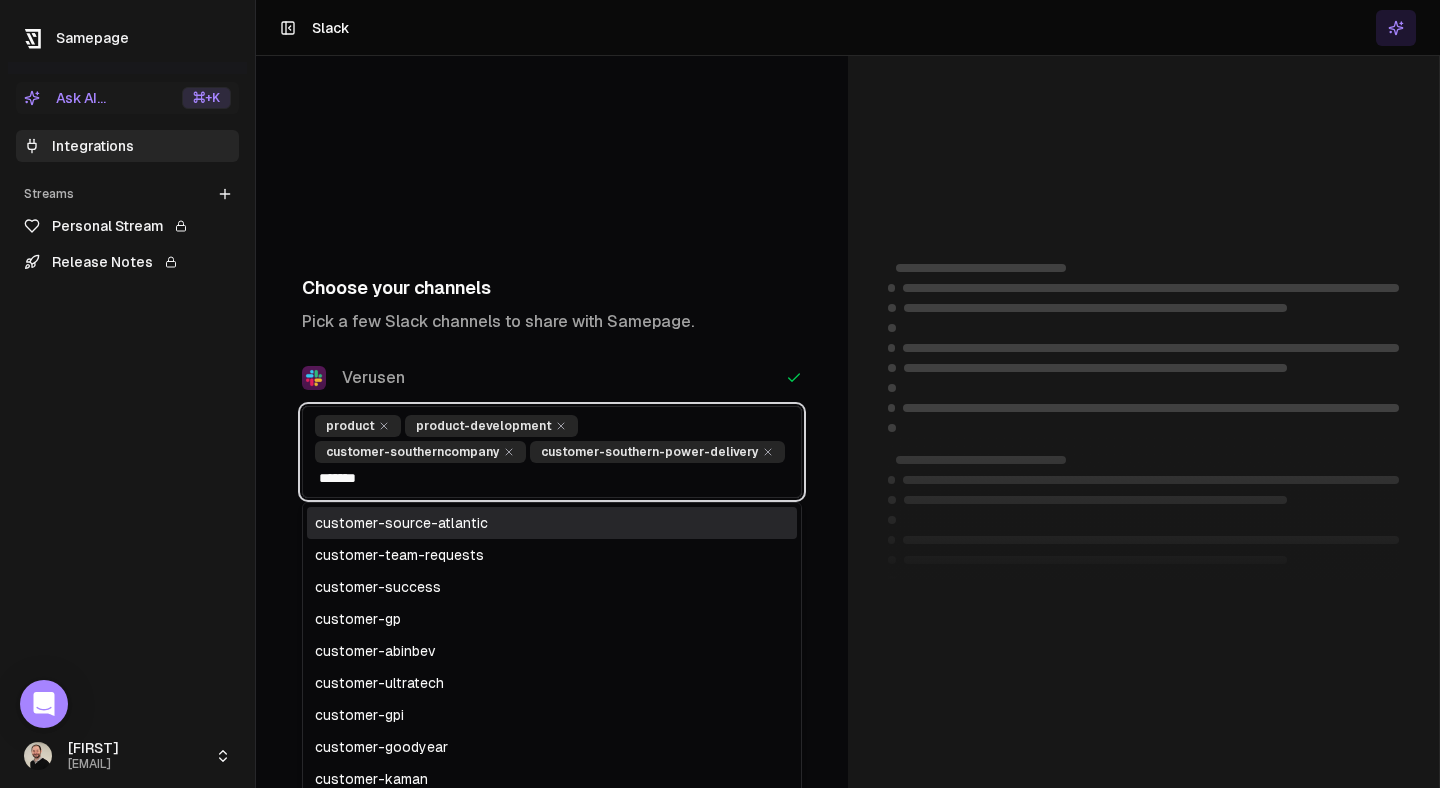 type on "********" 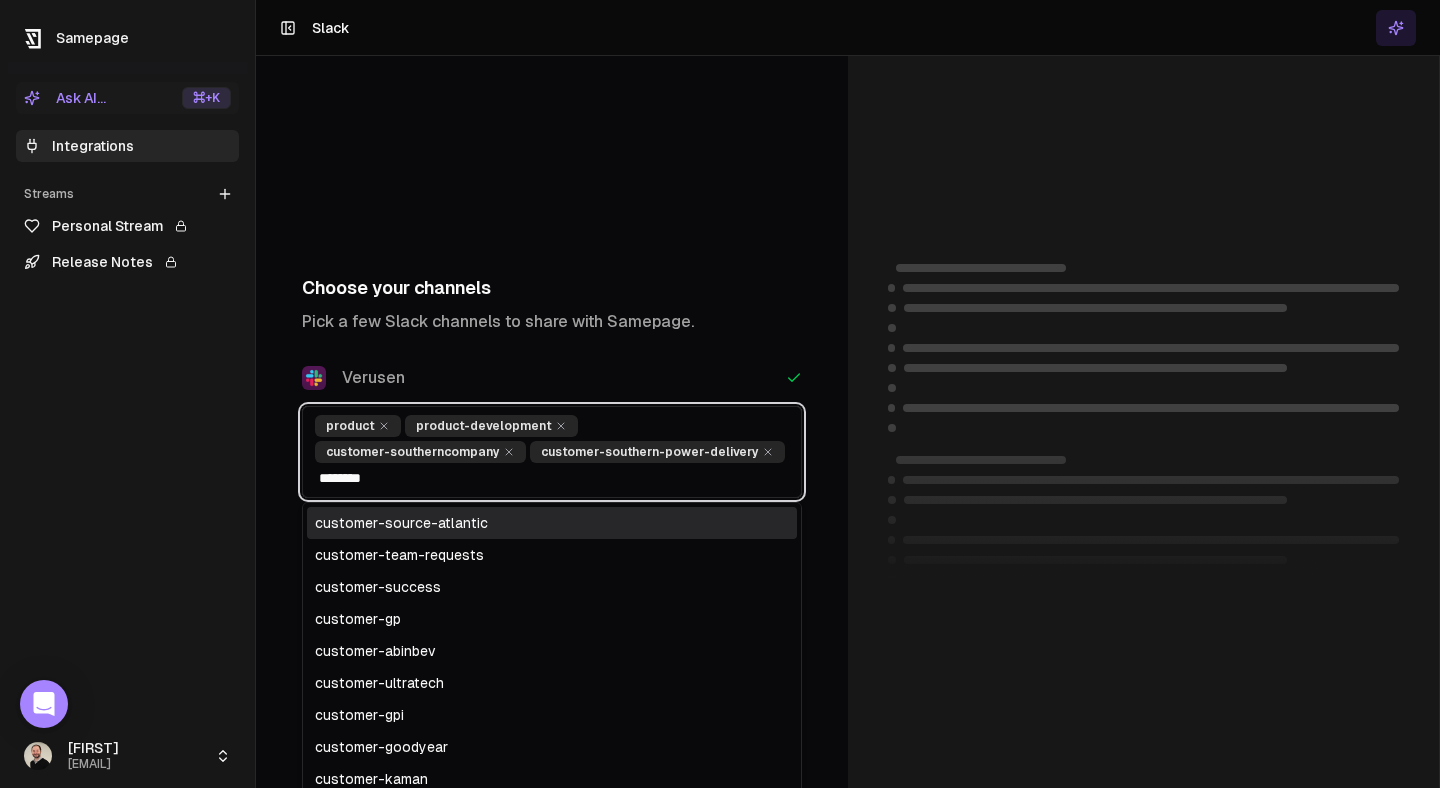 click on "customer-source-atlantic" at bounding box center [552, 523] 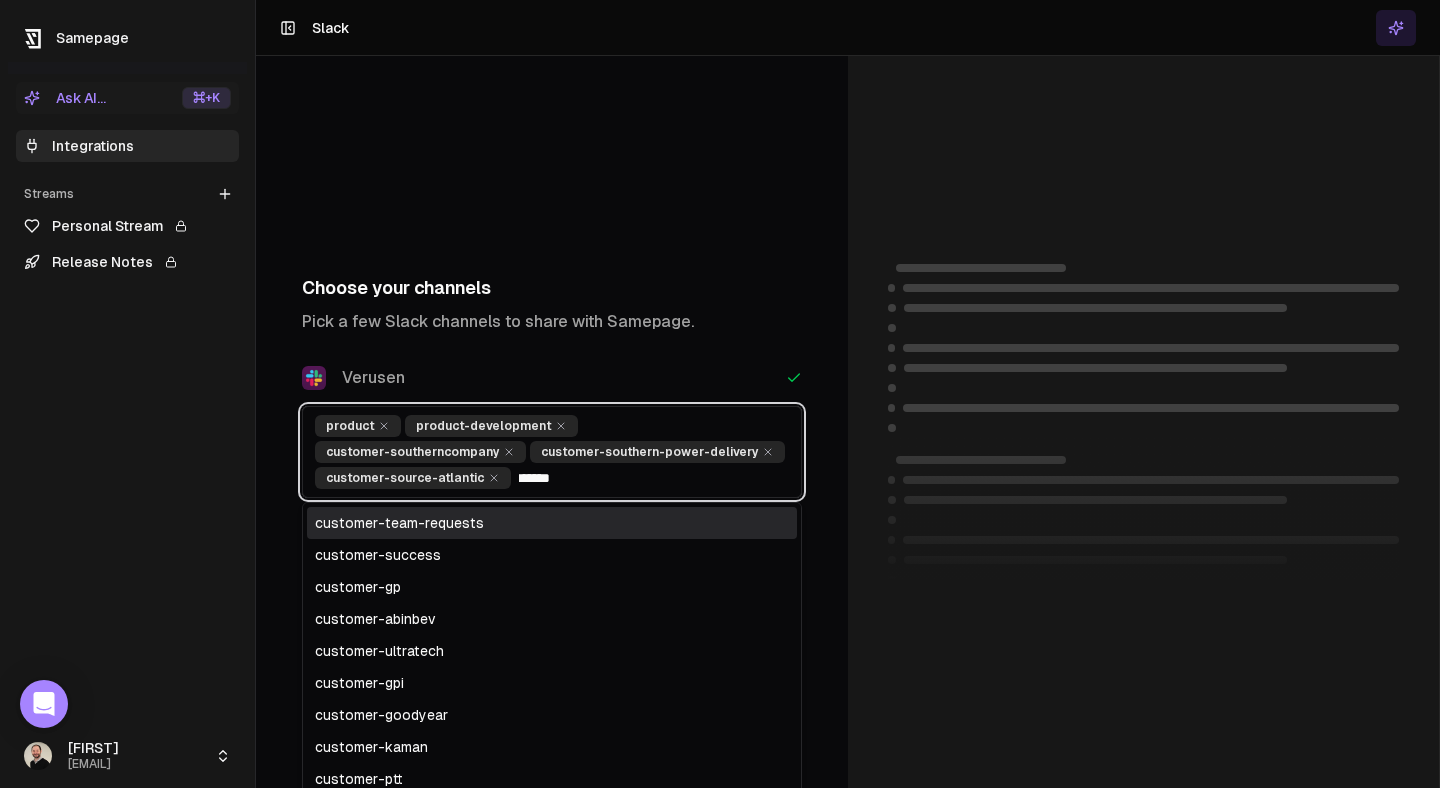 type on "********" 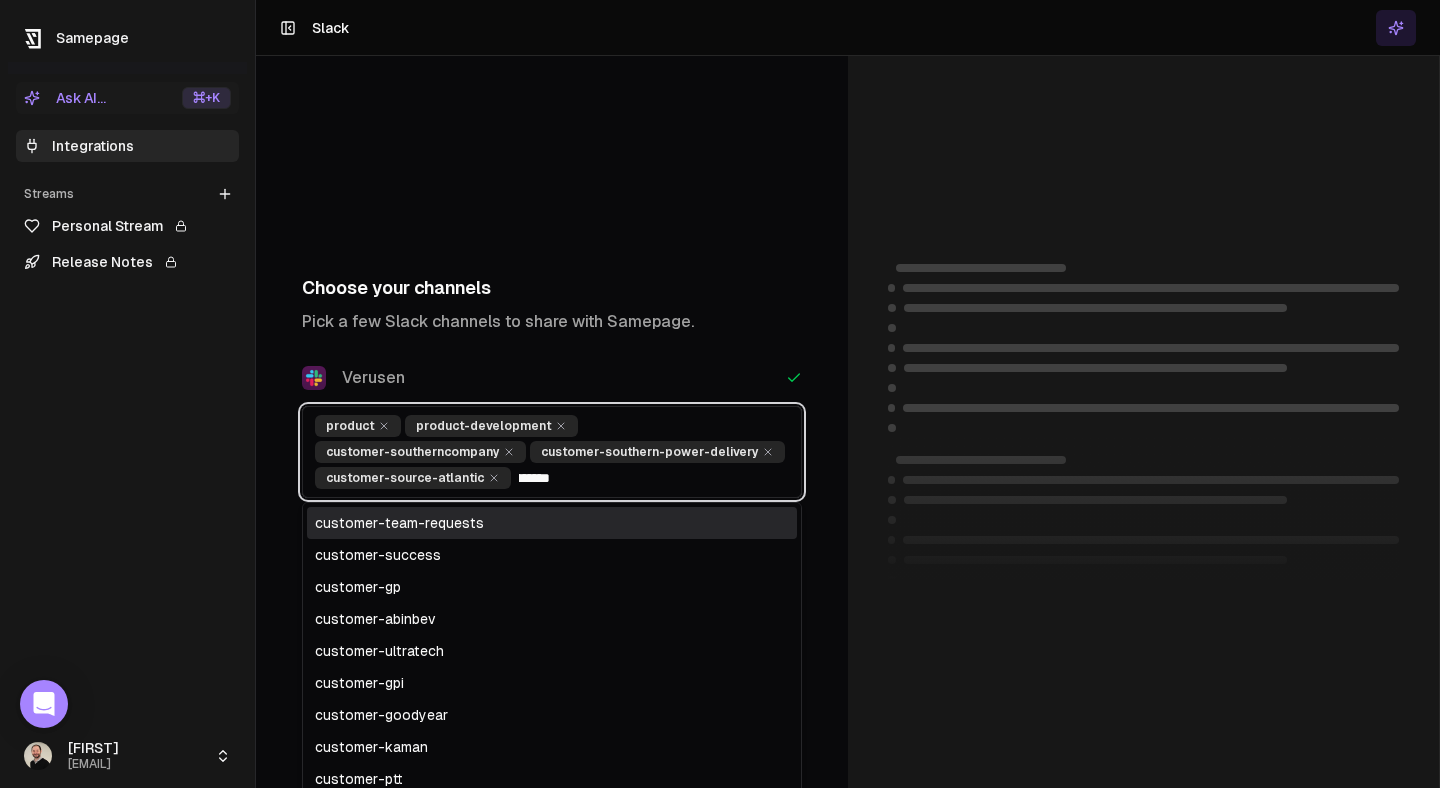 scroll, scrollTop: 0, scrollLeft: 30, axis: horizontal 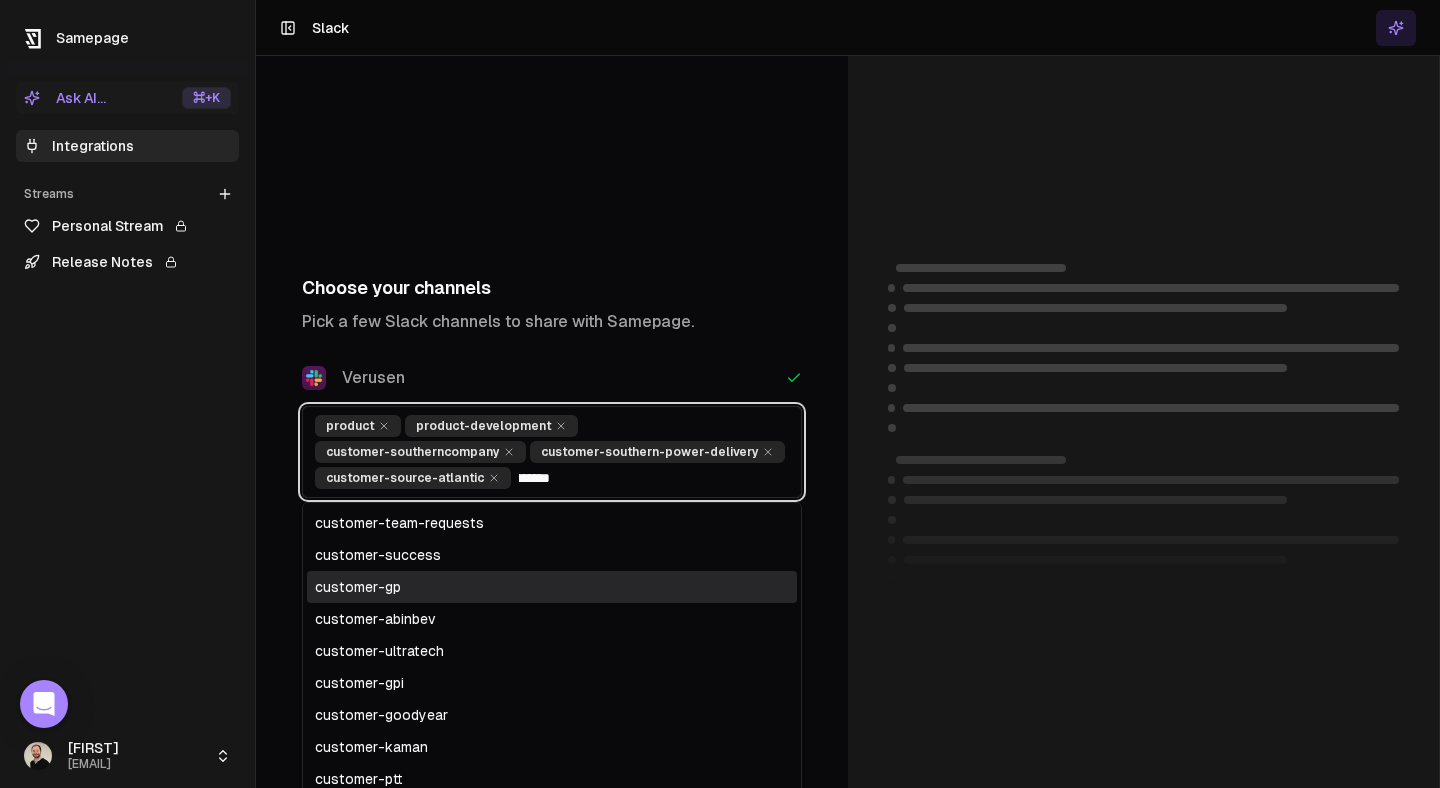 click on "customer-gp" at bounding box center [552, 587] 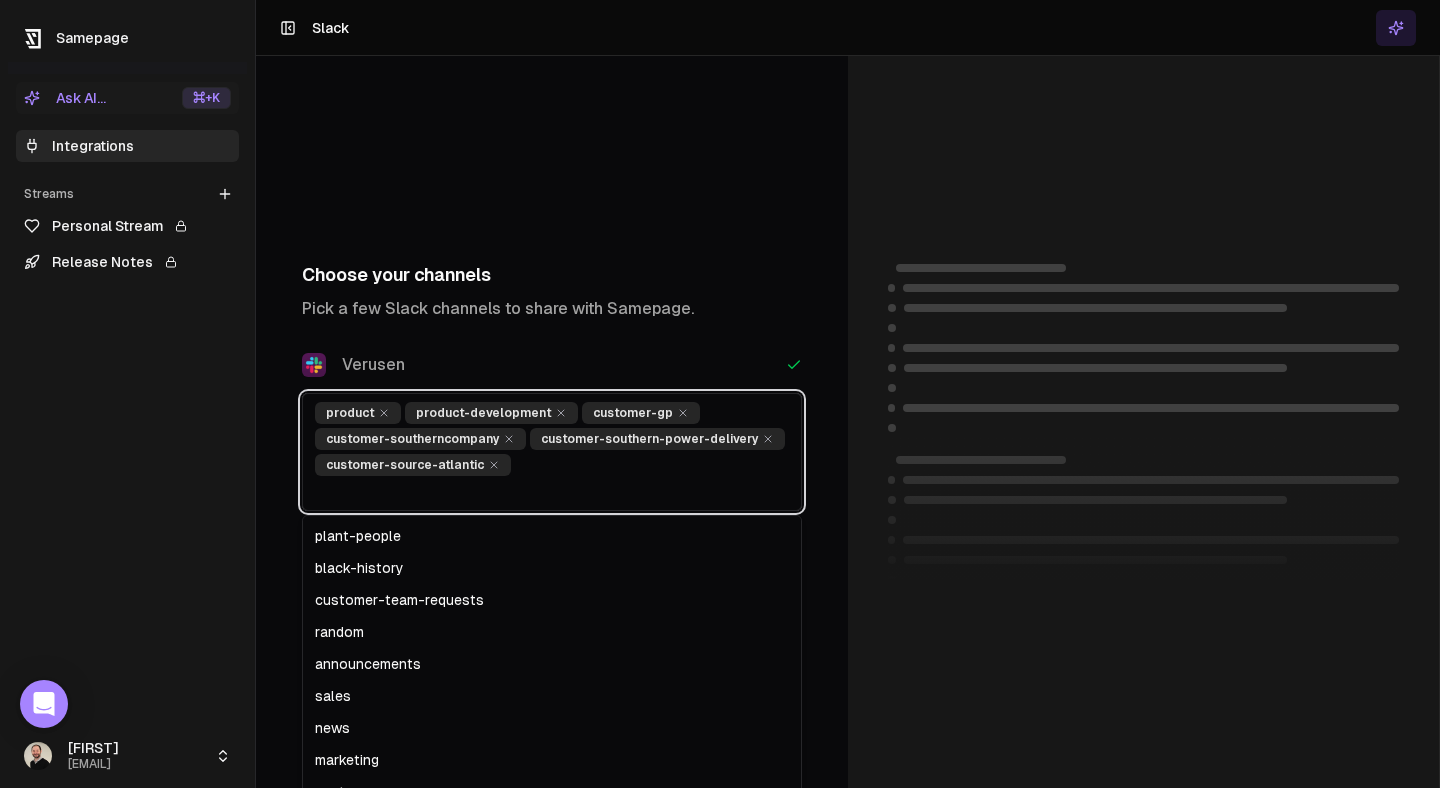 scroll, scrollTop: 0, scrollLeft: 0, axis: both 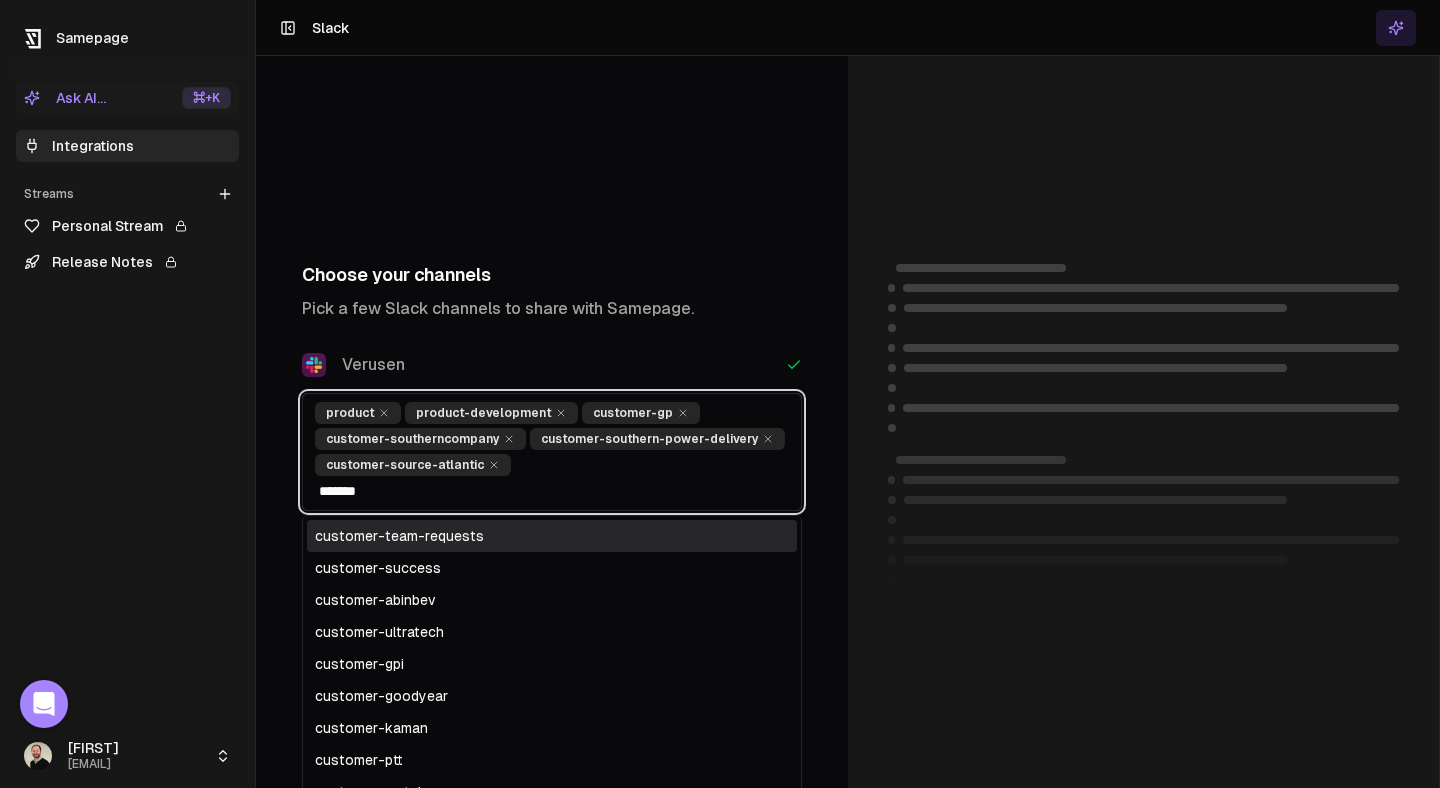 type on "********" 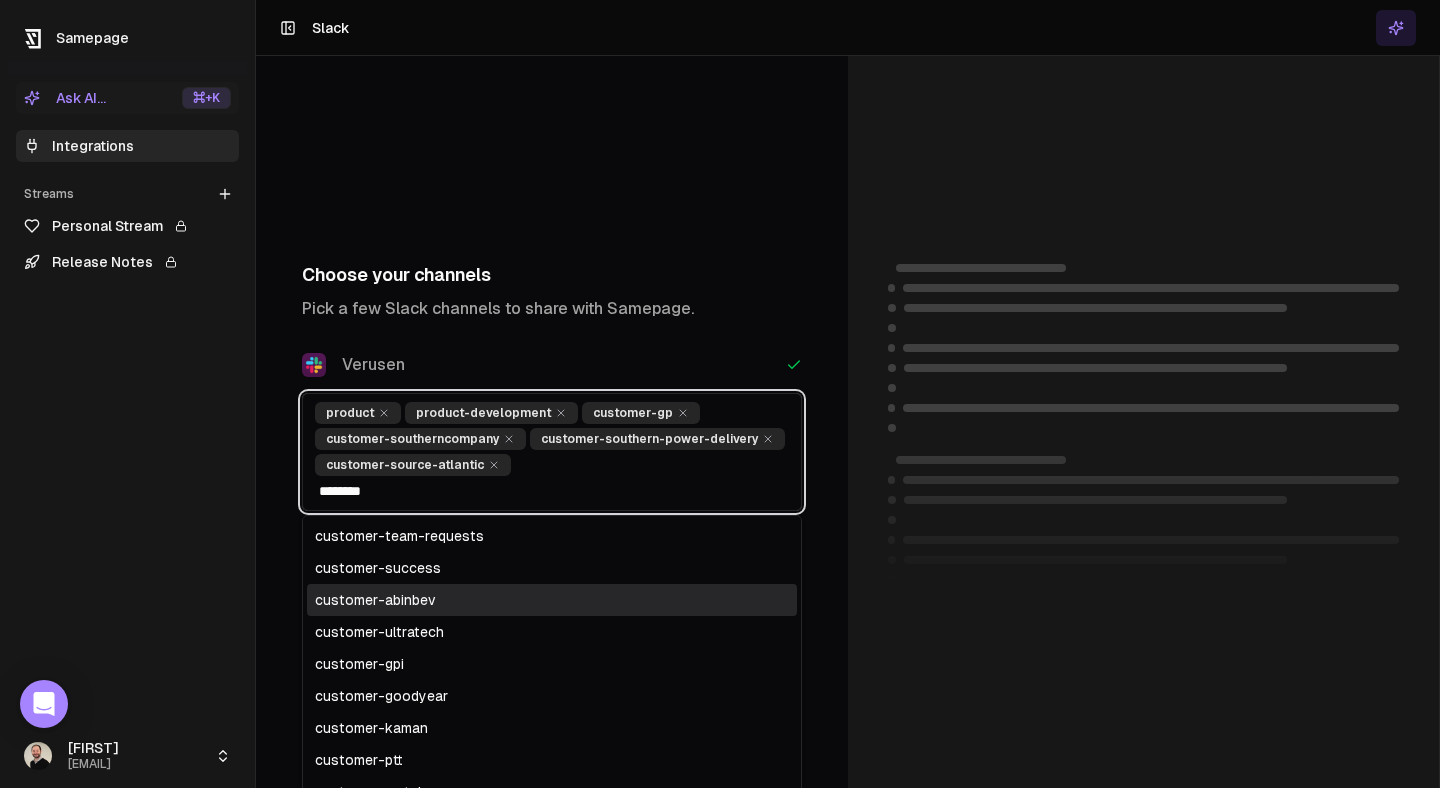 click on "customer-abinbev" at bounding box center (552, 600) 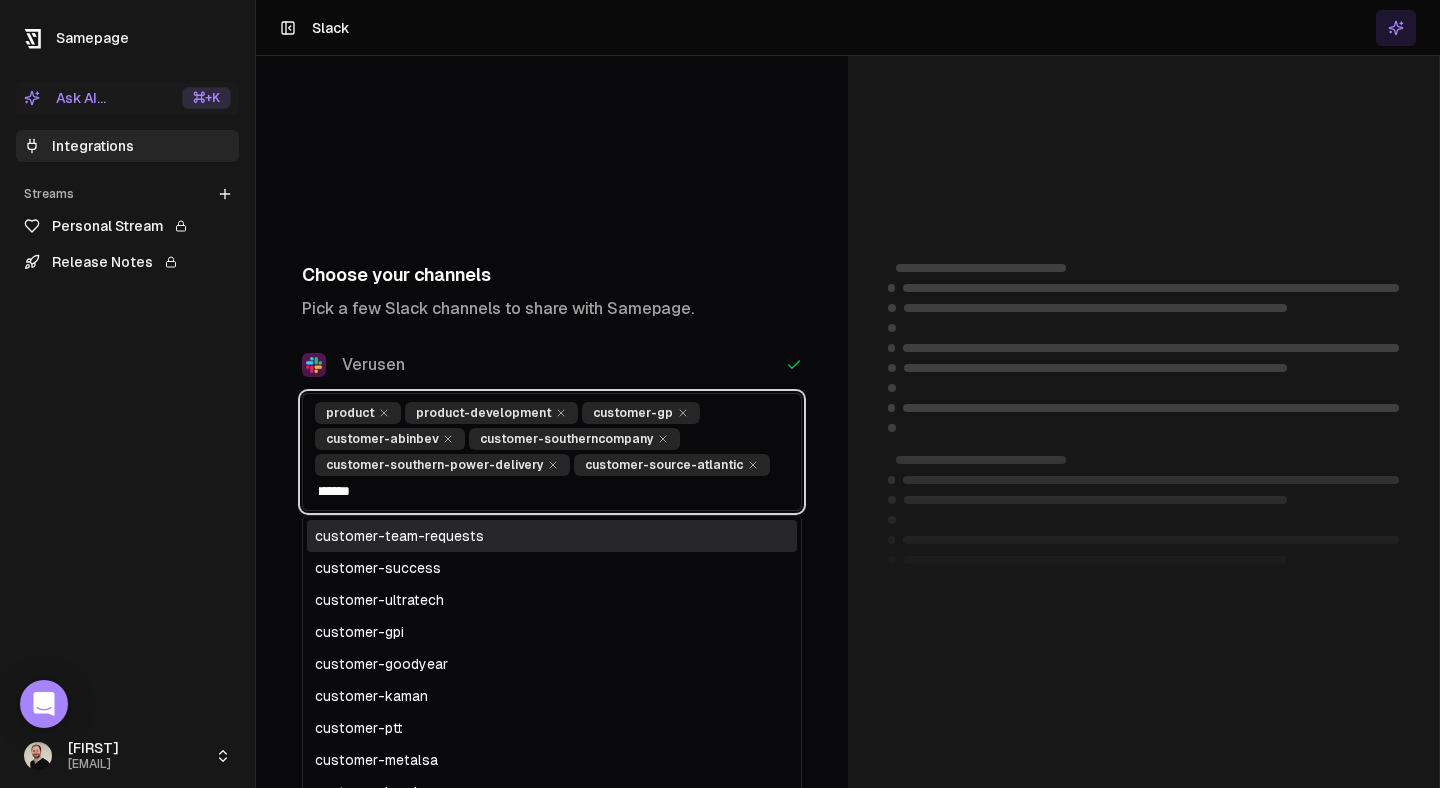 type on "********" 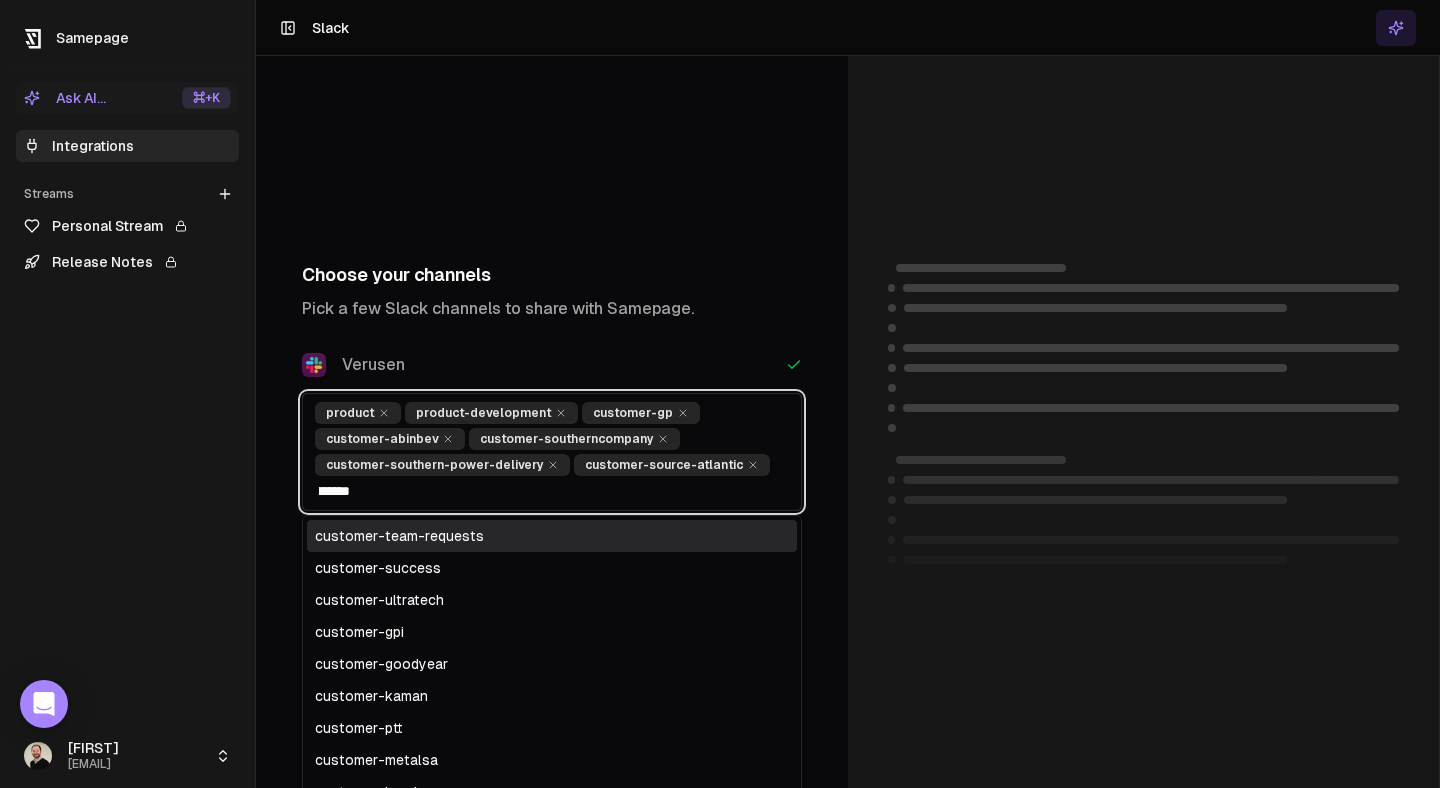 scroll, scrollTop: 0, scrollLeft: 30, axis: horizontal 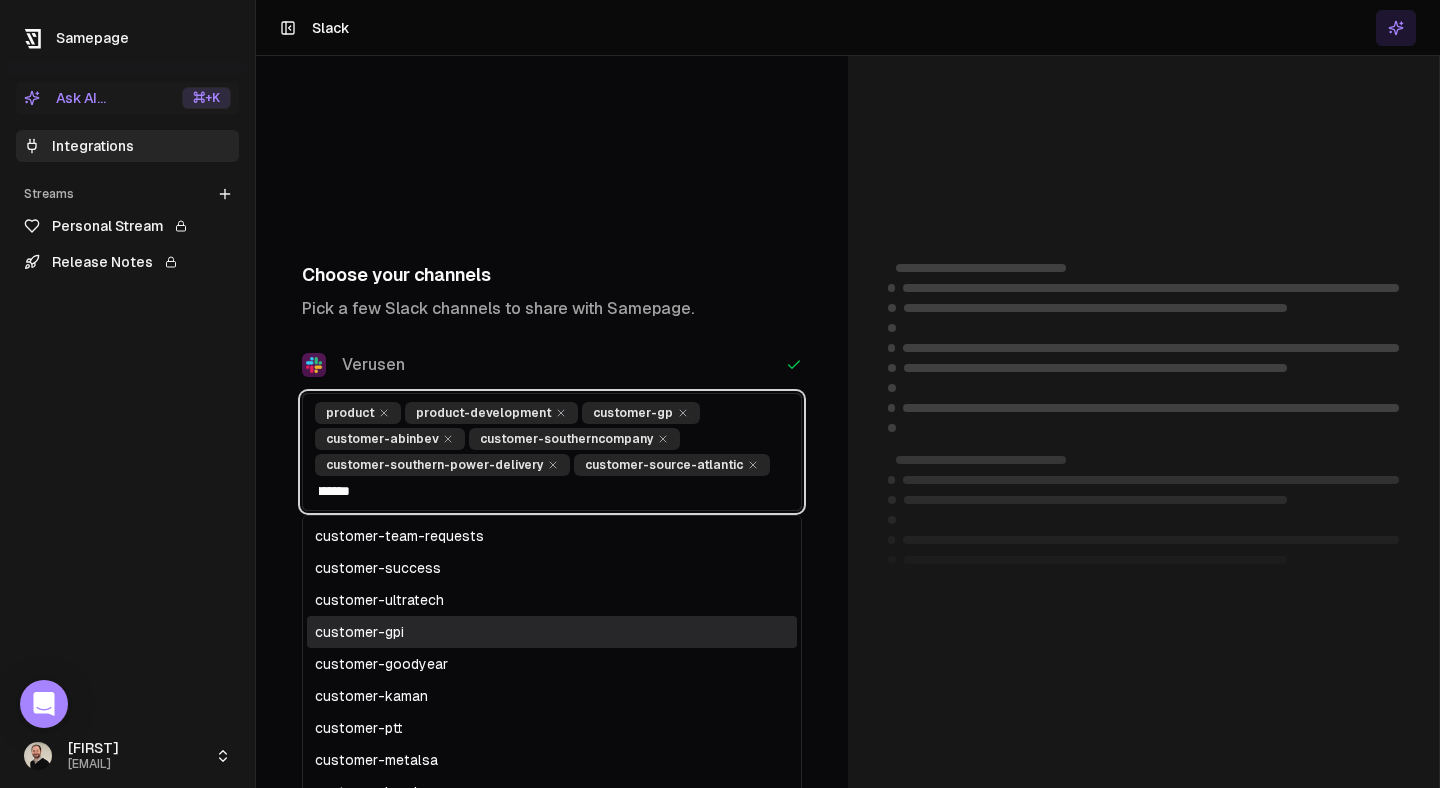 click on "customer-gpi" at bounding box center [552, 632] 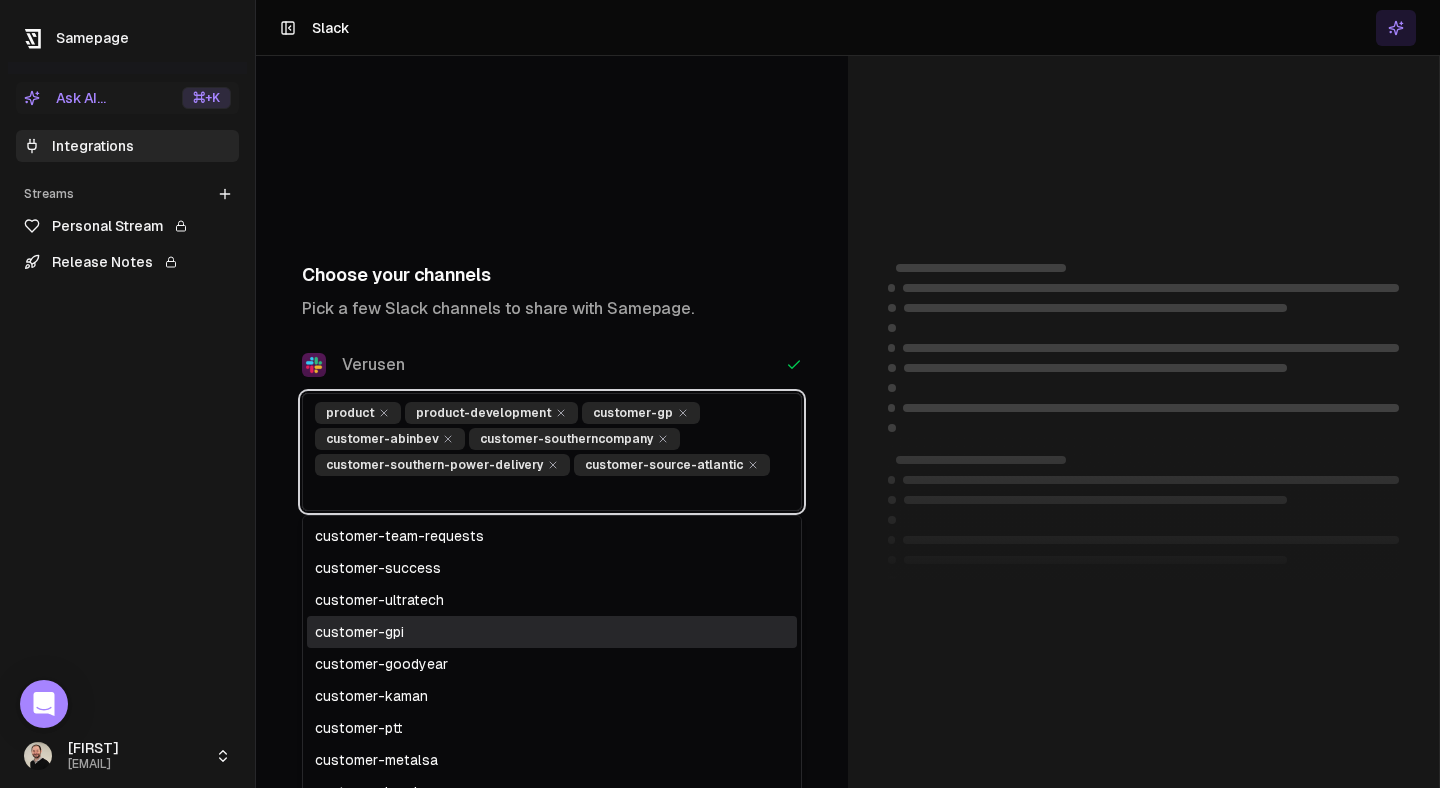 scroll, scrollTop: 0, scrollLeft: 0, axis: both 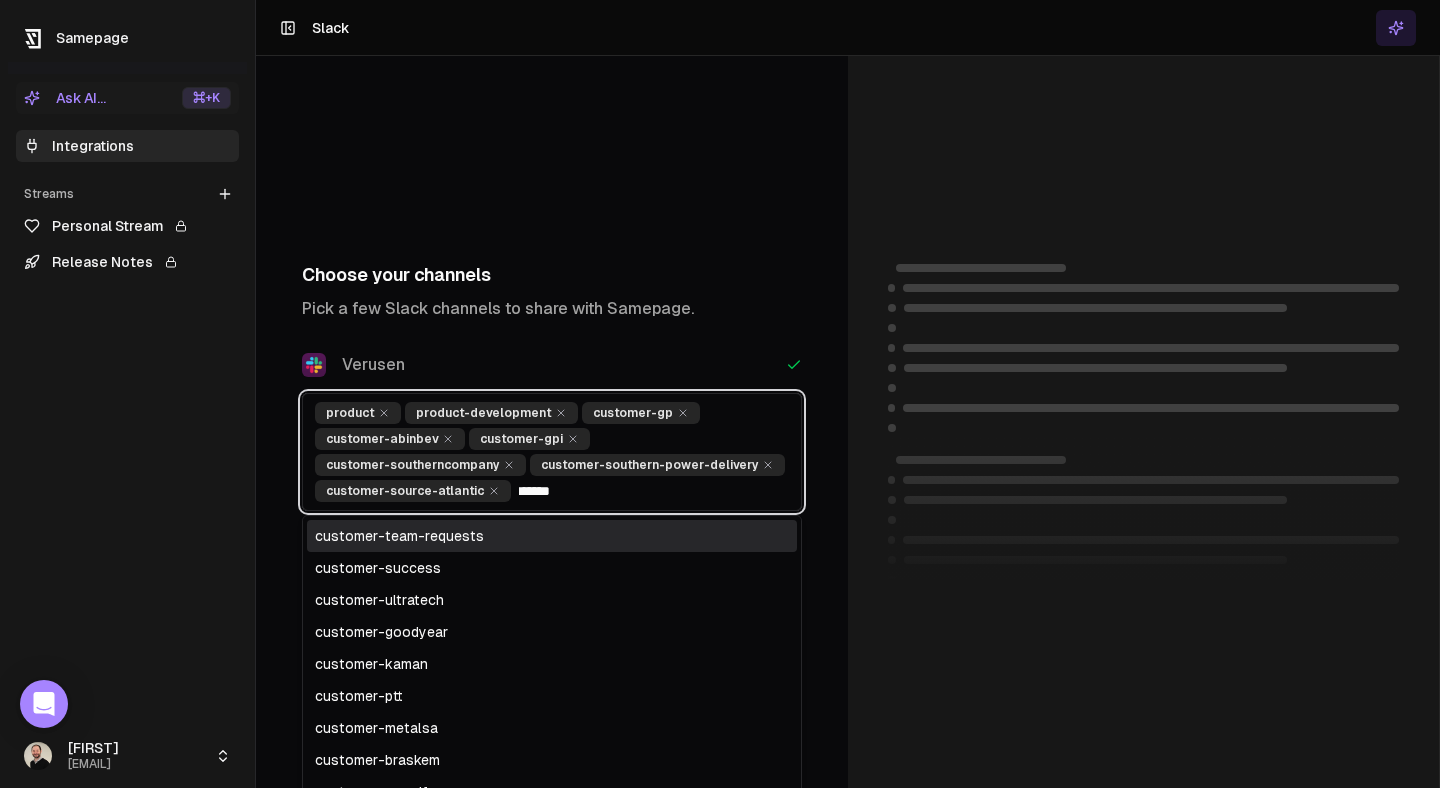 type on "********" 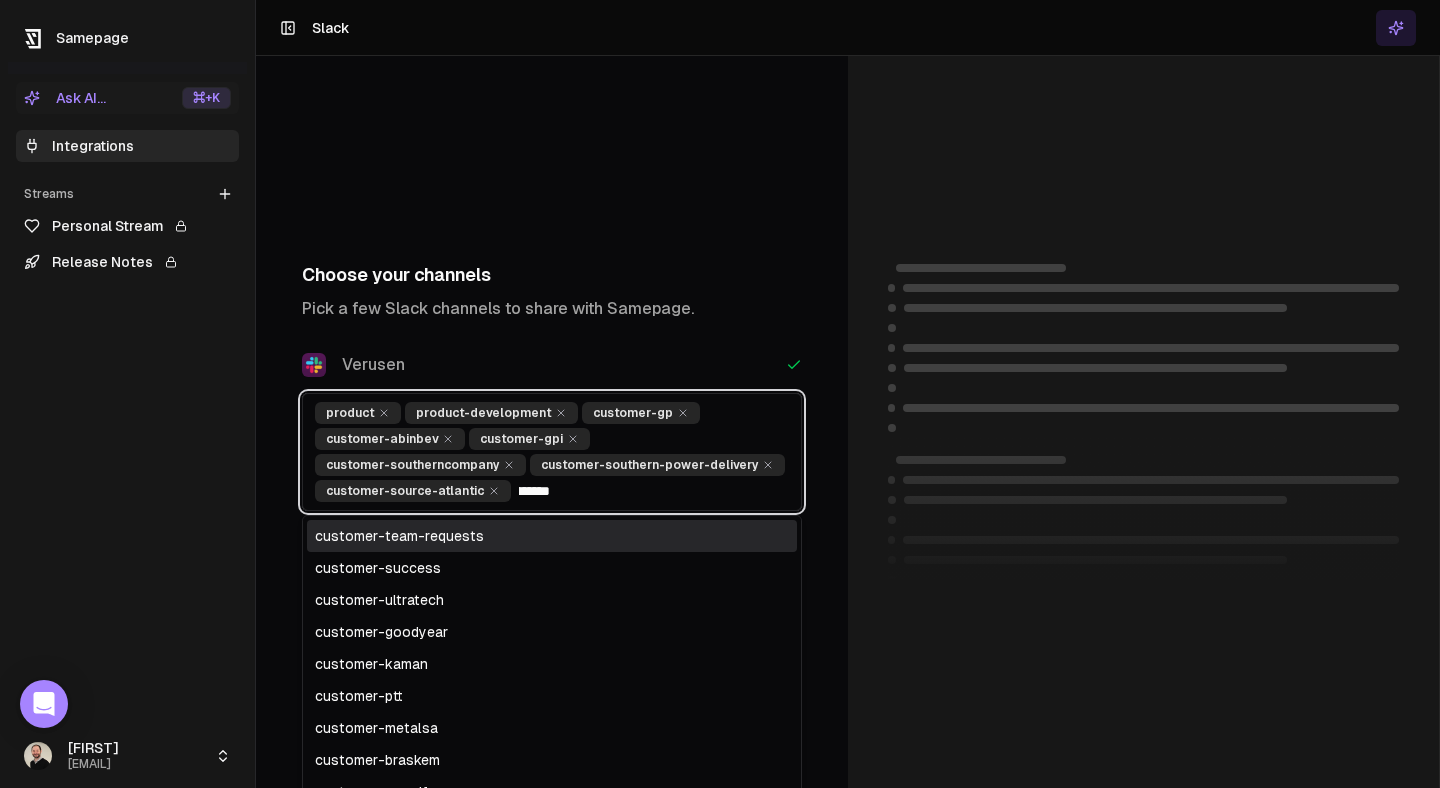 scroll, scrollTop: 0, scrollLeft: 30, axis: horizontal 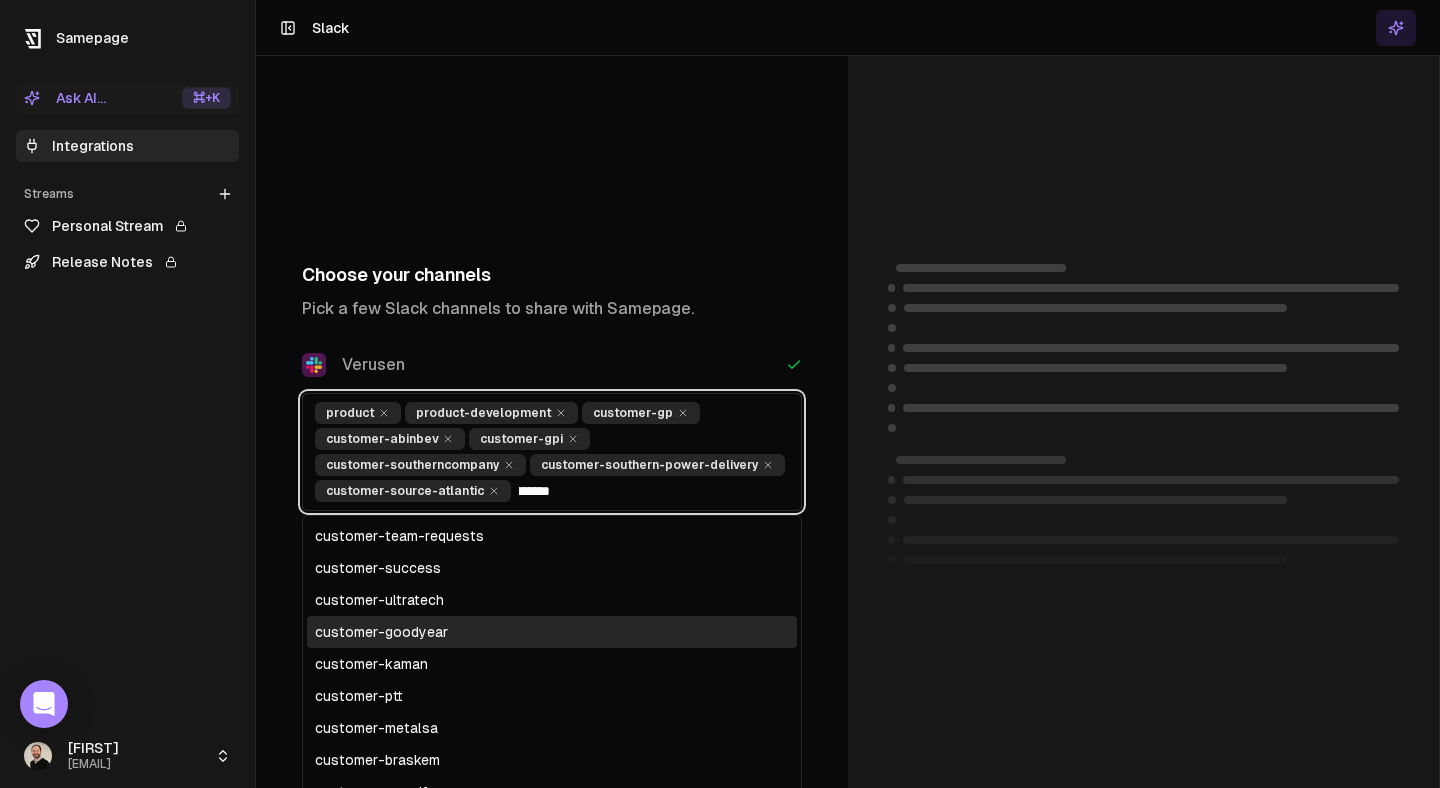 click on "customer-goodyear" at bounding box center [552, 632] 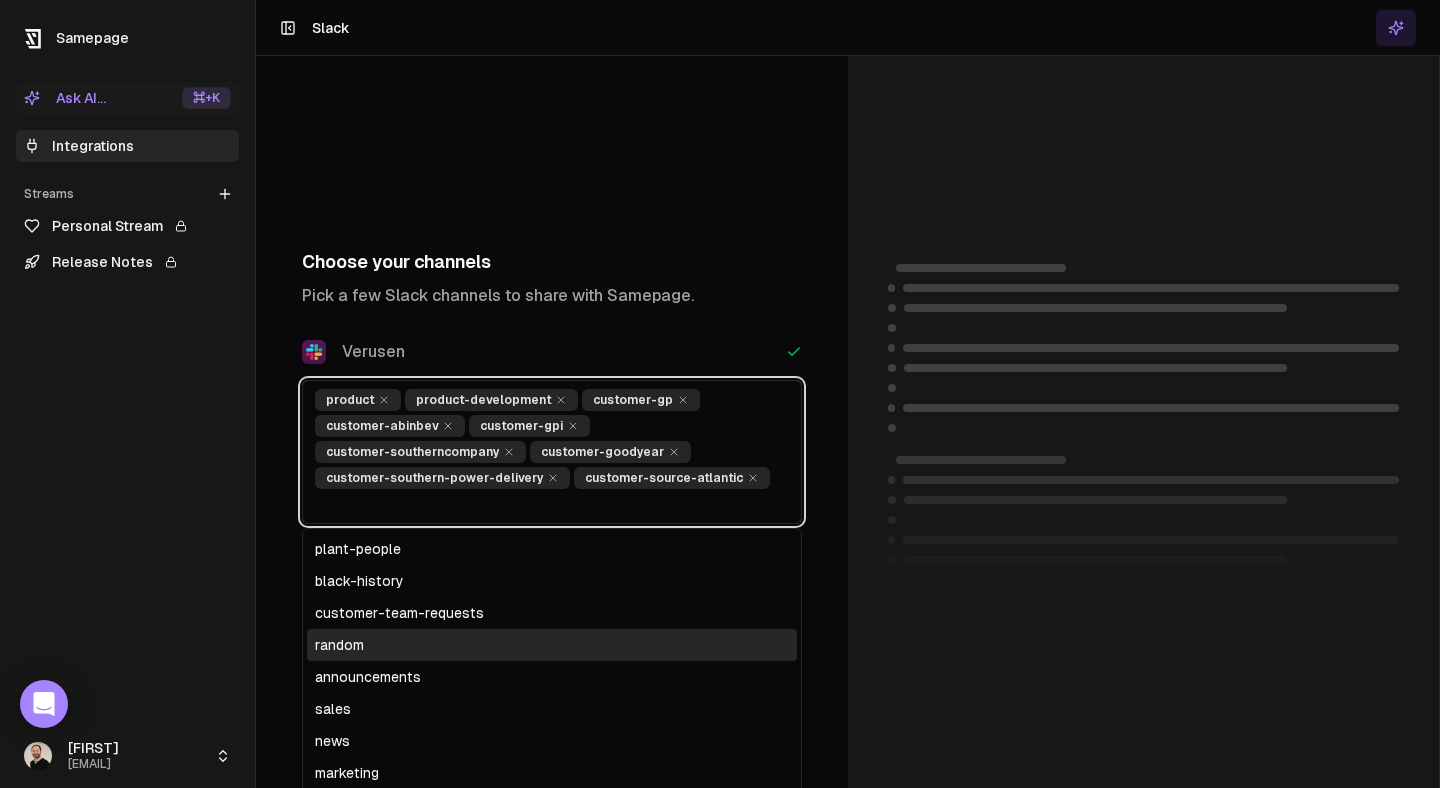 scroll, scrollTop: 0, scrollLeft: 0, axis: both 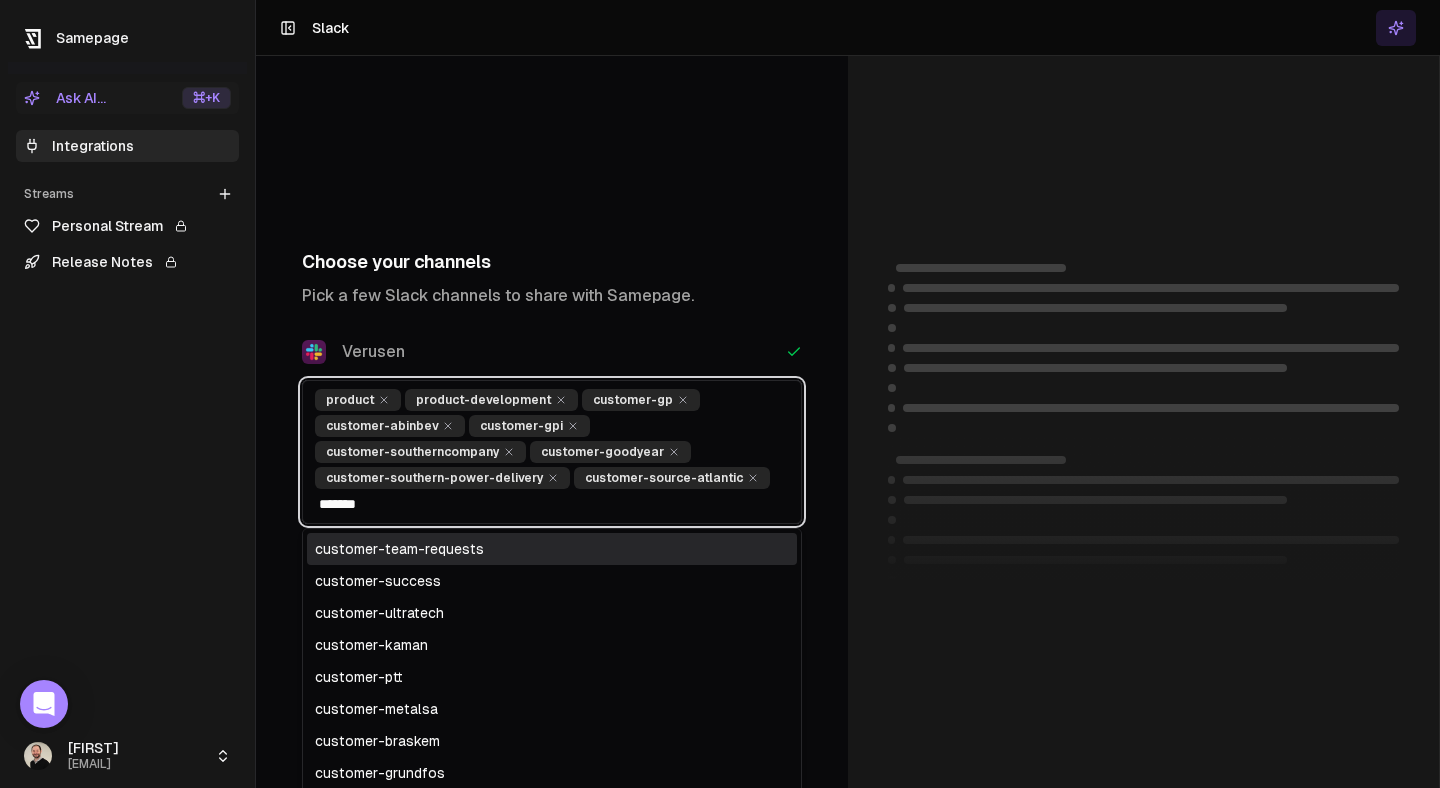 type on "********" 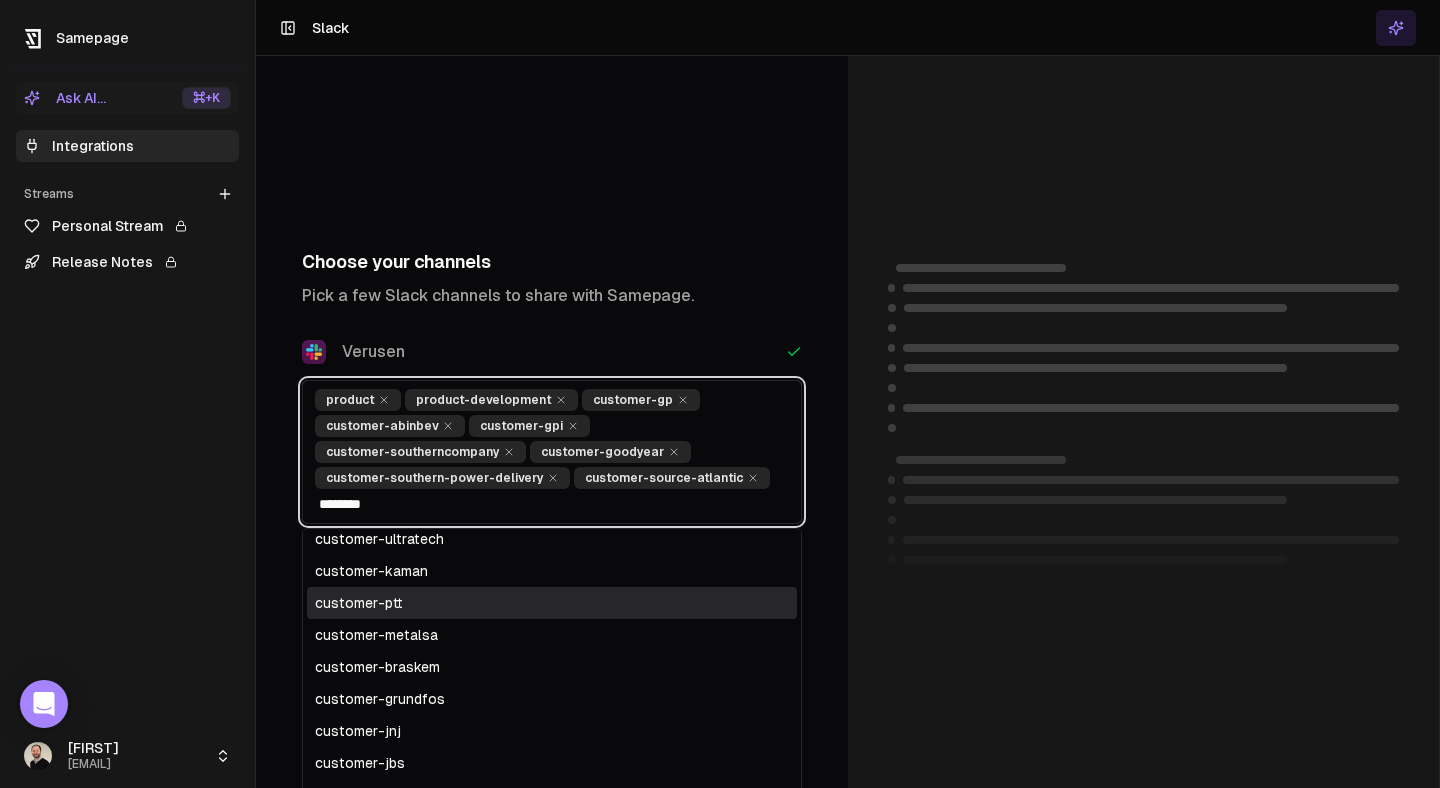 scroll, scrollTop: 84, scrollLeft: 0, axis: vertical 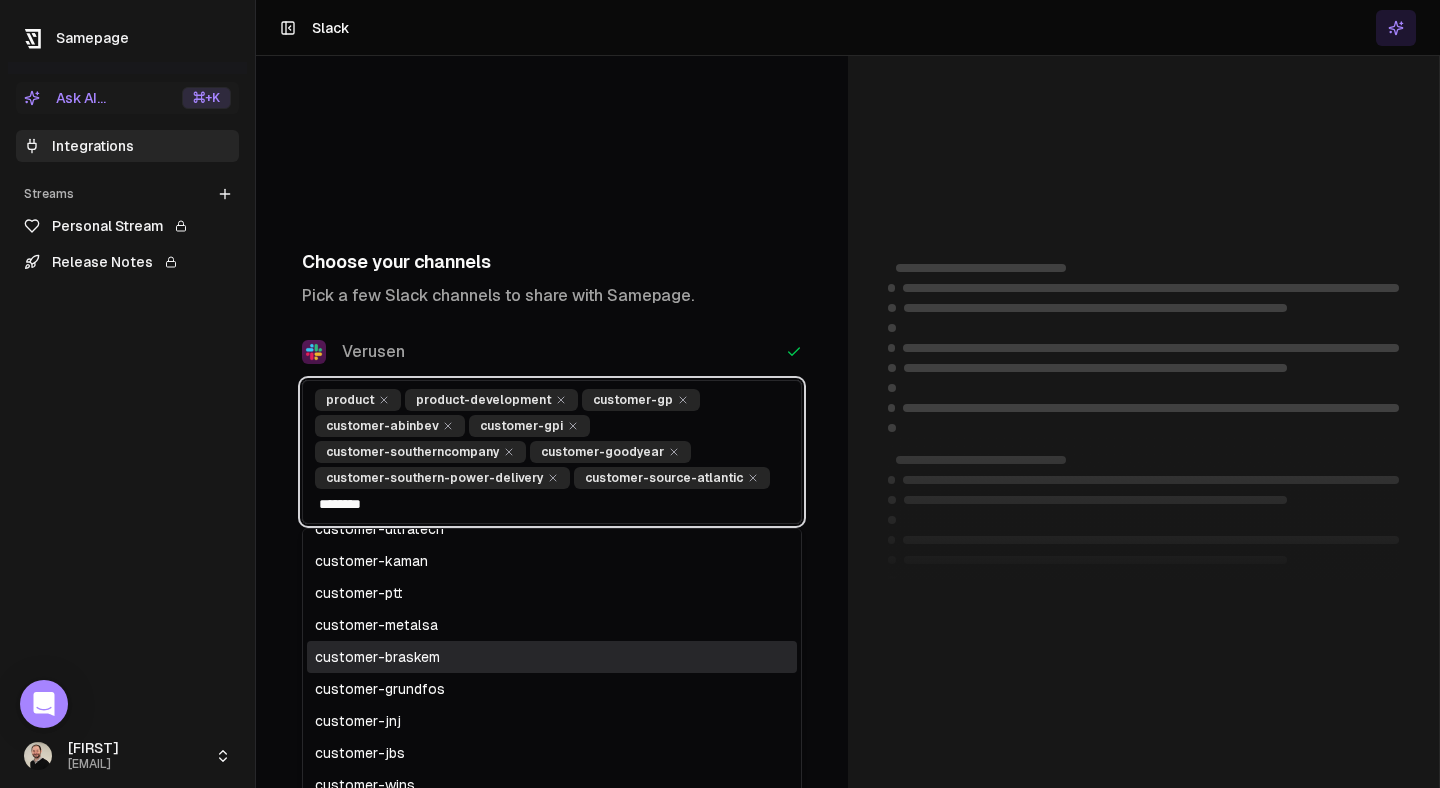 click on "customer-braskem" at bounding box center (552, 657) 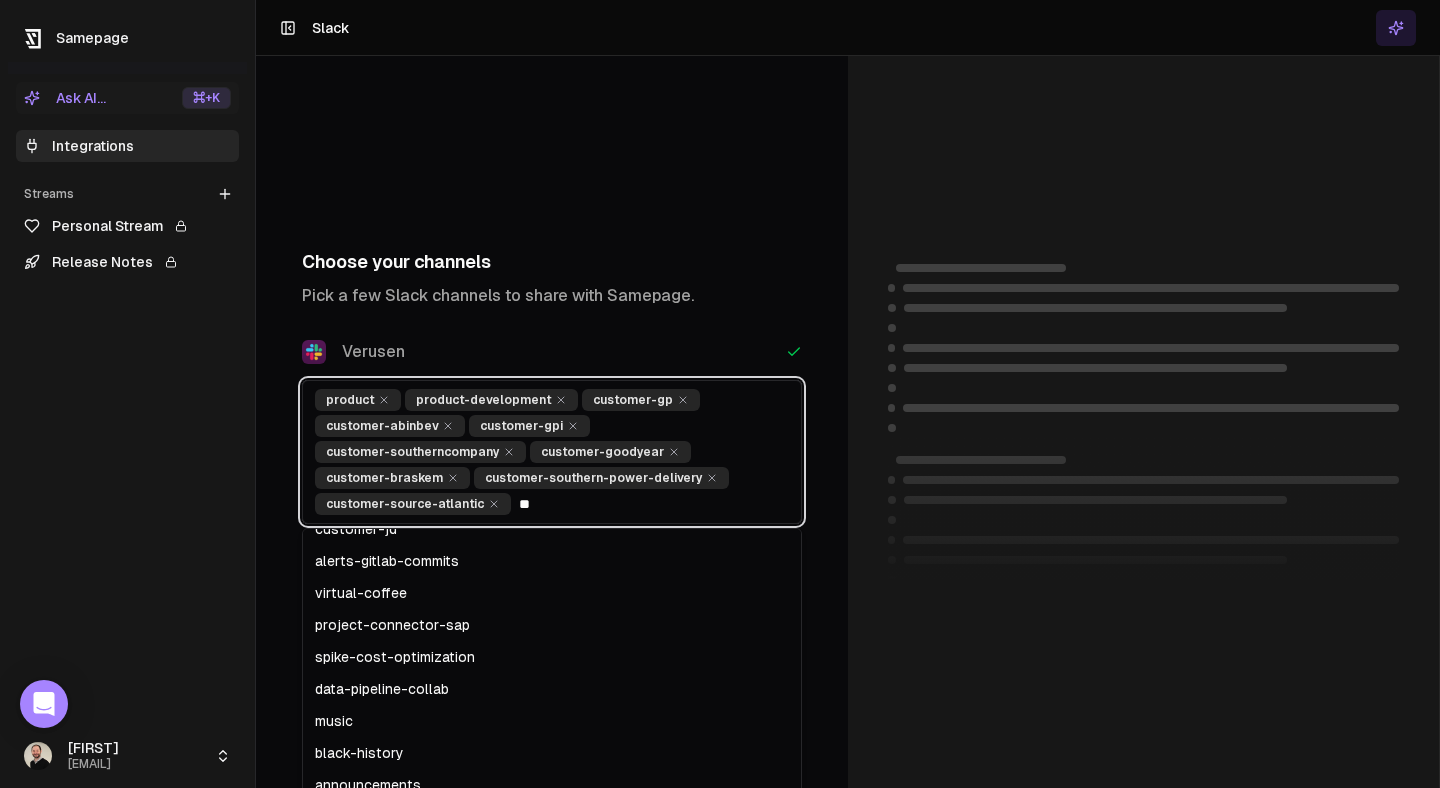 scroll, scrollTop: 478, scrollLeft: 0, axis: vertical 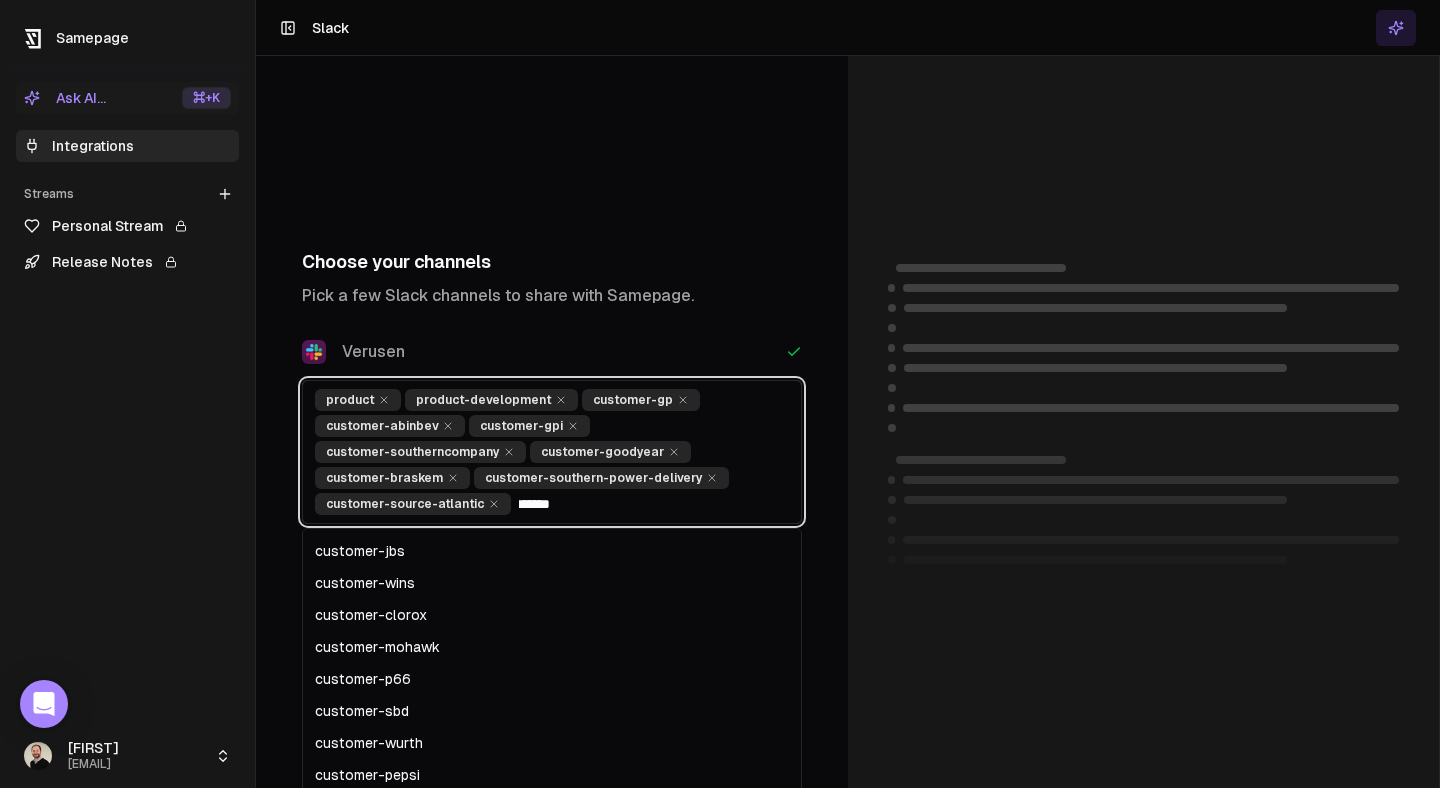 type on "********" 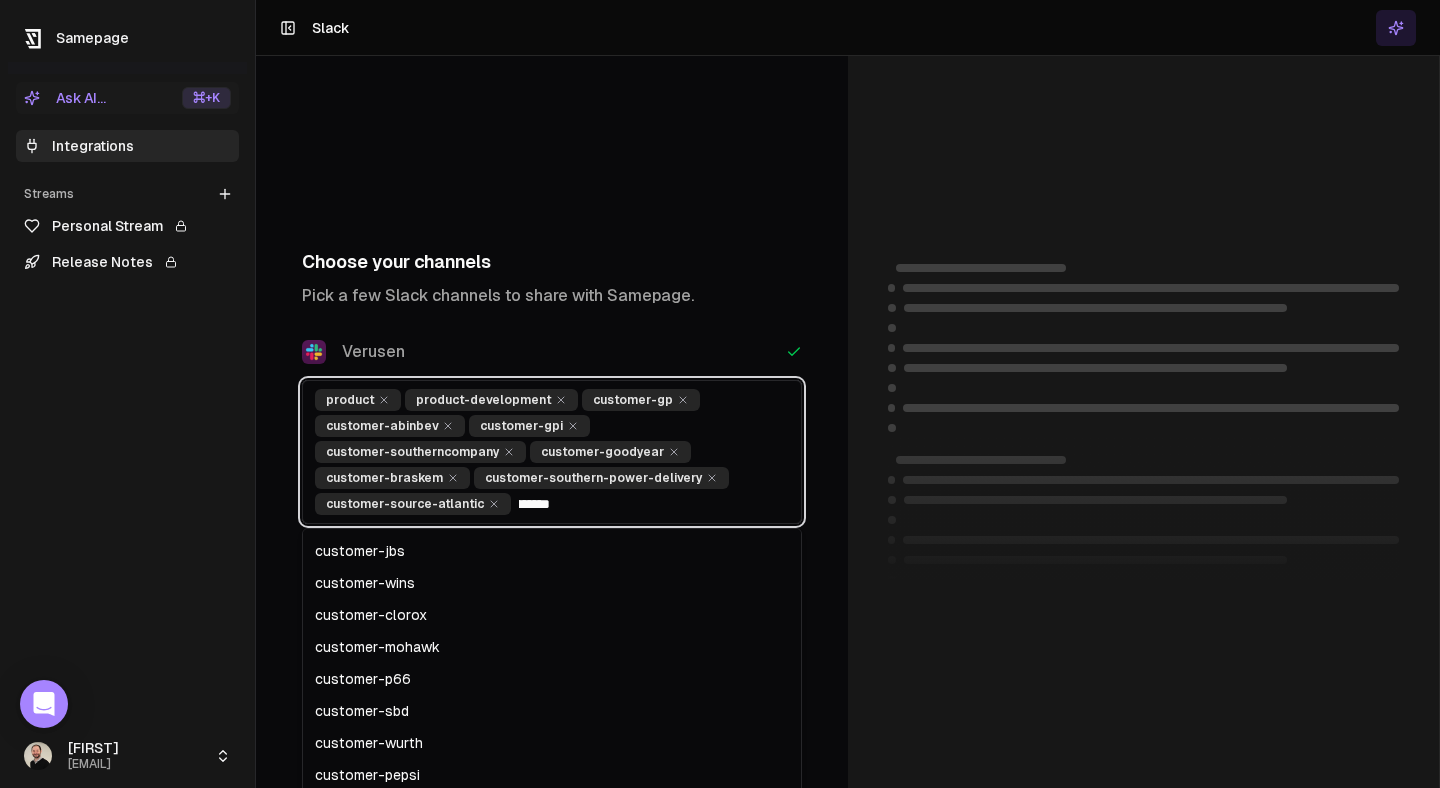 scroll, scrollTop: 0, scrollLeft: 30, axis: horizontal 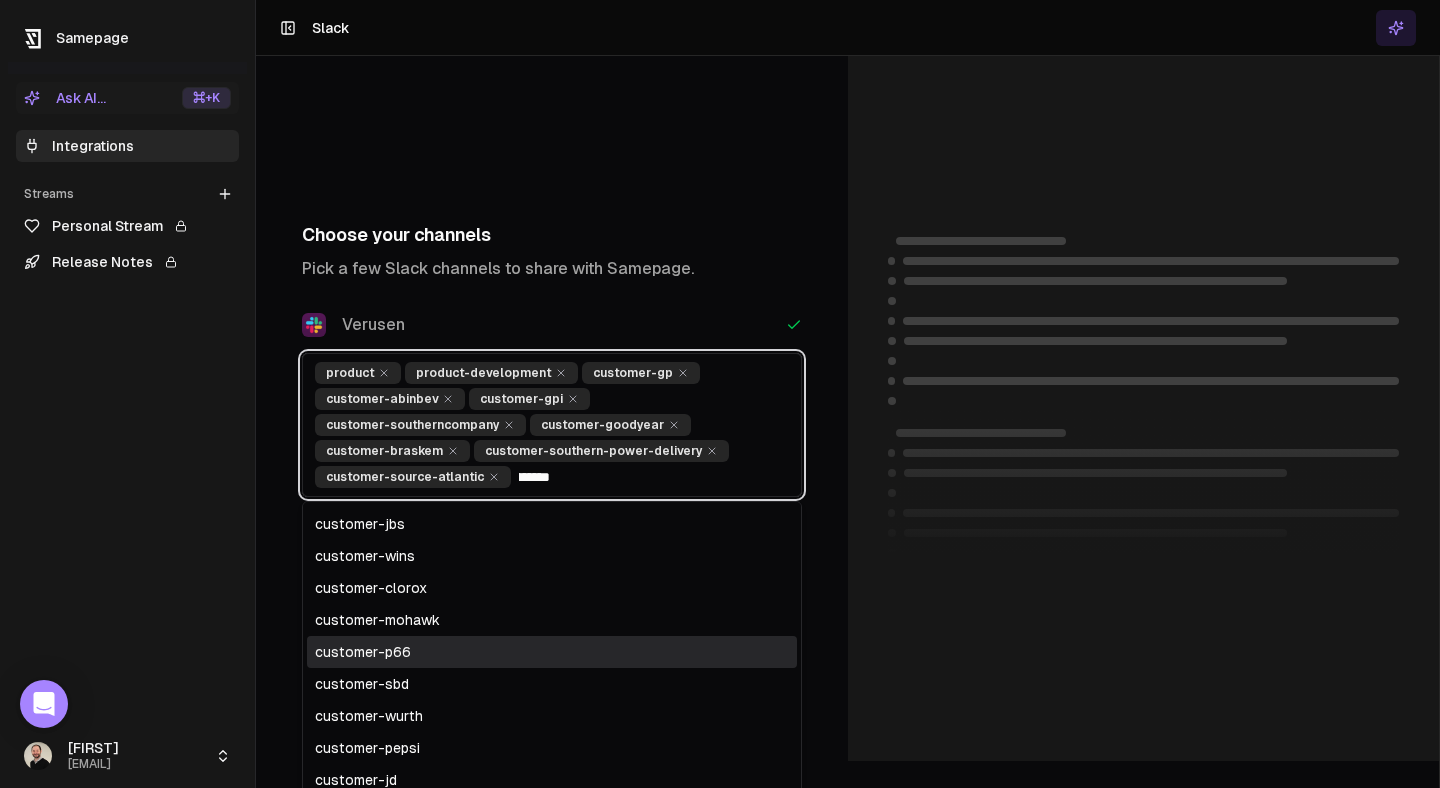 click on "customer-p66" at bounding box center (552, 652) 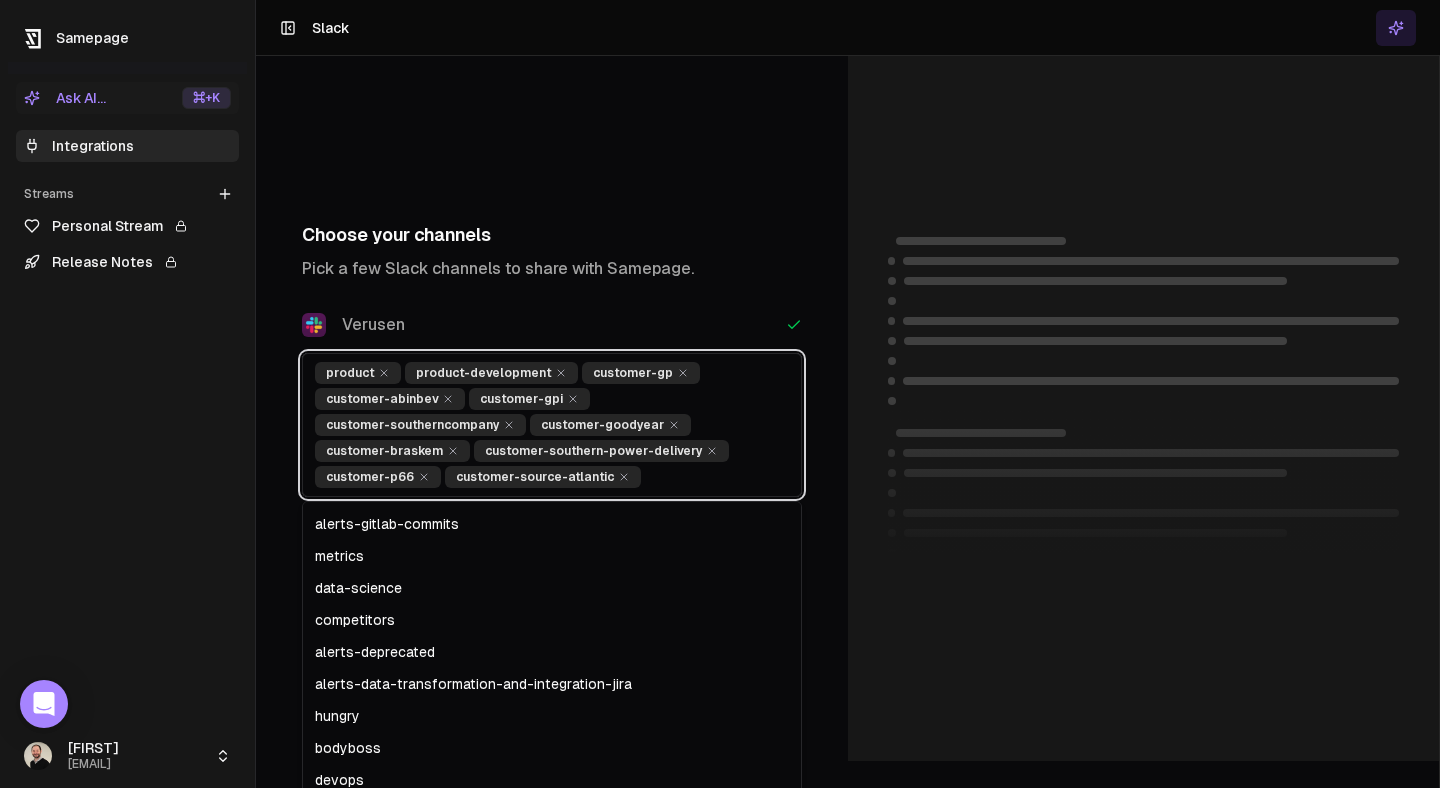 scroll, scrollTop: 0, scrollLeft: 0, axis: both 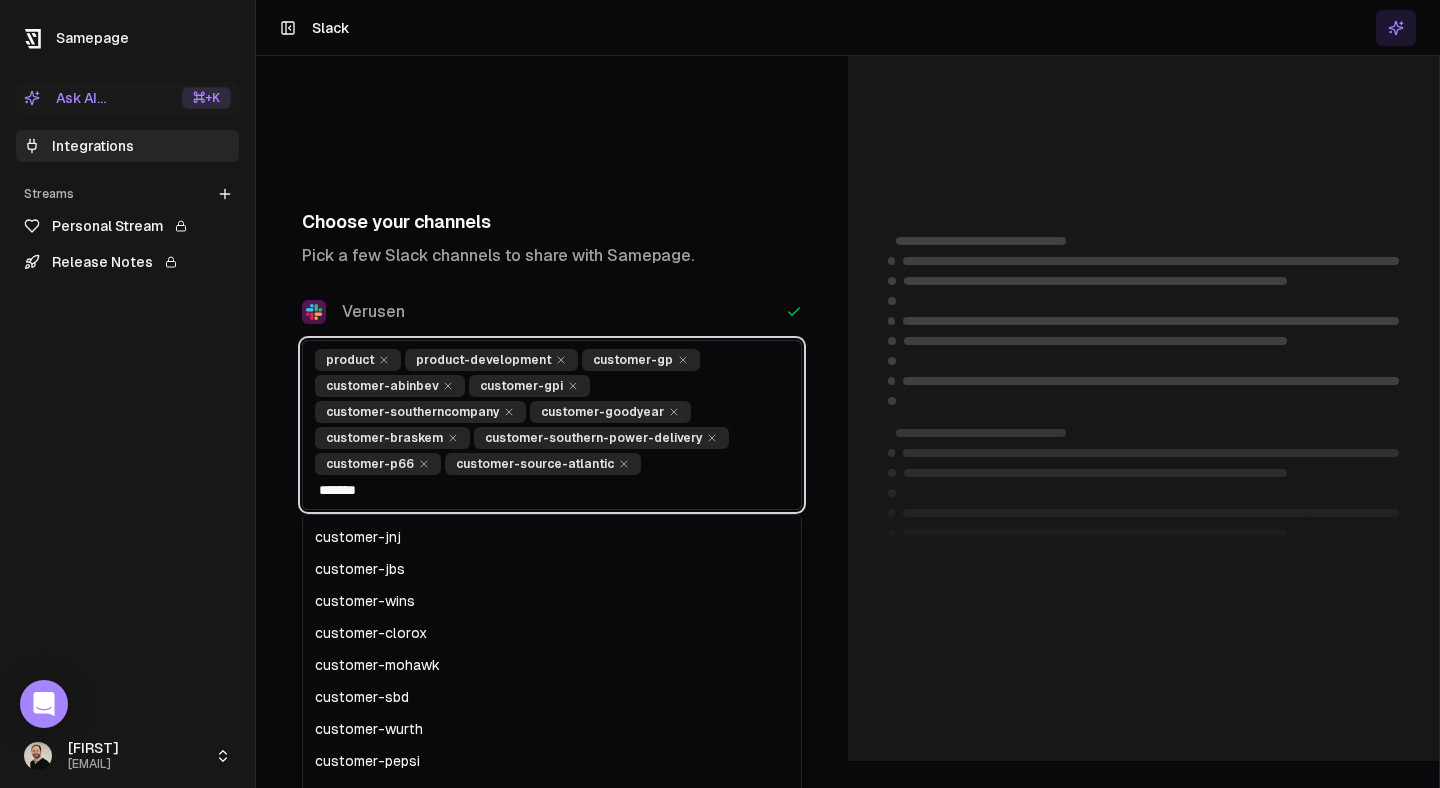 type on "********" 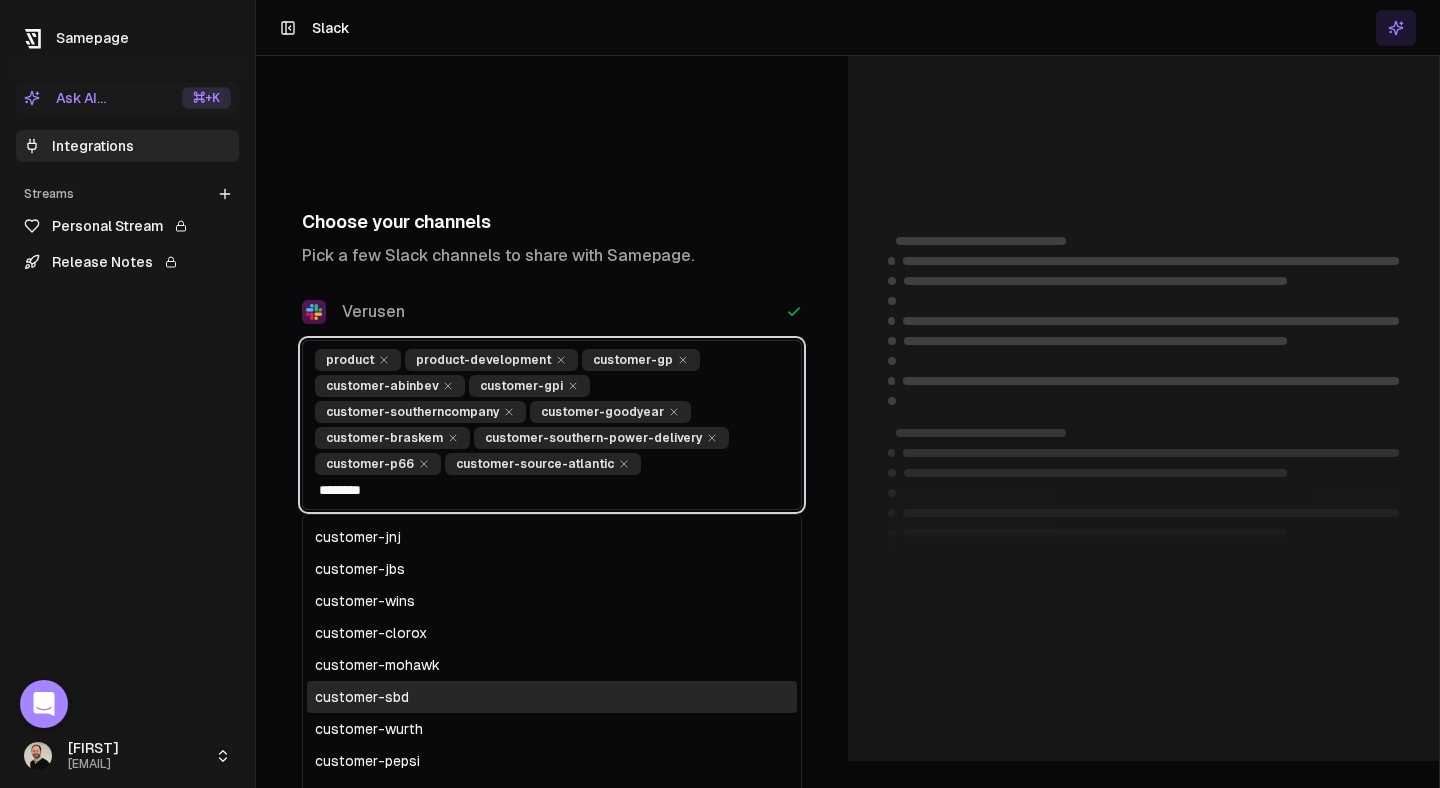 click on "customer-sbd" at bounding box center [552, 697] 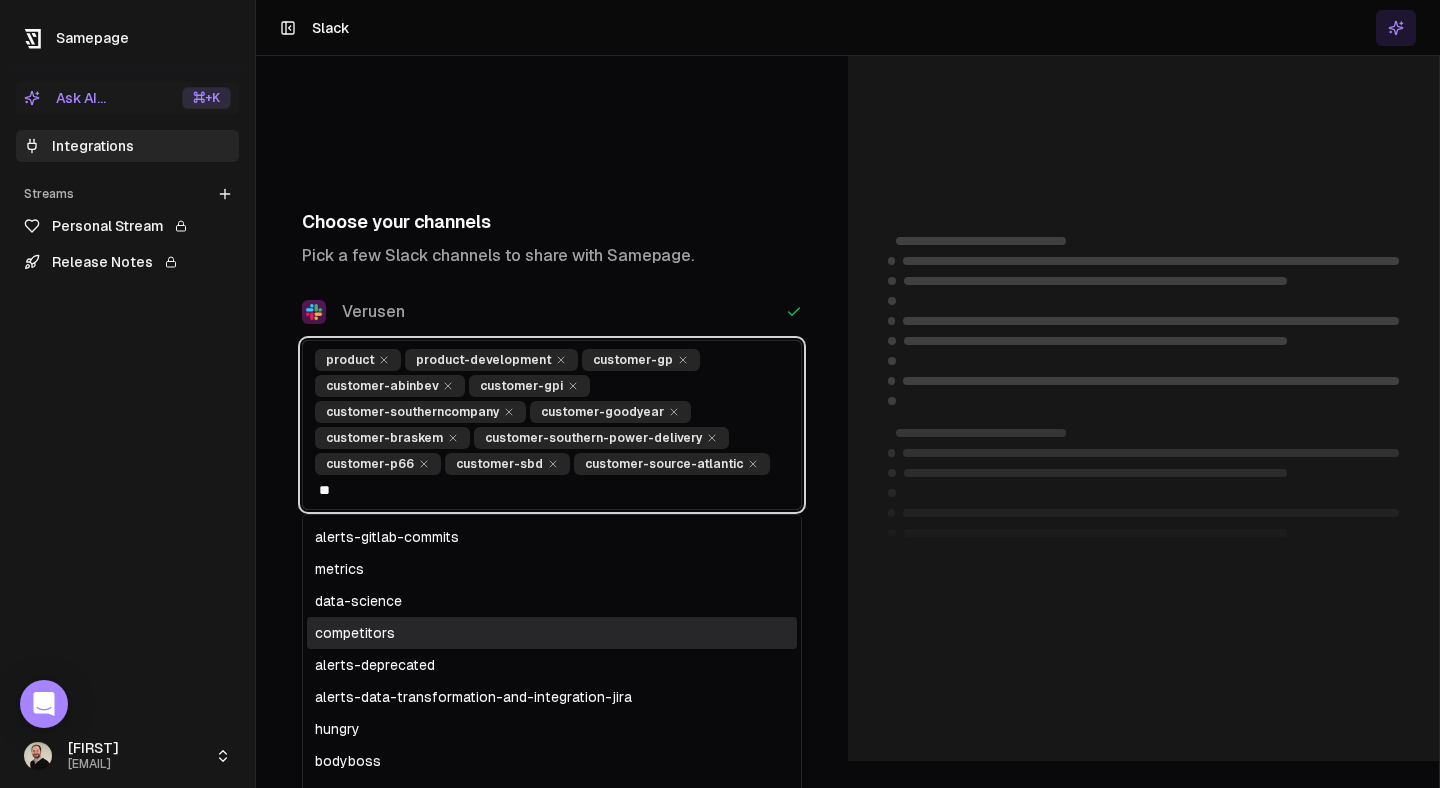 scroll, scrollTop: 36, scrollLeft: 0, axis: vertical 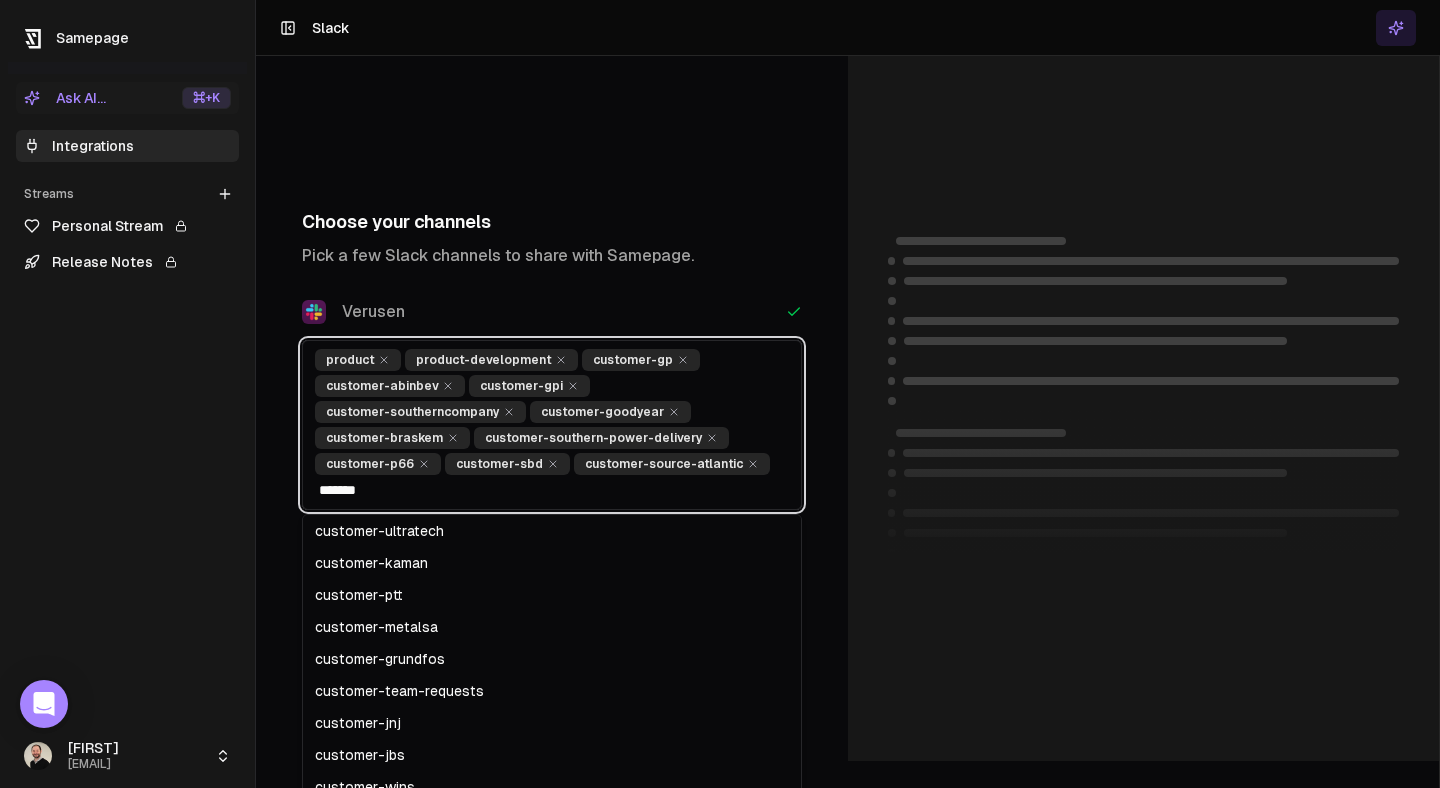 type on "********" 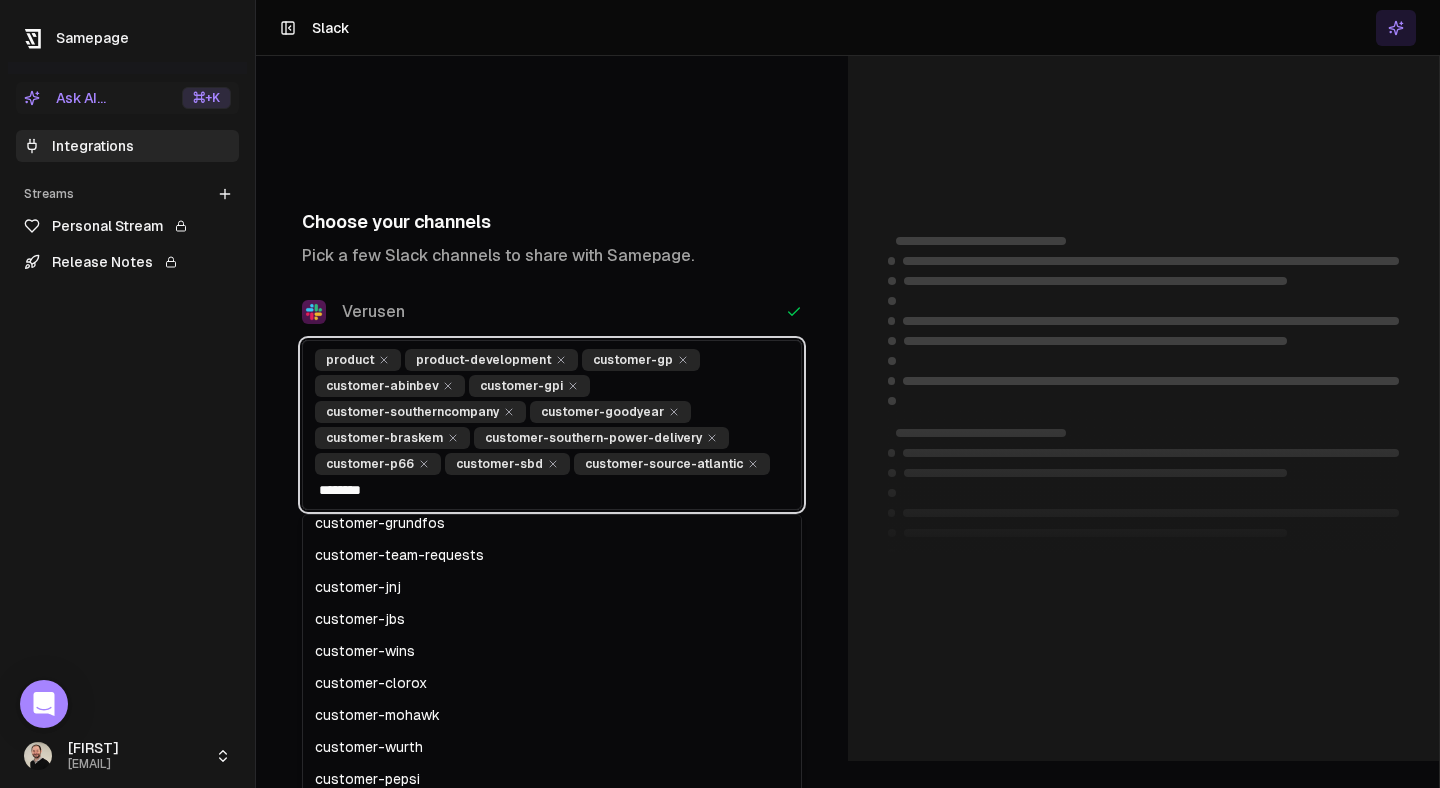 scroll, scrollTop: 190, scrollLeft: 0, axis: vertical 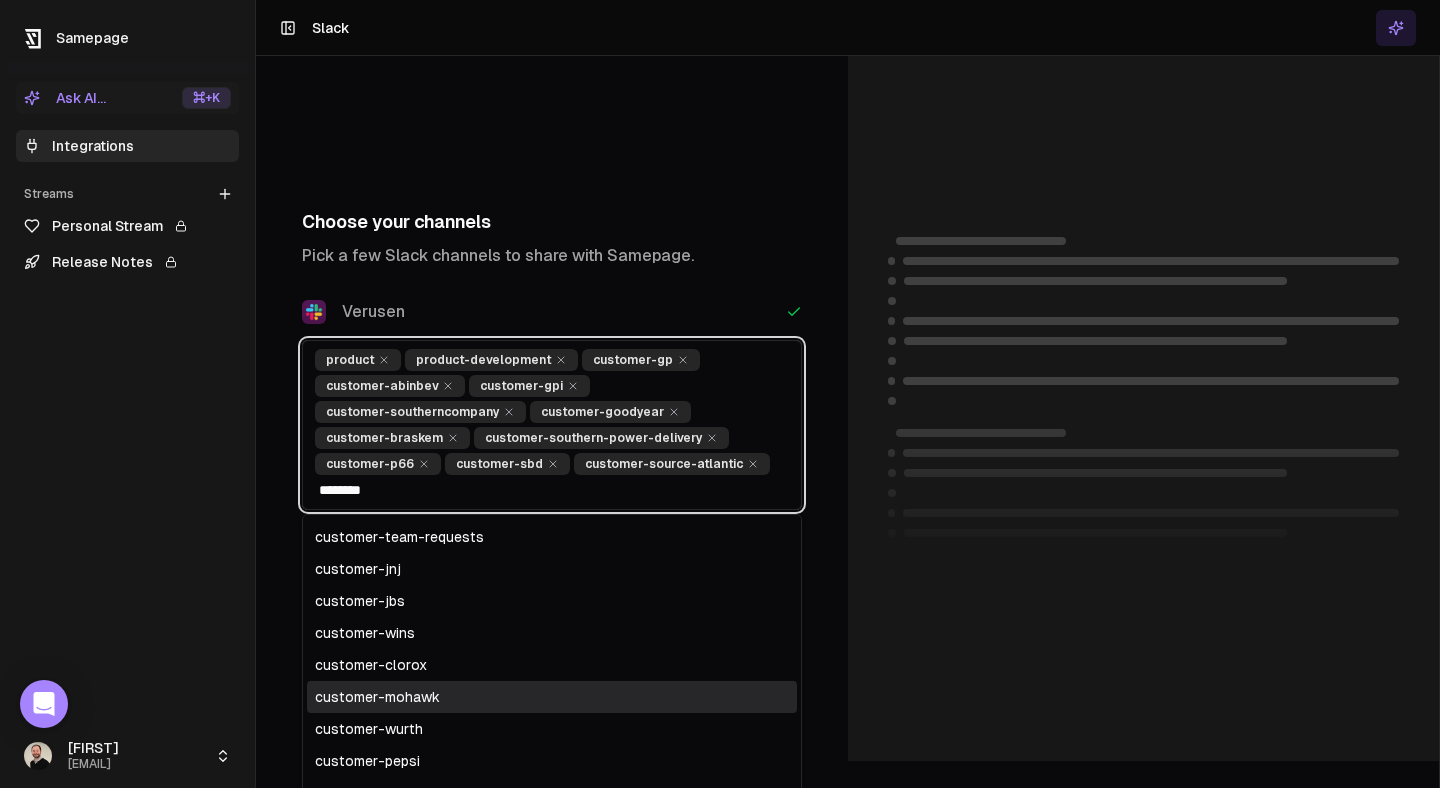 click on "customer-mohawk" at bounding box center (552, 697) 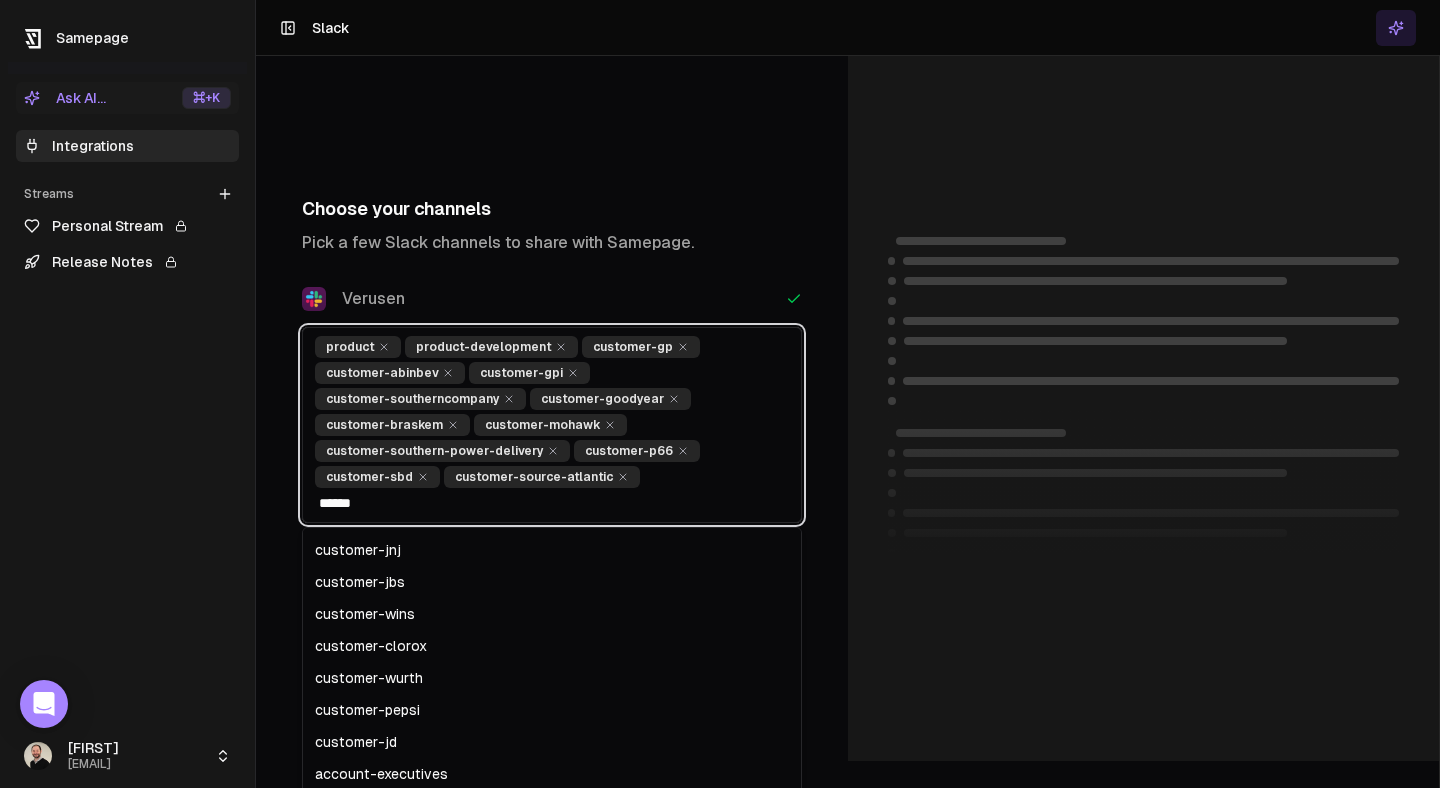 scroll, scrollTop: 158, scrollLeft: 0, axis: vertical 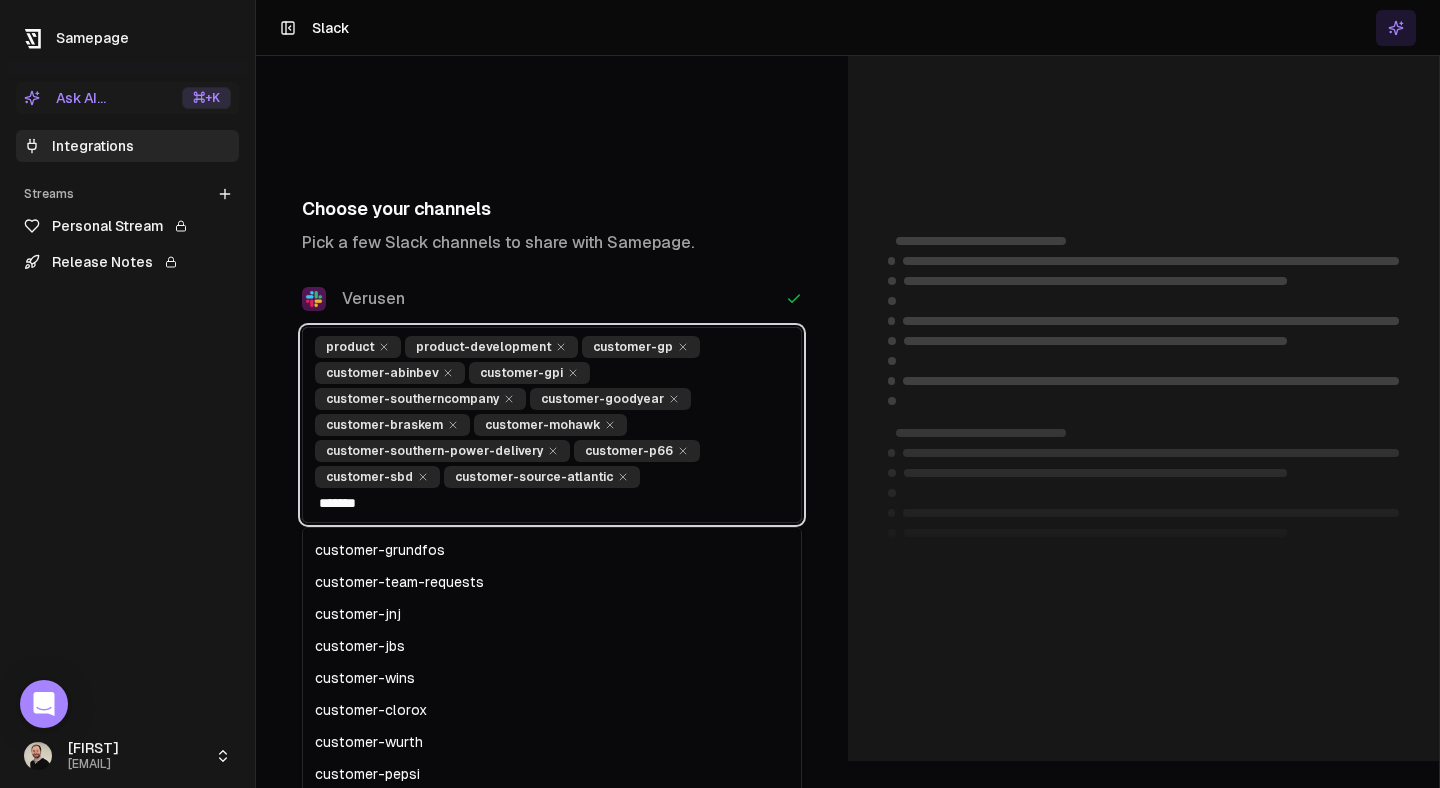type on "********" 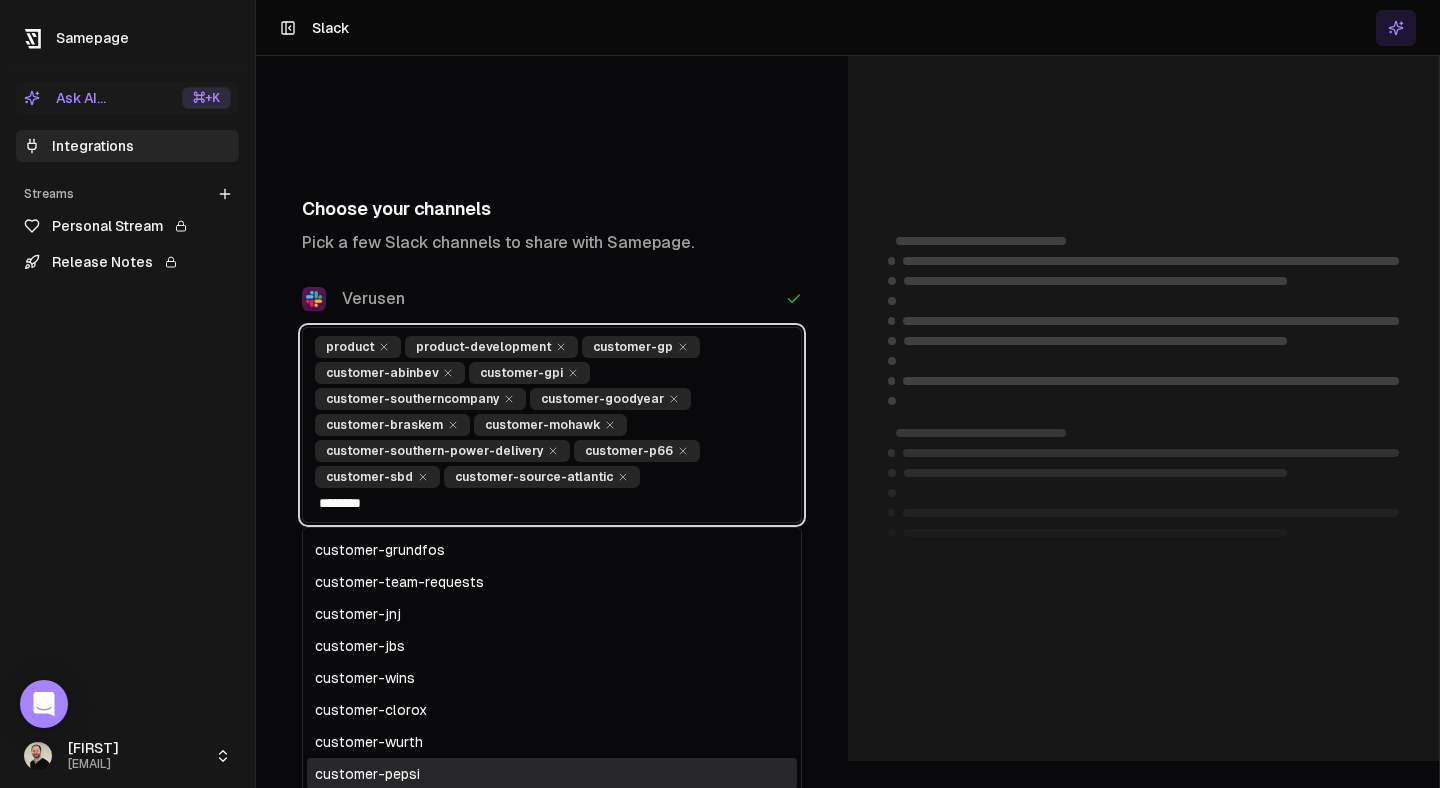 click on "customer-pepsi" at bounding box center (552, 774) 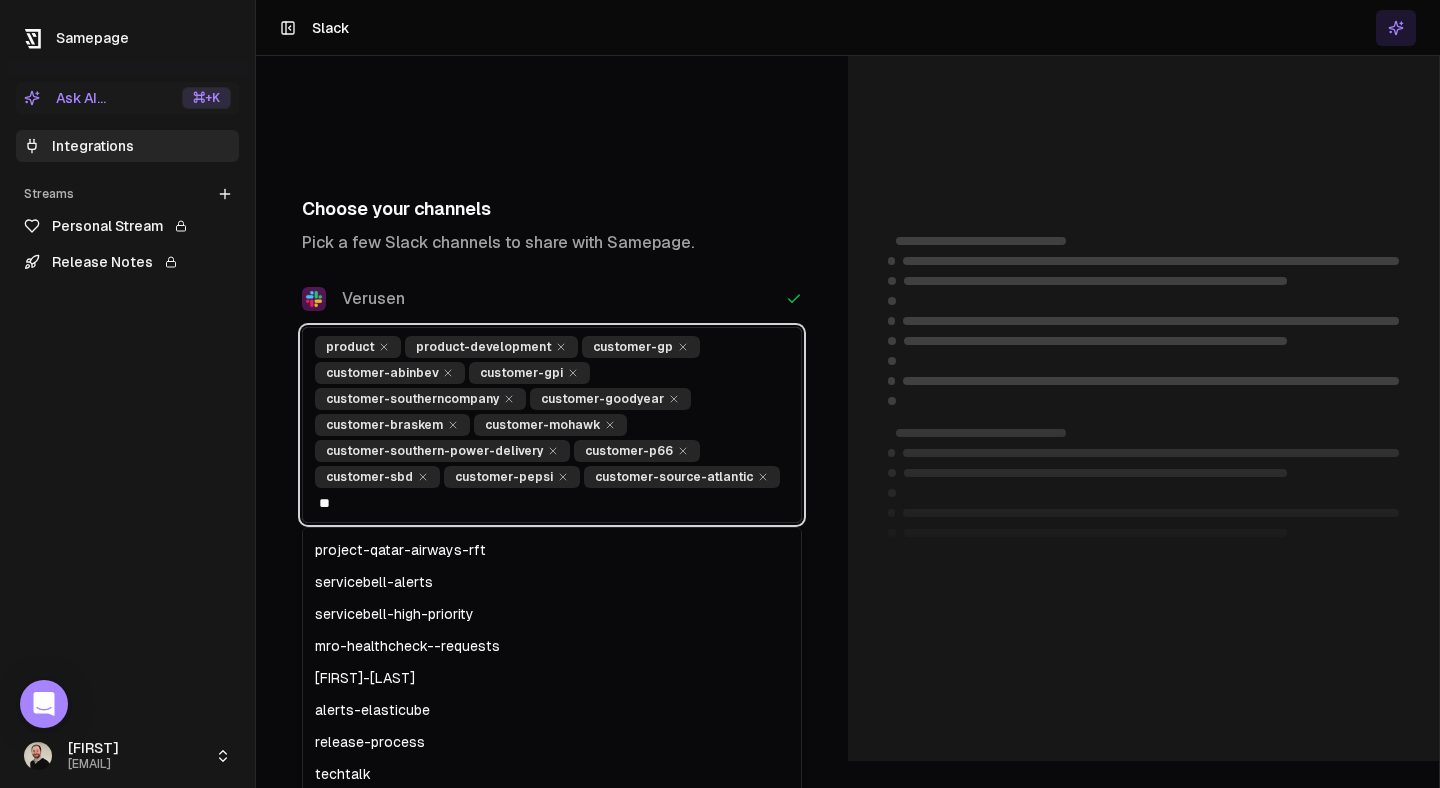 scroll, scrollTop: 350, scrollLeft: 0, axis: vertical 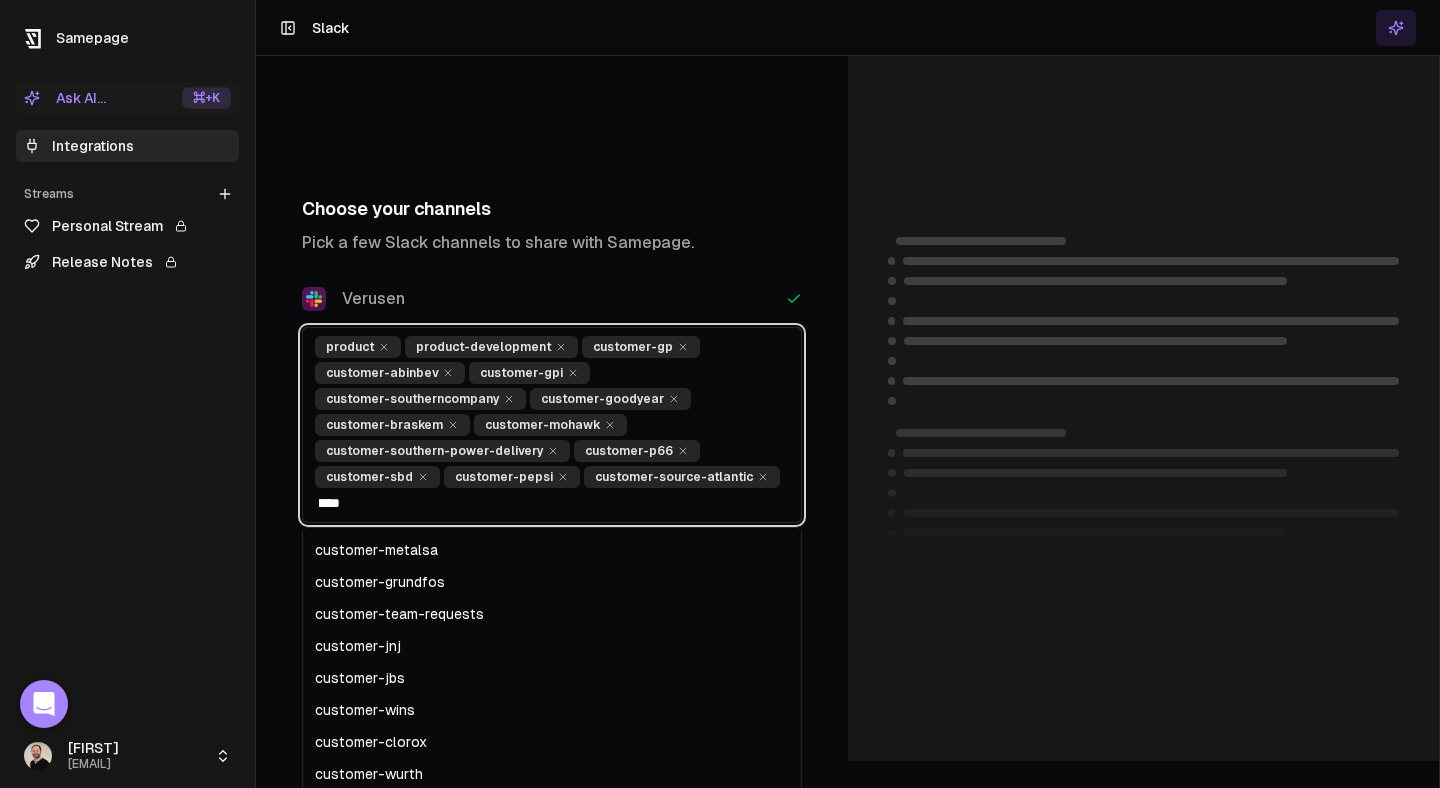 type on "********" 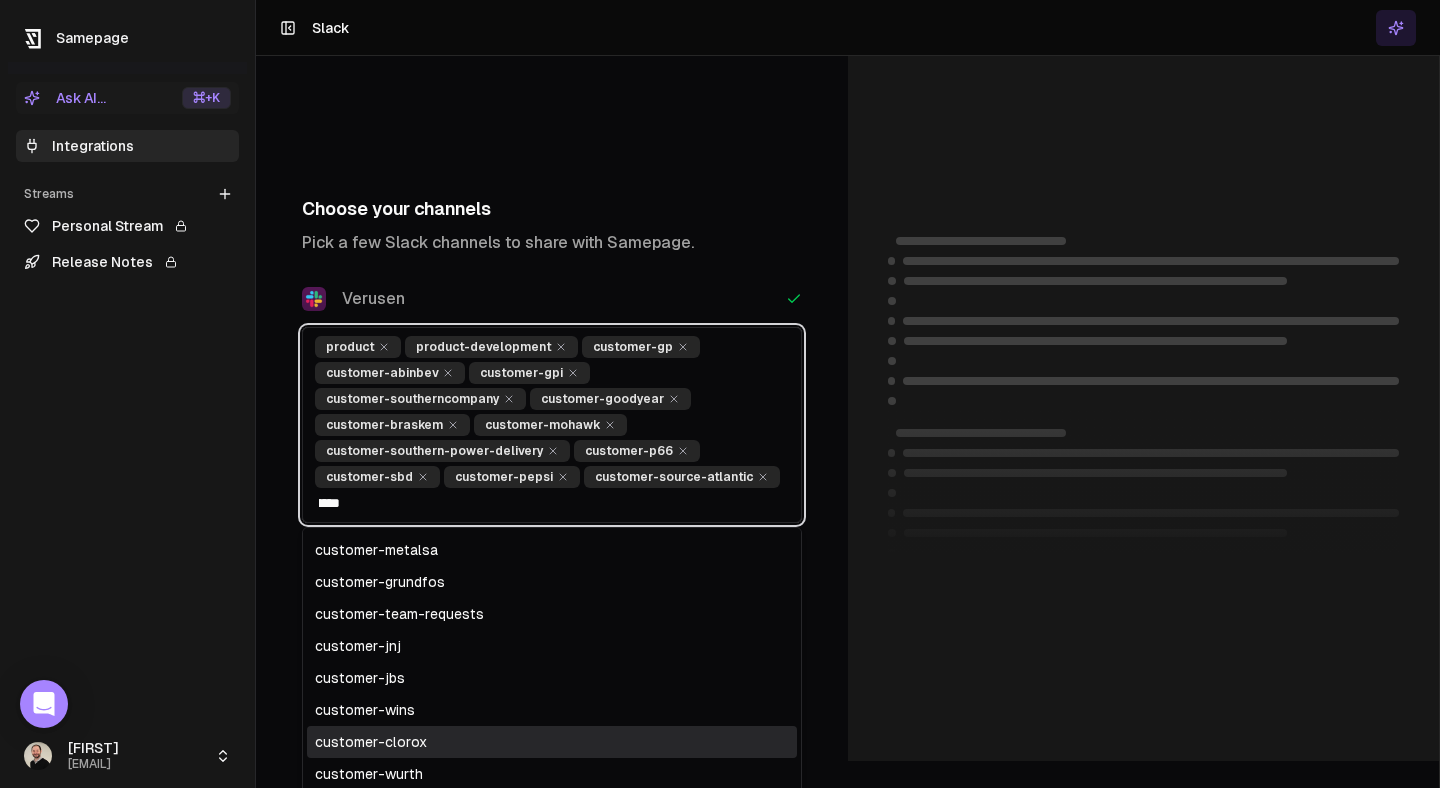 scroll, scrollTop: 40, scrollLeft: 0, axis: vertical 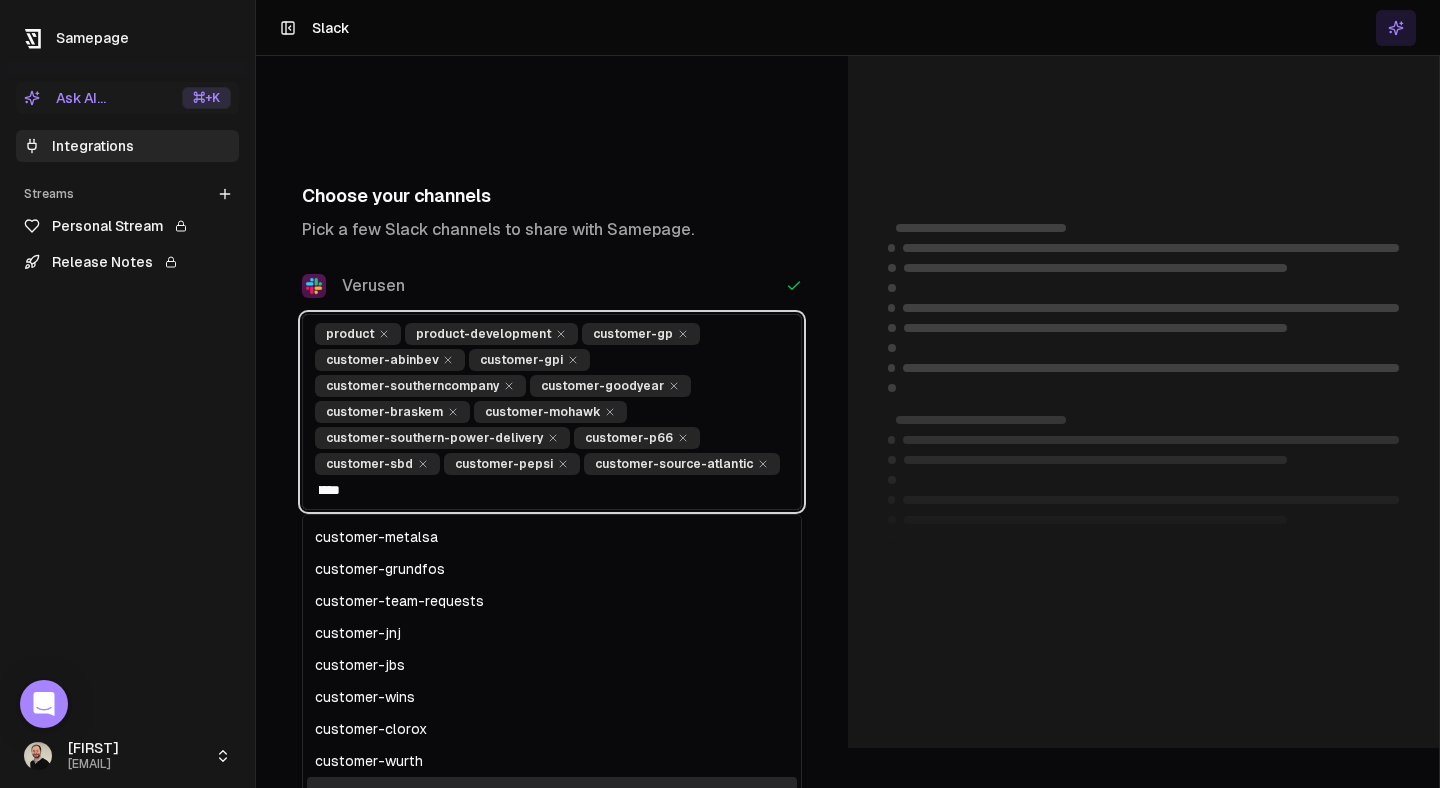 click on "customer-jd" at bounding box center (552, 793) 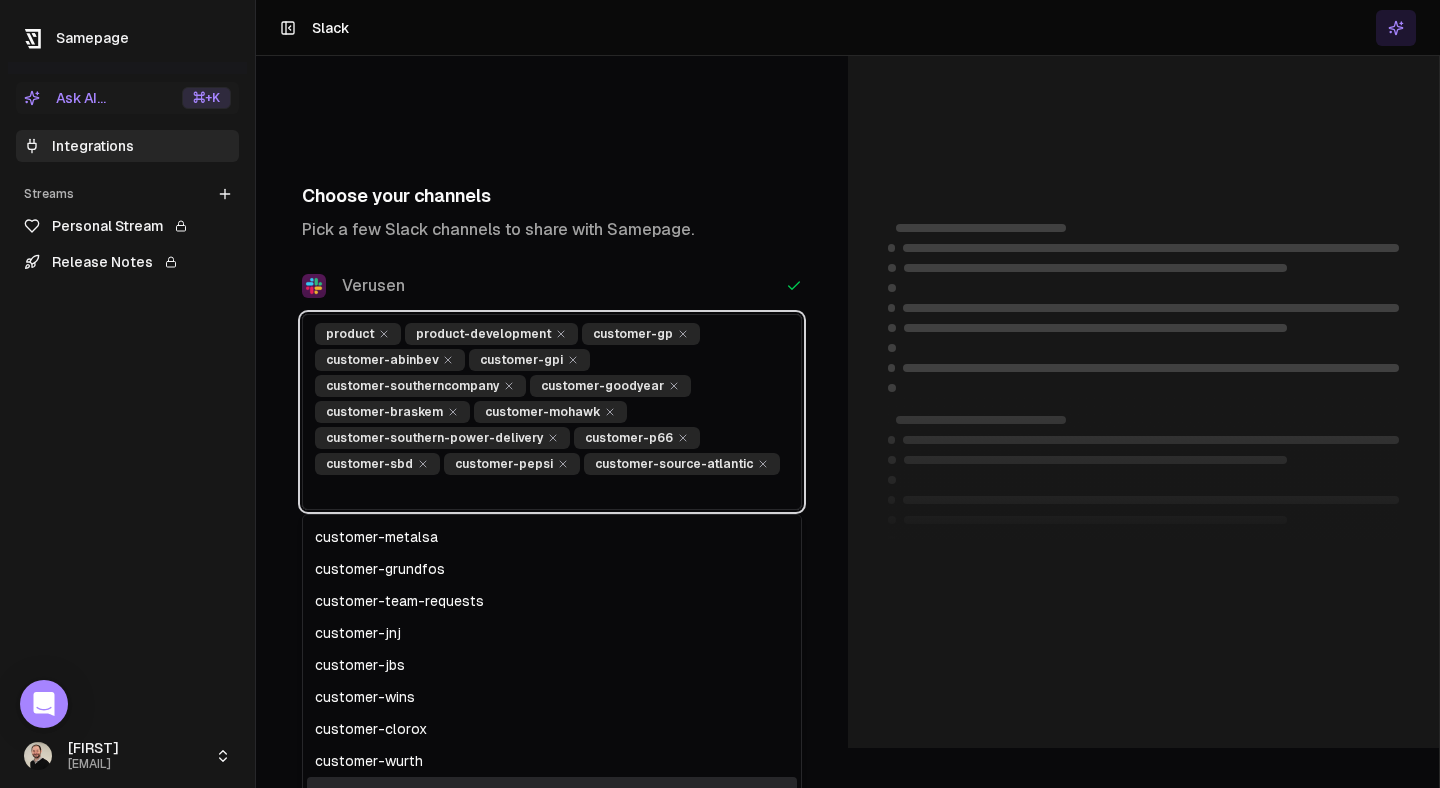 scroll, scrollTop: 0, scrollLeft: 0, axis: both 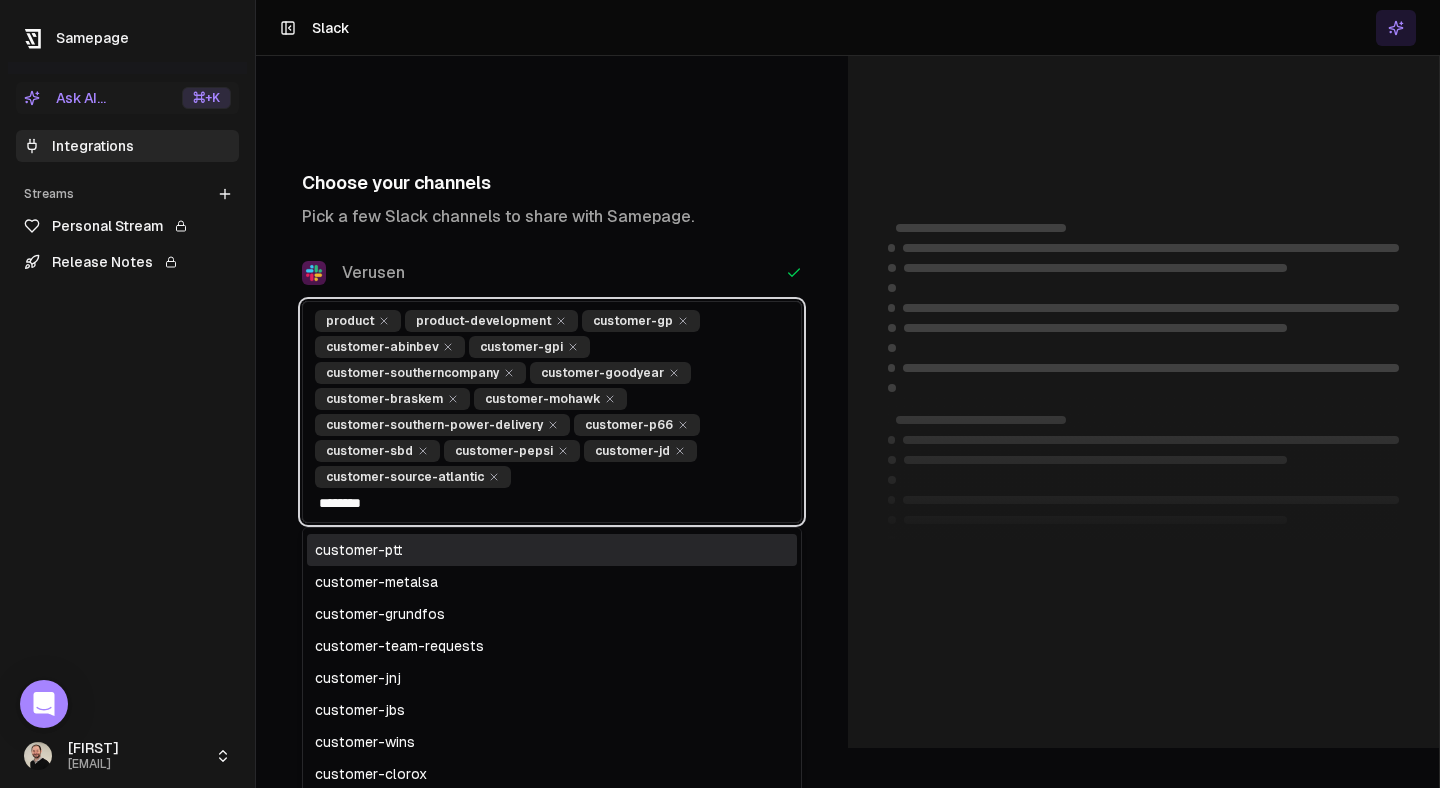 type on "********" 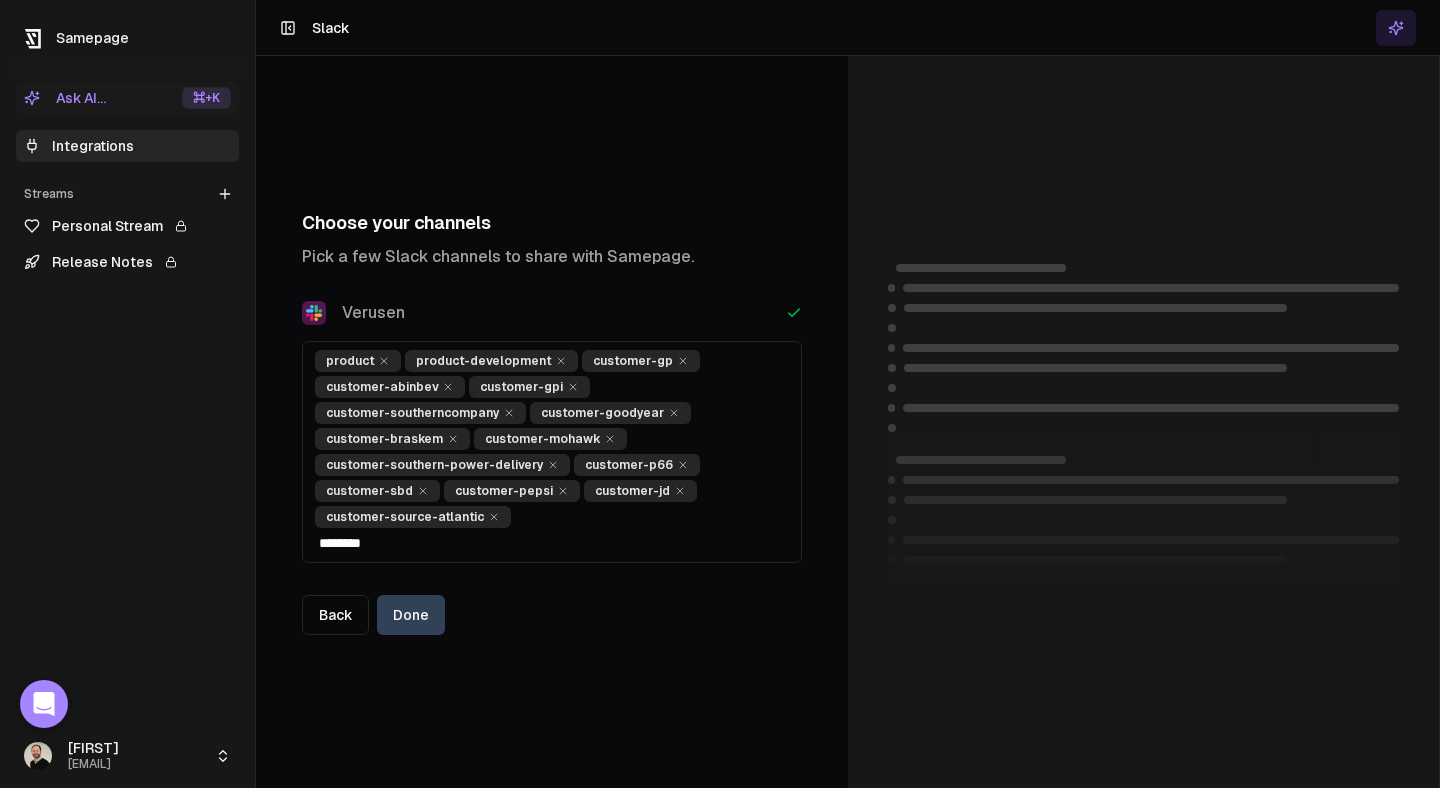 click on "Choose your channels Pick a few Slack channels to share with Samepage. Verusen product product-development customer-gp customer-abinbev customer-gpi customer-southerncompany customer-goodyear customer-braskem customer-mohawk customer-southern-power-delivery customer-p66 customer-sbd customer-pepsi customer-jd customer-source-atlantic ******** Back Done" at bounding box center [552, 422] 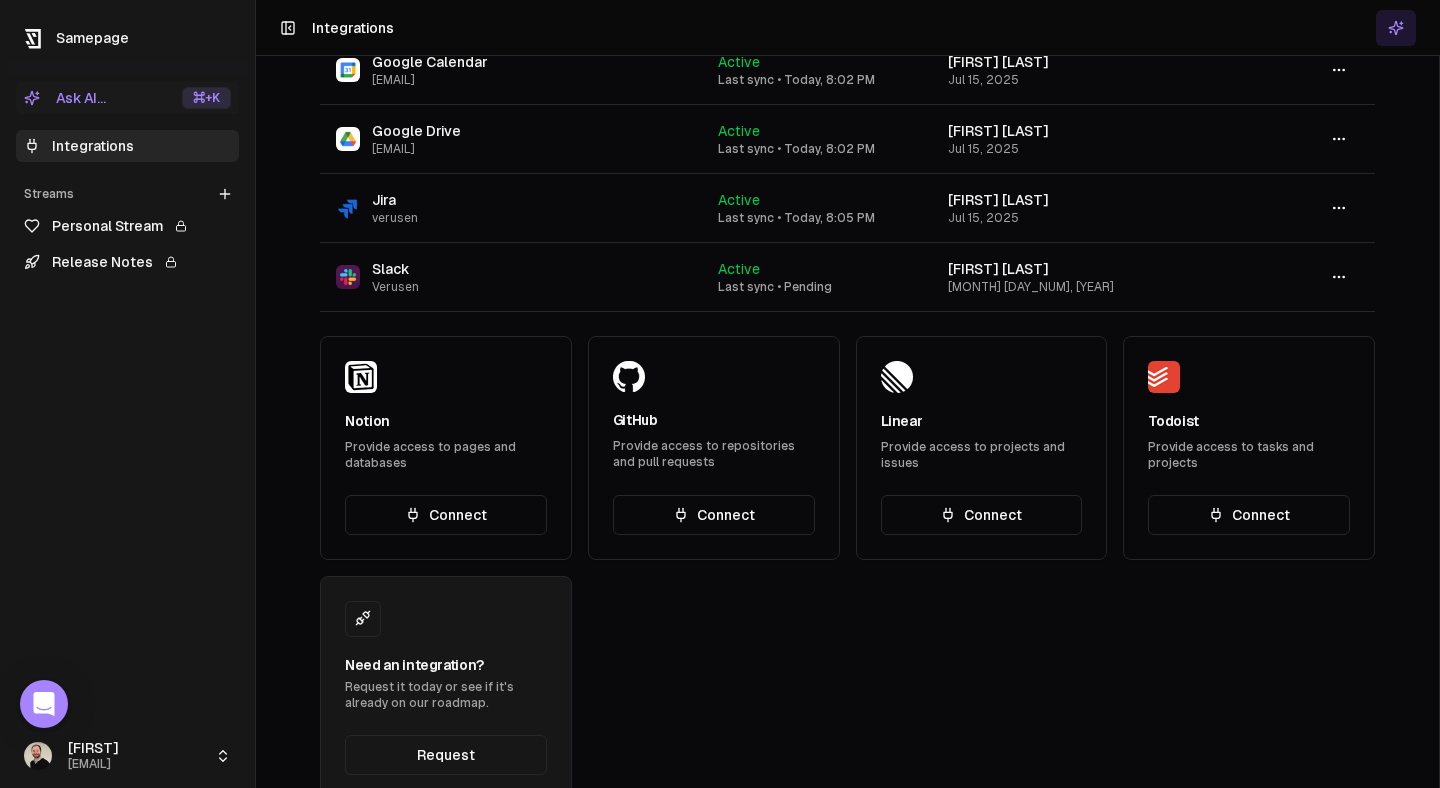 scroll, scrollTop: 229, scrollLeft: 0, axis: vertical 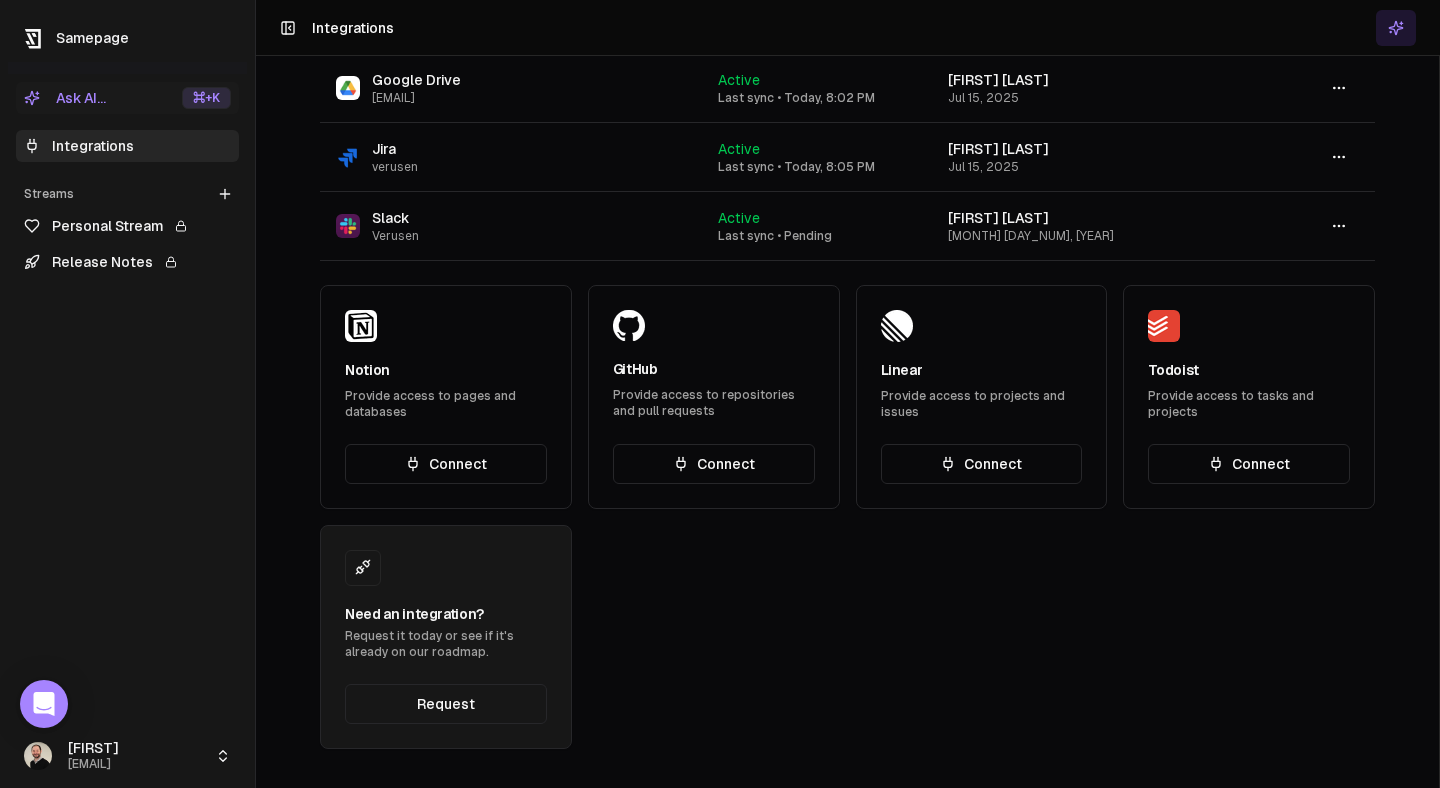 click on "Notion Provide access to pages and databases Connect GitHub Provide access to repositories and pull requests Connect Linear Provide access to projects and issues Connect Todoist Provide access to tasks and projects Connect Need an integration? Request it today or see if it's already on our roadmap. Request" at bounding box center (847, 517) 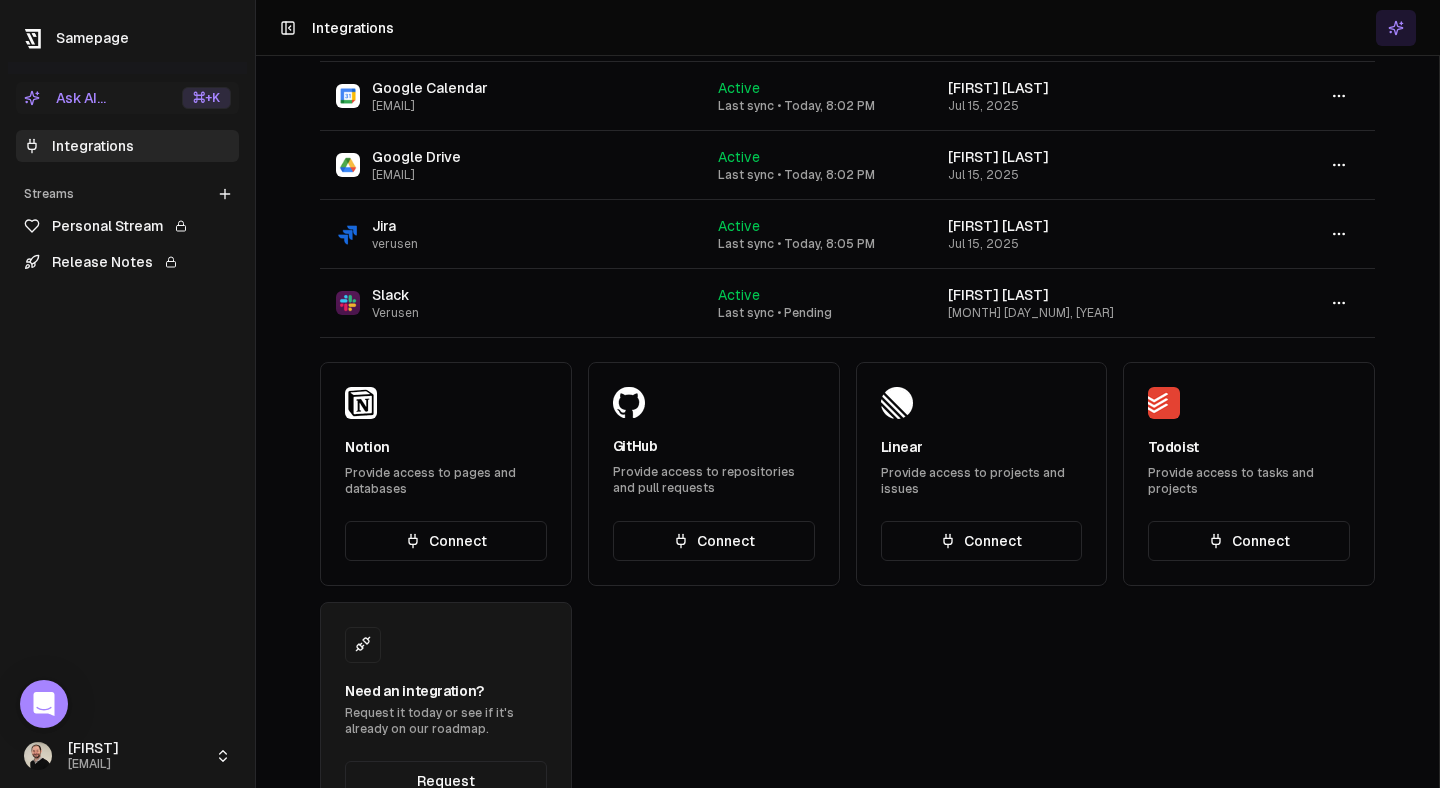 scroll, scrollTop: 0, scrollLeft: 0, axis: both 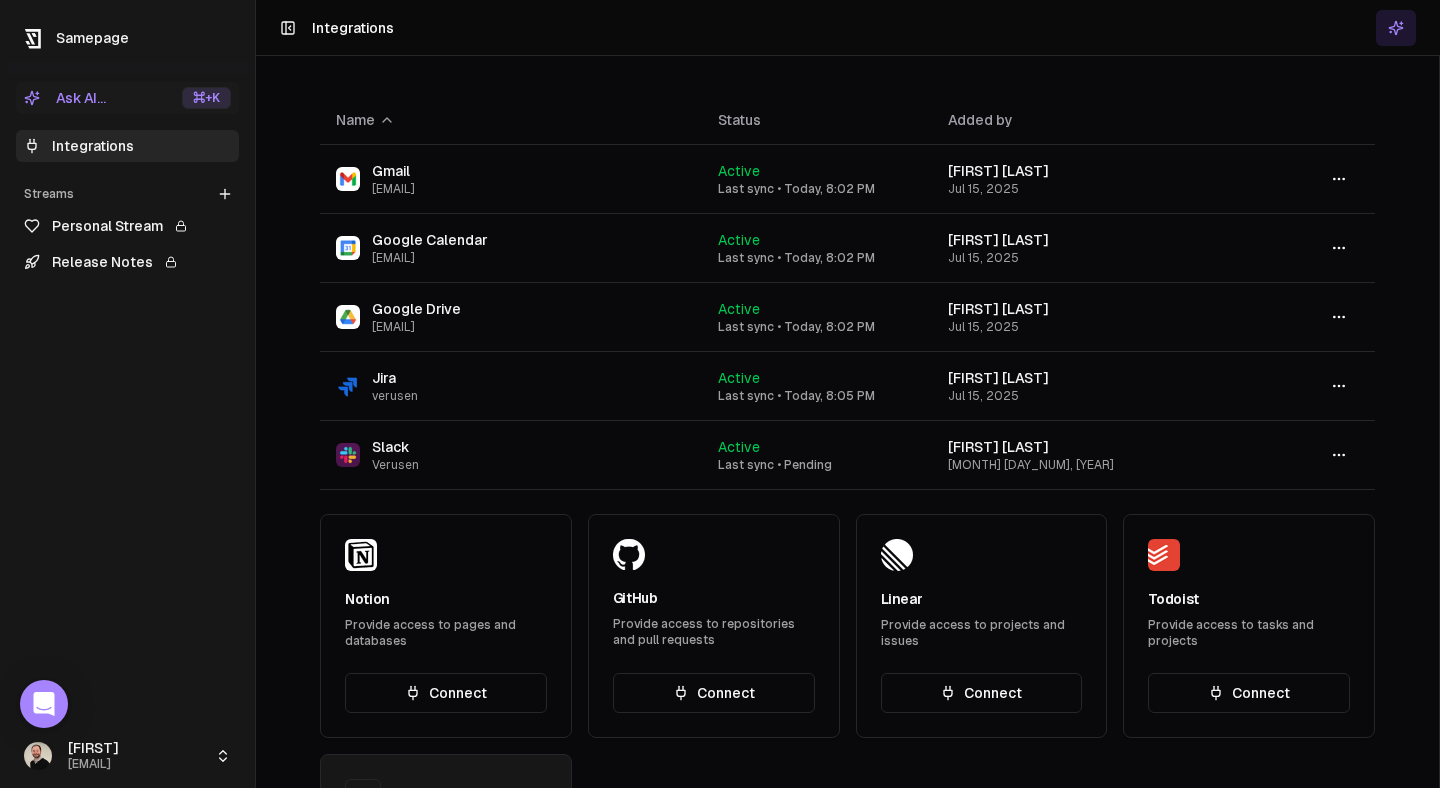 click on "Personal Stream" at bounding box center [127, 226] 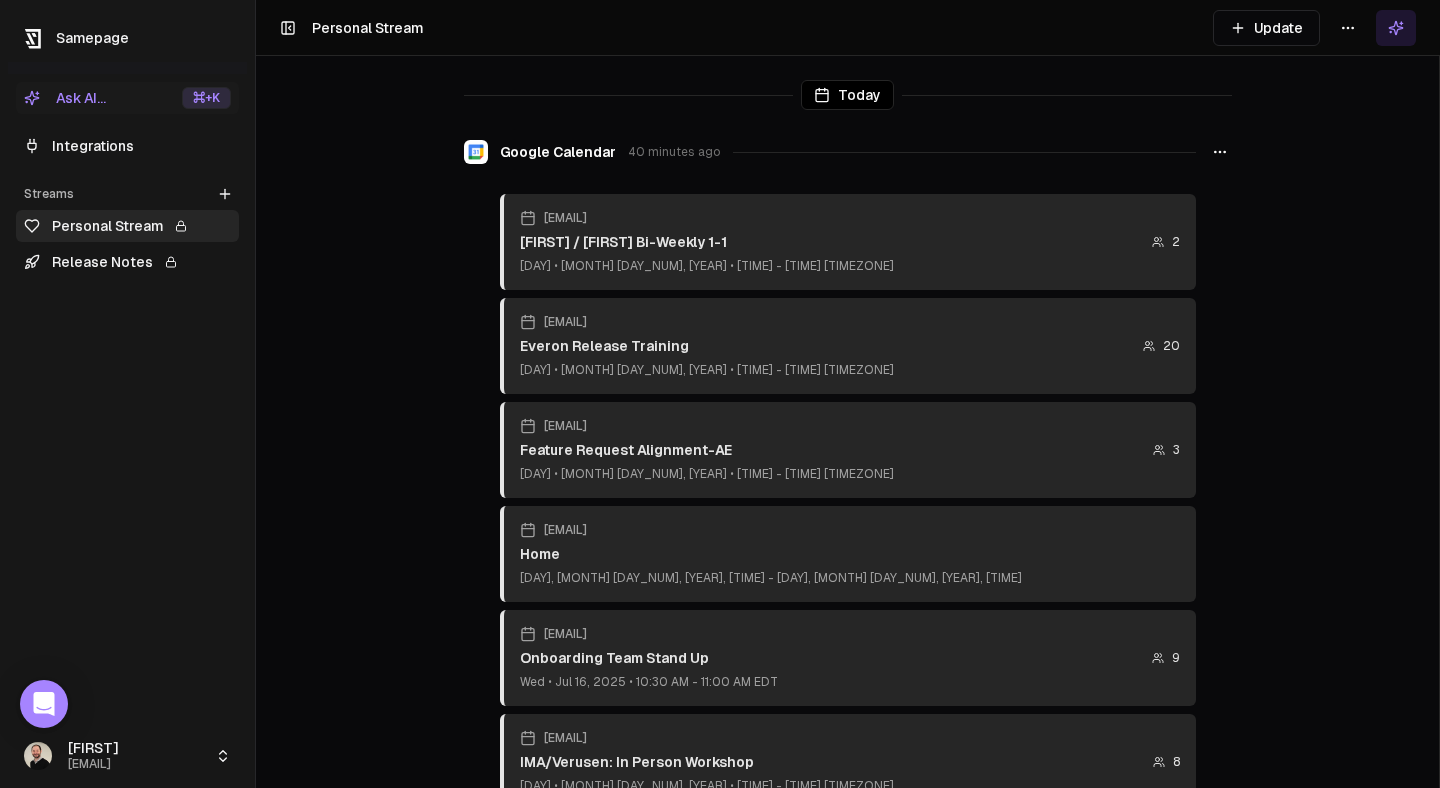click on "Samepage Ask AI... ⌘ +K Integrations Streams   Create Stream Personal Stream Release Notes [FIRST] [LAST] ([EMAIL]) Toggle Sidebar Personal Stream Update Today Google Calendar 40 minutes ago [EMAIL] [FIRST] / [FIRST] Bi-Weekly 1-1 [DAY] • [MONTH] [DAY_NUM], [YEAR] • [TIME] - [TIME] [TIMEZONE] 2 [EMAIL] Everon Release Training  [DAY] • [MONTH] [DAY_NUM], [YEAR] • [TIME] - [TIME] [TIMEZONE] 2 [EMAIL] Feature Request Alignment-AE [DAY] • [MONTH] [DAY_NUM], [YEAR] • [TIME] - [TIME] [TIMEZONE] 3 [EMAIL] Home [DAY], [MONTH] [DAY_NUM], [YEAR], [TIME] - [DAY], [MONTH] [DAY_NUM], [YEAR], [TIME] [EMAIL] Onboarding Team Stand Up [DAY] • [MONTH] [DAY_NUM], [YEAR] • [TIME] - [TIME] [TIMEZONE] 9 [EMAIL] IMA/Verusen: In Person Workshop [DAY] • [MONTH] [DAY_NUM], [YEAR] • [TIME] - [TIME] [TIMEZONE] 8 [EMAIL] [FIRST] / [FIRST] [DAY] • [MONTH] [DAY_NUM], [YEAR] • [TIME] - [TIME] [TIMEZONE] 2 [EMAIL] [FIRST] [LAST] on PTO - Rippling Reminder 1 [EMAIL] [FIRST] / [FIRST]  2" at bounding box center [720, 394] 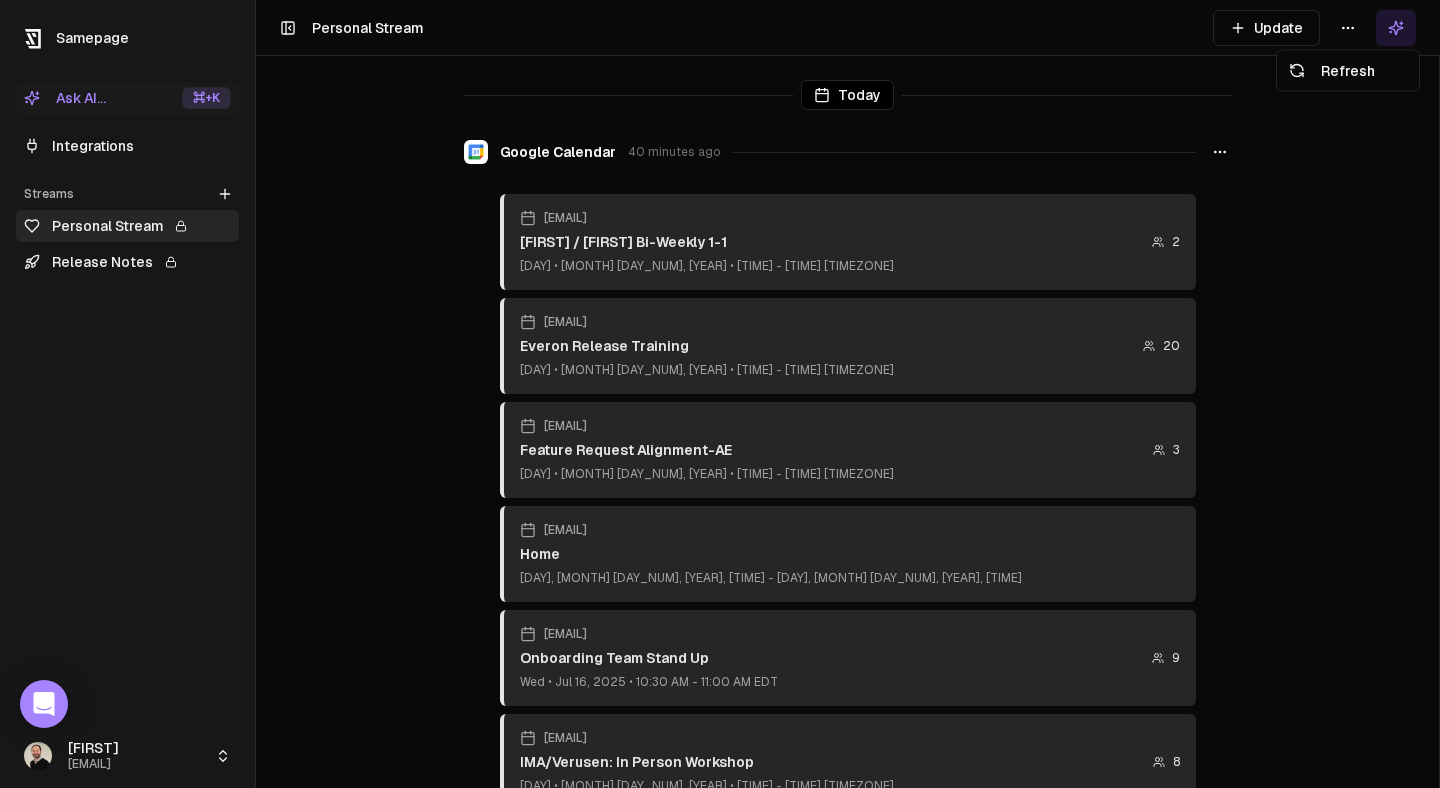 click on "Samepage Ask AI... ⌘ +K Integrations Streams   Create Stream Personal Stream Release Notes [FIRST] [LAST] ([EMAIL]) Toggle Sidebar Personal Stream Update Today Google Calendar 40 minutes ago [EMAIL] [FIRST] / [FIRST] Bi-Weekly 1-1 [DAY] • [MONTH] [DAY_NUM], [YEAR] • [TIME] - [TIME] [TIMEZONE] 2 [EMAIL] Everon Release Training  [DAY] • [MONTH] [DAY_NUM], [YEAR] • [TIME] - [TIME] [TIMEZONE] 2 [EMAIL] Feature Request Alignment-AE [DAY] • [MONTH] [DAY_NUM], [YEAR] • [TIME] - [TIME] [TIMEZONE] 3 [EMAIL] Home [DAY], [MONTH] [DAY_NUM], [YEAR], [TIME] - [DAY], [MONTH] [DAY_NUM], [YEAR], [TIME] [EMAIL] Onboarding Team Stand Up [DAY] • [MONTH] [DAY_NUM], [YEAR] • [TIME] - [TIME] [TIMEZONE] 9 [EMAIL] IMA/Verusen: In Person Workshop [DAY] • [MONTH] [DAY_NUM], [YEAR] • [TIME] - [TIME] [TIMEZONE] 8 [EMAIL] [FIRST] / [FIRST] [DAY] • [MONTH] [DAY_NUM], [YEAR] • [TIME] - [TIME] [TIMEZONE] 2 [EMAIL] [FIRST] [LAST] on PTO - Rippling Reminder 1 [EMAIL] [FIRST] / [FIRST]  2" at bounding box center [720, 394] 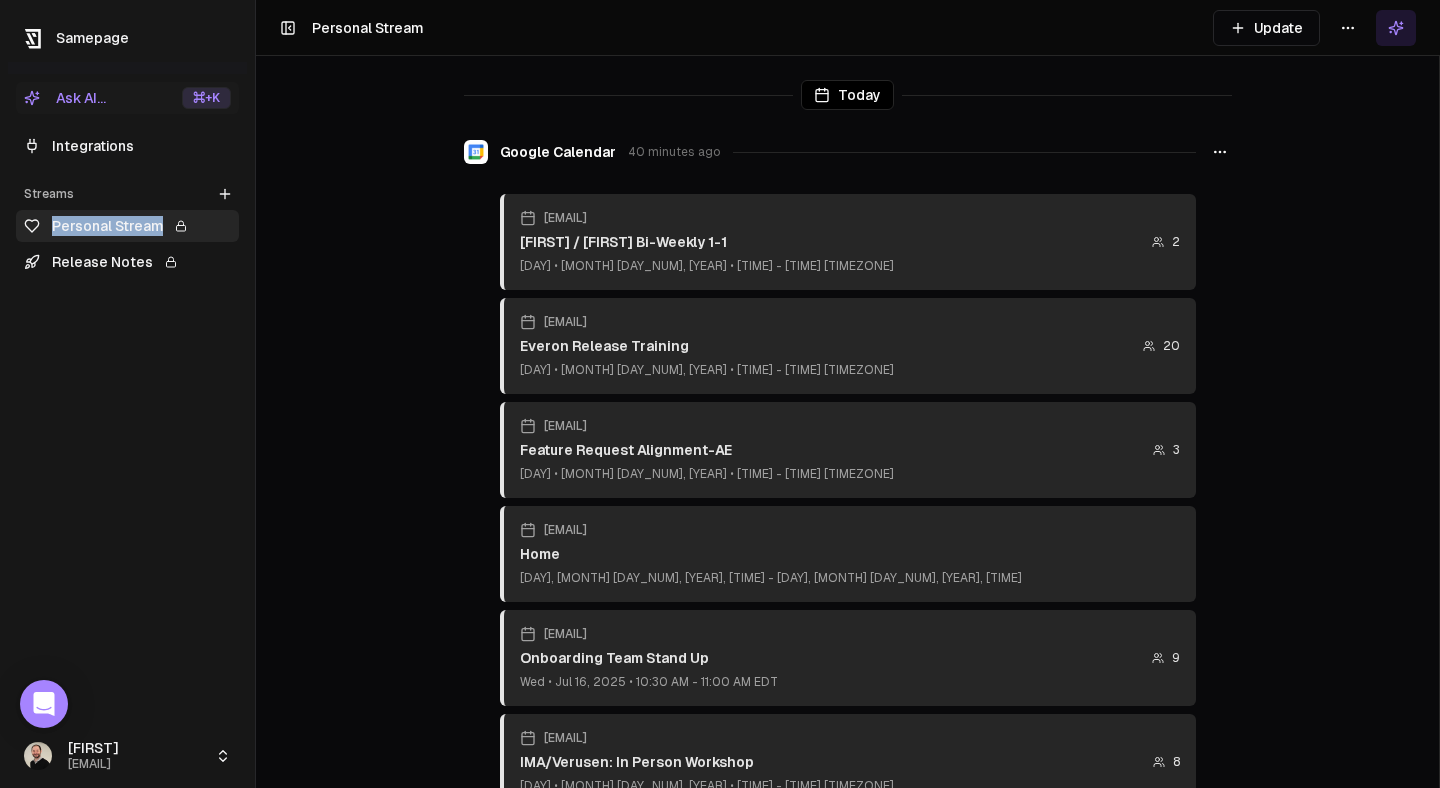 click on "Personal Stream" at bounding box center (127, 226) 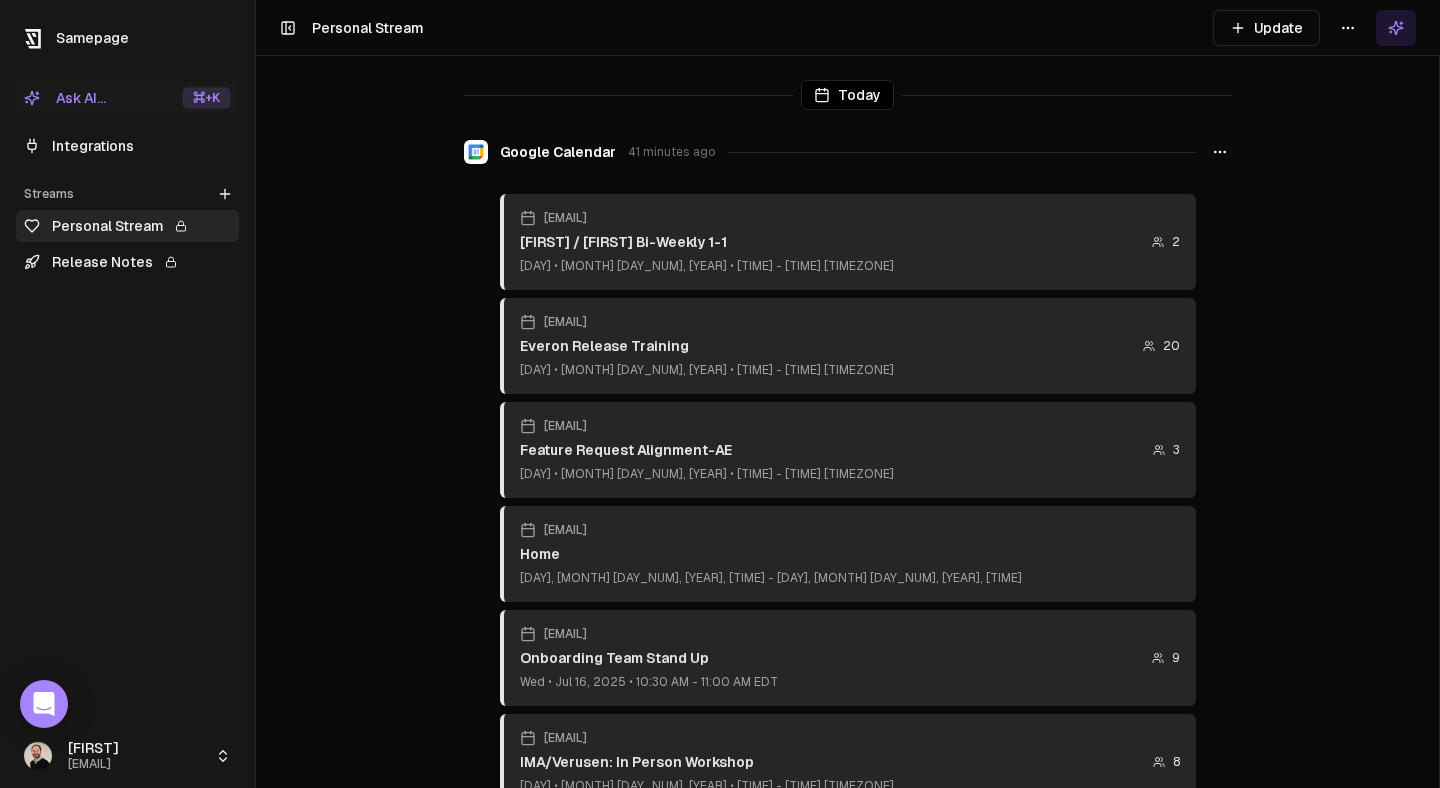 click on "Personal Stream" at bounding box center [367, 28] 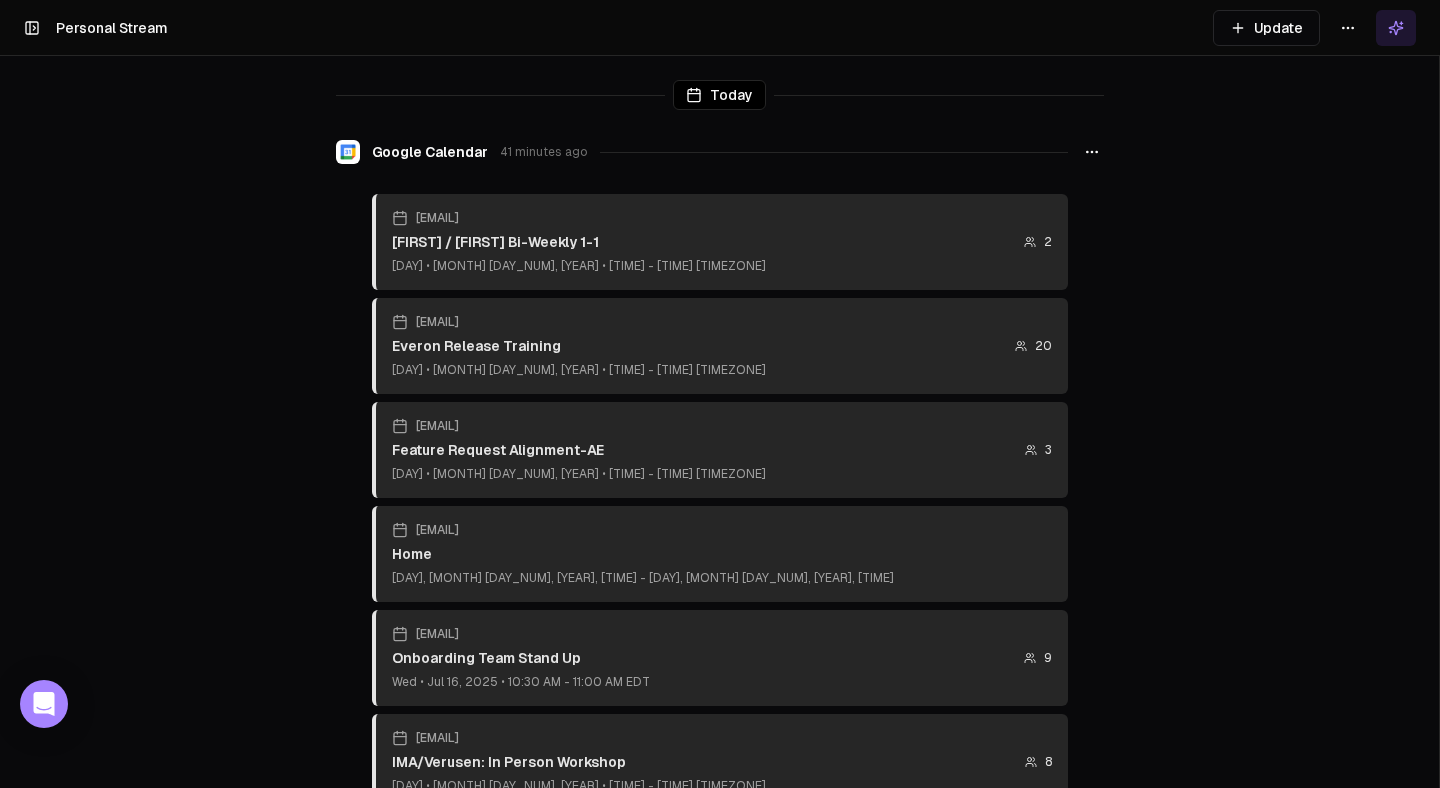 click on "Samepage Ask AI... ⌘ +K Integrations Streams   Create Stream Personal Stream Release Notes [FIRST] [LAST] ([EMAIL]) Toggle Sidebar Personal Stream Update Today Google Calendar 41 minutes ago [EMAIL] [FIRST] / [FIRST] Bi-Weekly 1-1 [DAY] • [MONTH] [DAY_NUM], [YEAR] • [TIME] - [TIME] [TIMEZONE] 2 [EMAIL] Everon Release Training  [DAY] • [MONTH] [DAY_NUM], [YEAR] • [TIME] - [TIME] [TIMEZONE] 20 [EMAIL] Feature Request Alignment-AE [DAY] • [MONTH] [DAY_NUM], [YEAR] • [TIME] - [TIME] [TIMEZONE] 3 [EMAIL] Home [DAY], [MONTH] [DAY_NUM], [YEAR], [TIME] - [DAY], [MONTH] [DAY_NUM], [YEAR], [TIME] [EMAIL] Onboarding Team Stand Up [DAY] • [MONTH] [DAY_NUM], [YEAR] • [TIME] - [TIME] [TIMEZONE] 9 [EMAIL] IMA/Verusen: In Person Workshop [DAY] • [MONTH] [DAY_NUM], [YEAR] • [TIME] - [TIME] [TIMEZONE] 8 [EMAIL] [FIRST] / [FIRST] [DAY] • [MONTH] [DAY_NUM], [YEAR] • [TIME] - [TIME] [TIMEZONE] 2 [EMAIL] [FIRST] [LAST] on PTO - Rippling Reminder 1 [EMAIL] [FIRST] / [FIRST]  2" at bounding box center (720, 394) 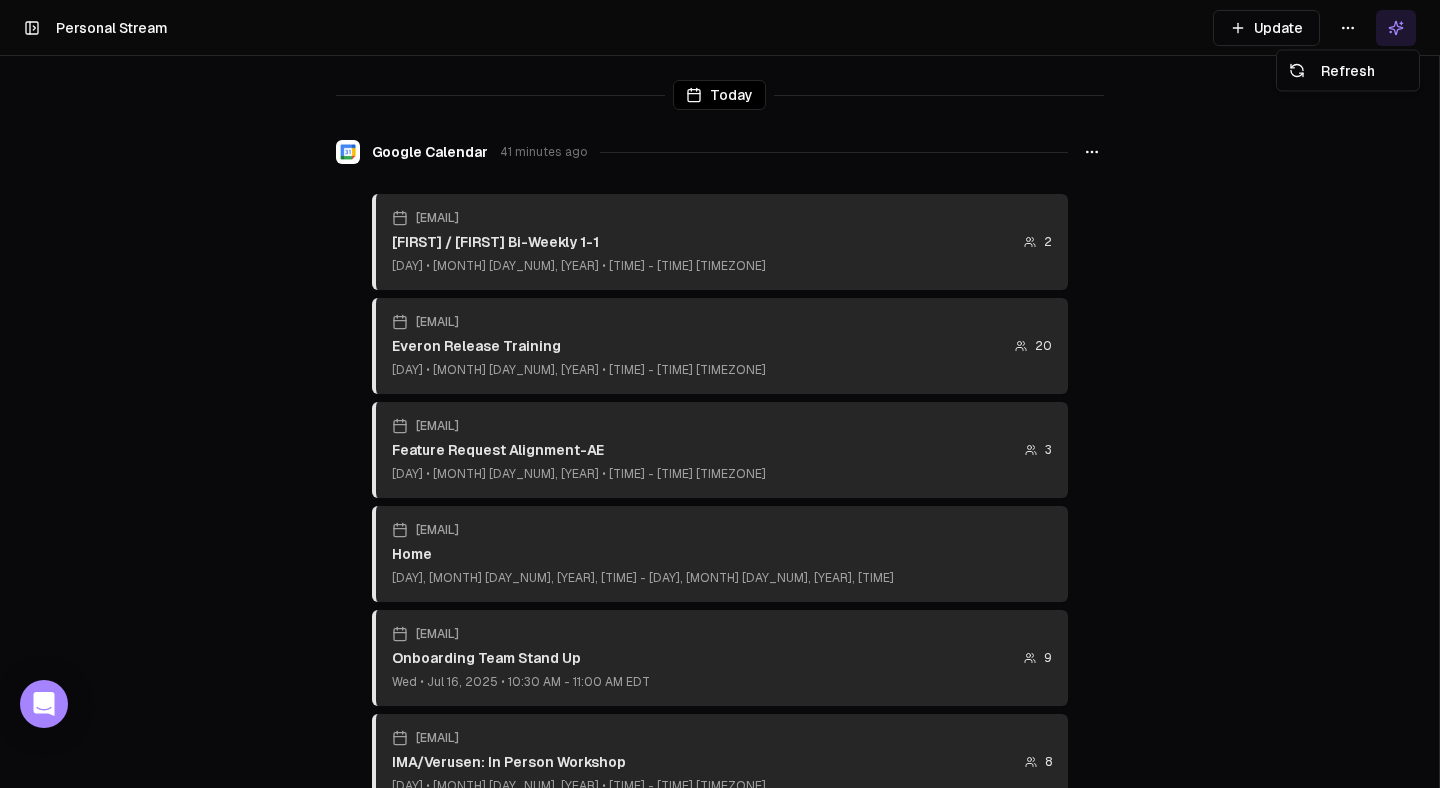click on "Samepage Ask AI... ⌘ +K Integrations Streams   Create Stream Personal Stream Release Notes [FIRST] [LAST] ([EMAIL]) Toggle Sidebar Personal Stream Update Today Google Calendar 41 minutes ago [EMAIL] [FIRST] / [FIRST] Bi-Weekly 1-1 [DAY] • [MONTH] [DAY_NUM], [YEAR] • [TIME] - [TIME] [TIMEZONE] 2 [EMAIL] Everon Release Training  [DAY] • [MONTH] [DAY_NUM], [YEAR] • [TIME] - [TIME] [TIMEZONE] 20 [EMAIL] Feature Request Alignment-AE [DAY] • [MONTH] [DAY_NUM], [YEAR] • [TIME] - [TIME] [TIMEZONE] 3 [EMAIL] Home [DAY], [MONTH] [DAY_NUM], [YEAR], [TIME] - [DAY], [MONTH] [DAY_NUM], [YEAR], [TIME] [EMAIL] Onboarding Team Stand Up [DAY] • [MONTH] [DAY_NUM], [YEAR] • [TIME] - [TIME] [TIMEZONE] 9 [EMAIL] IMA/Verusen: In Person Workshop [DAY] • [MONTH] [DAY_NUM], [YEAR] • [TIME] - [TIME] [TIMEZONE] 8 [EMAIL] [FIRST] / [FIRST] [DAY] • [MONTH] [DAY_NUM], [YEAR] • [TIME] - [TIME] [TIMEZONE] 2 [EMAIL] [FIRST] [LAST] on PTO - Rippling Reminder 1 [EMAIL] [FIRST] / [FIRST]  2" at bounding box center [720, 394] 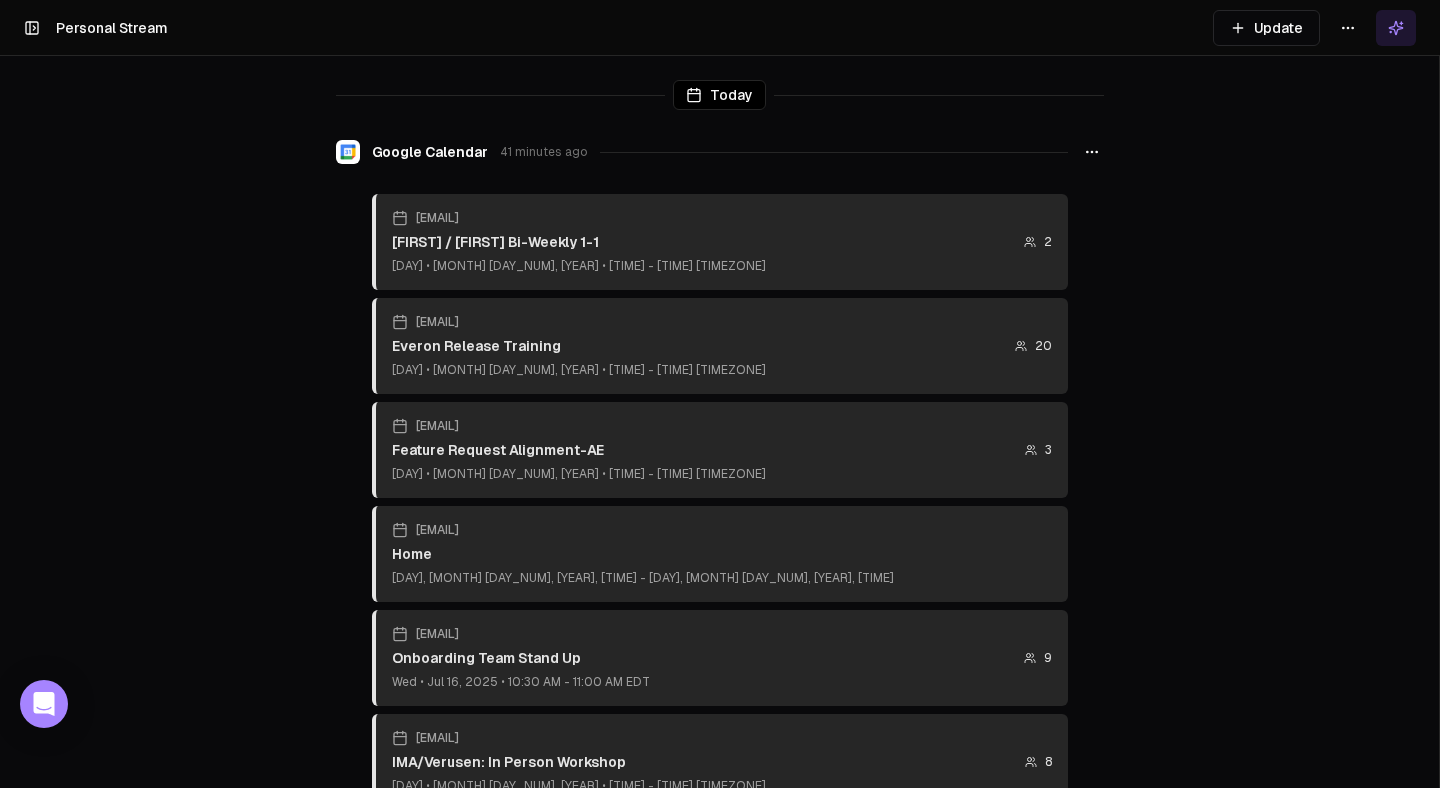 click 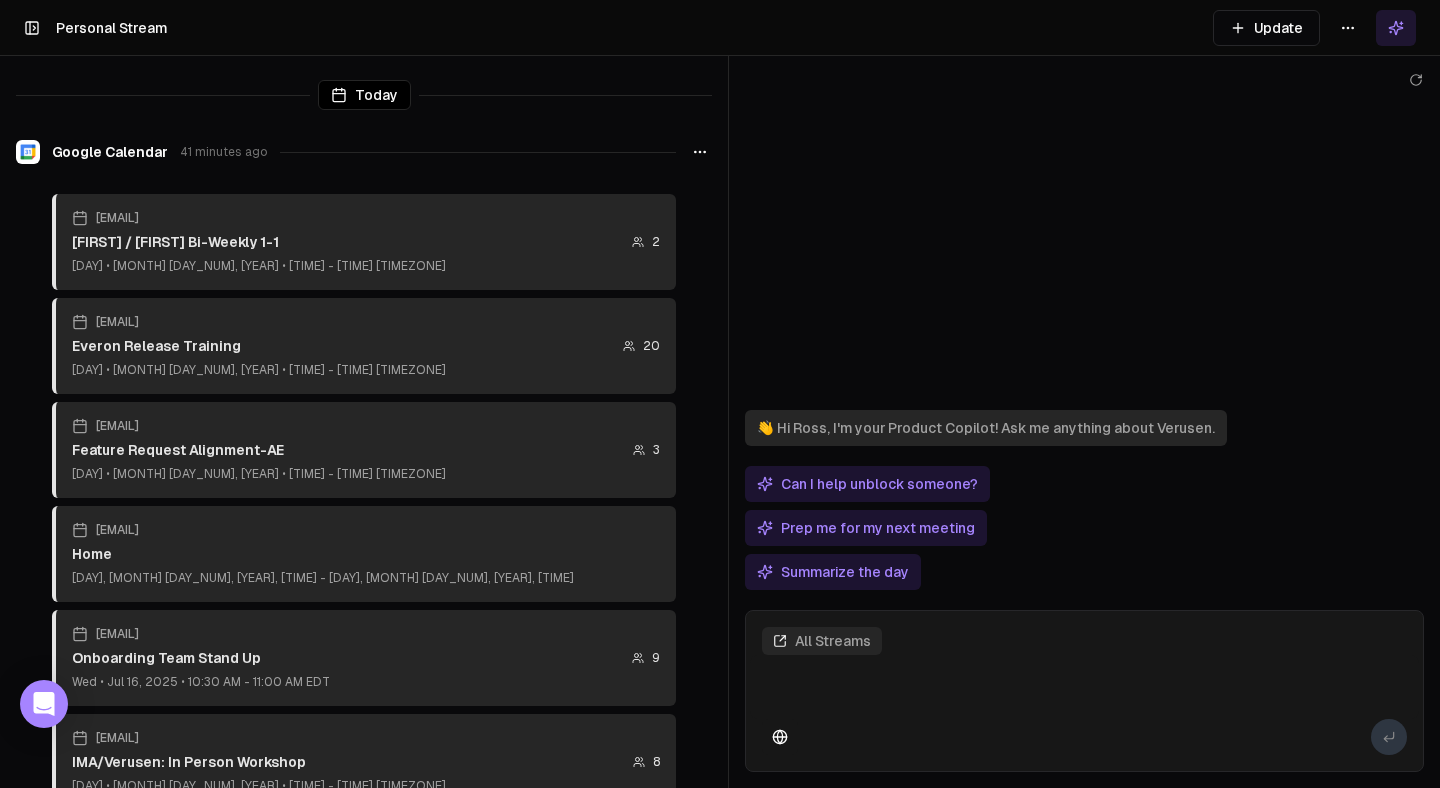 click on "All Streams" at bounding box center [1084, 635] 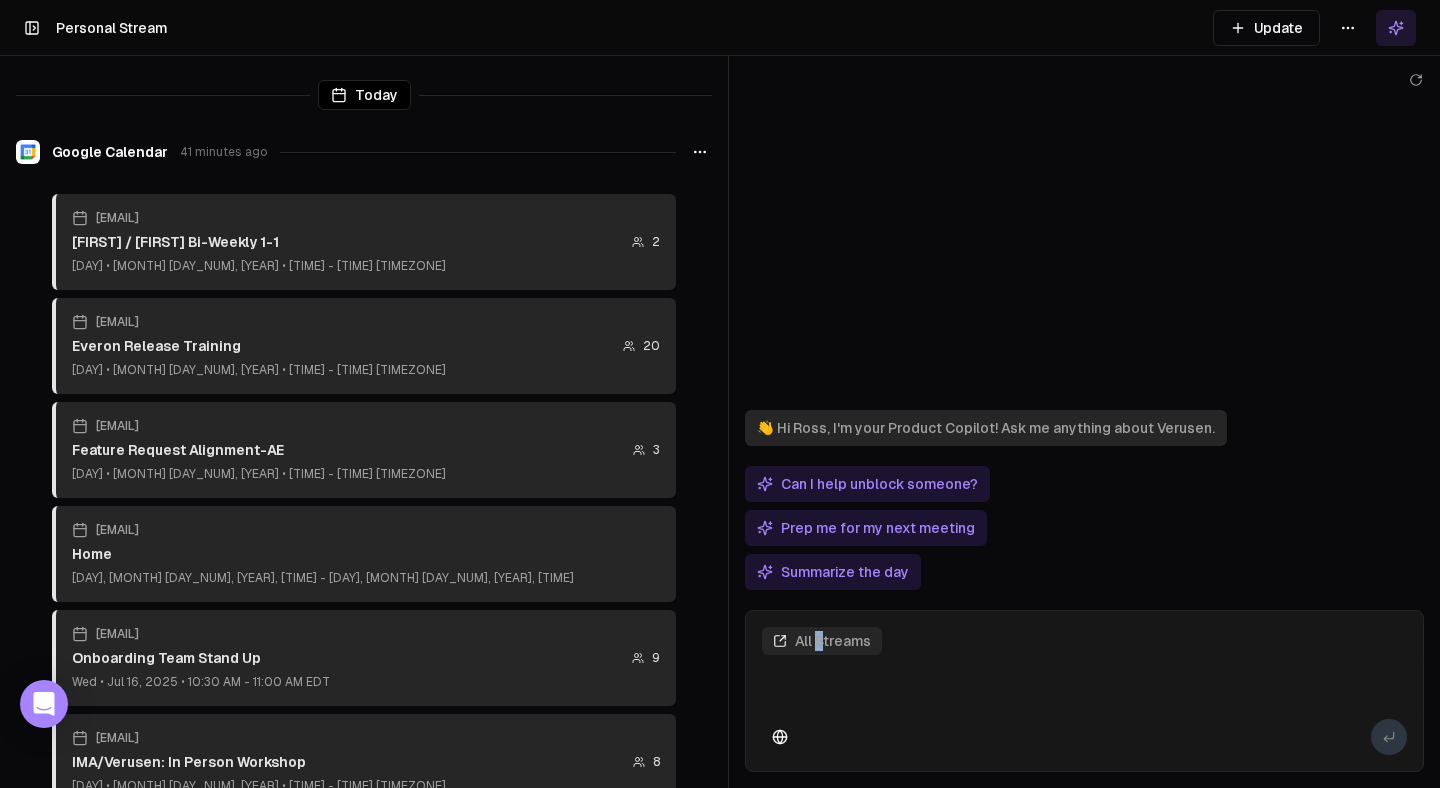 click on "All Streams" at bounding box center [833, 641] 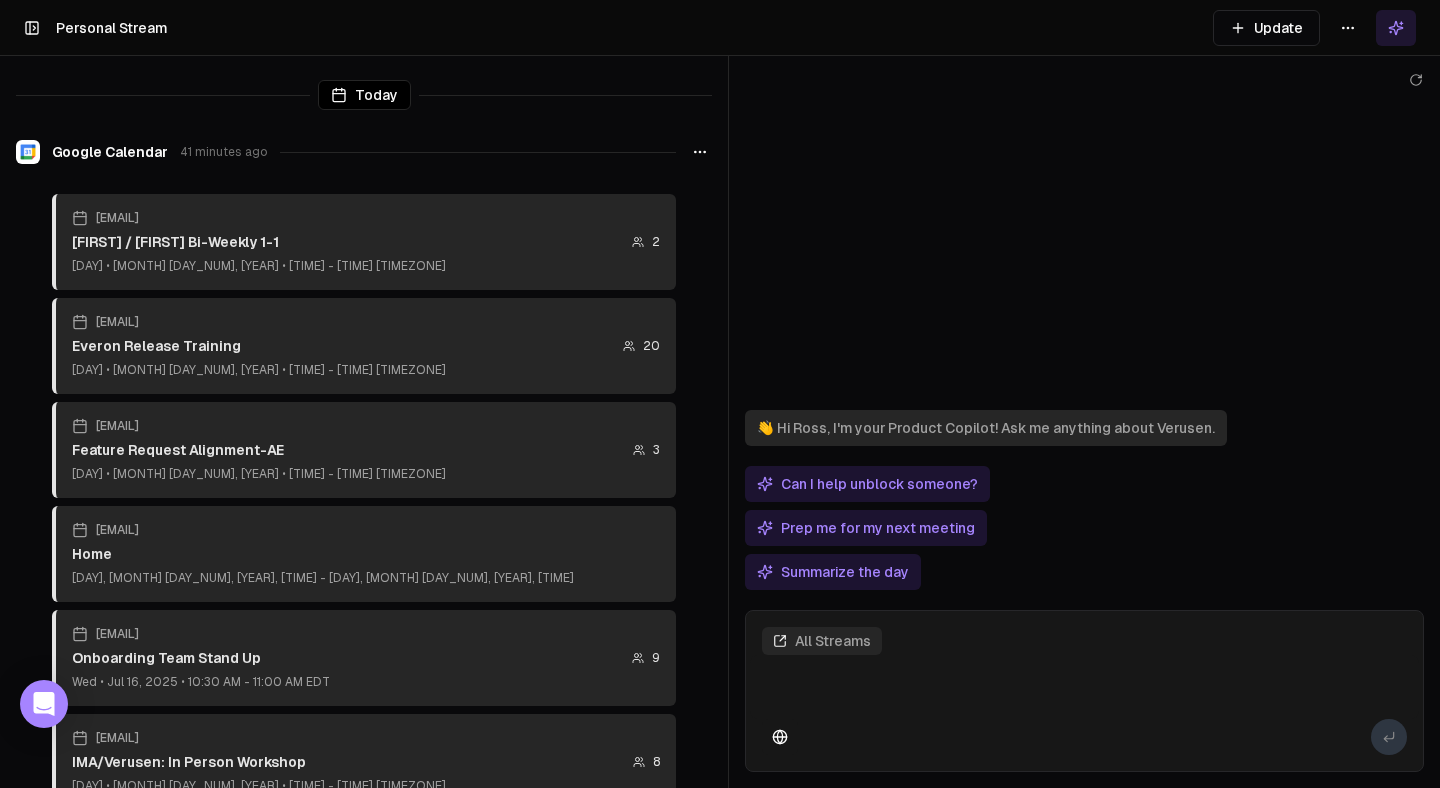 click on "All Streams" at bounding box center [822, 641] 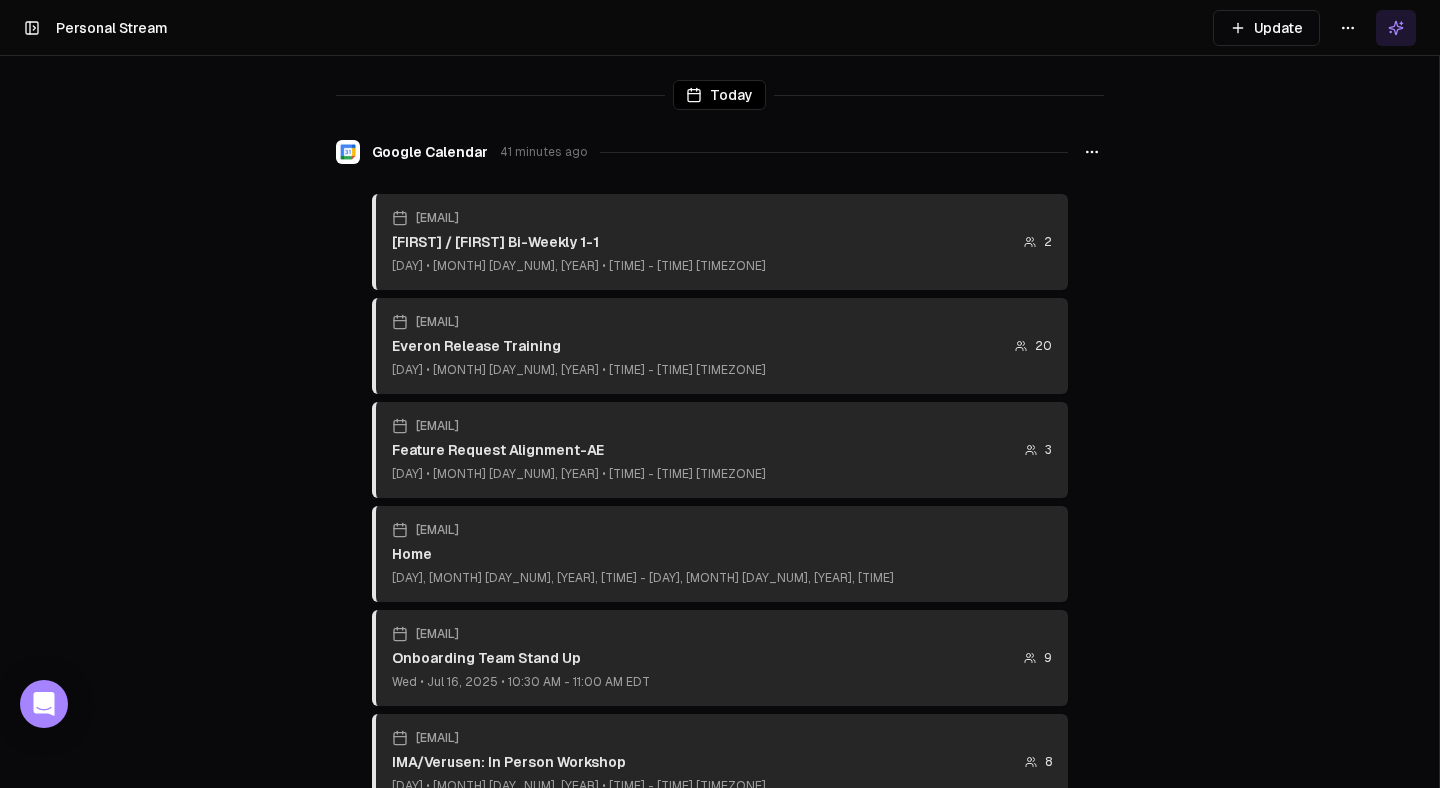 click 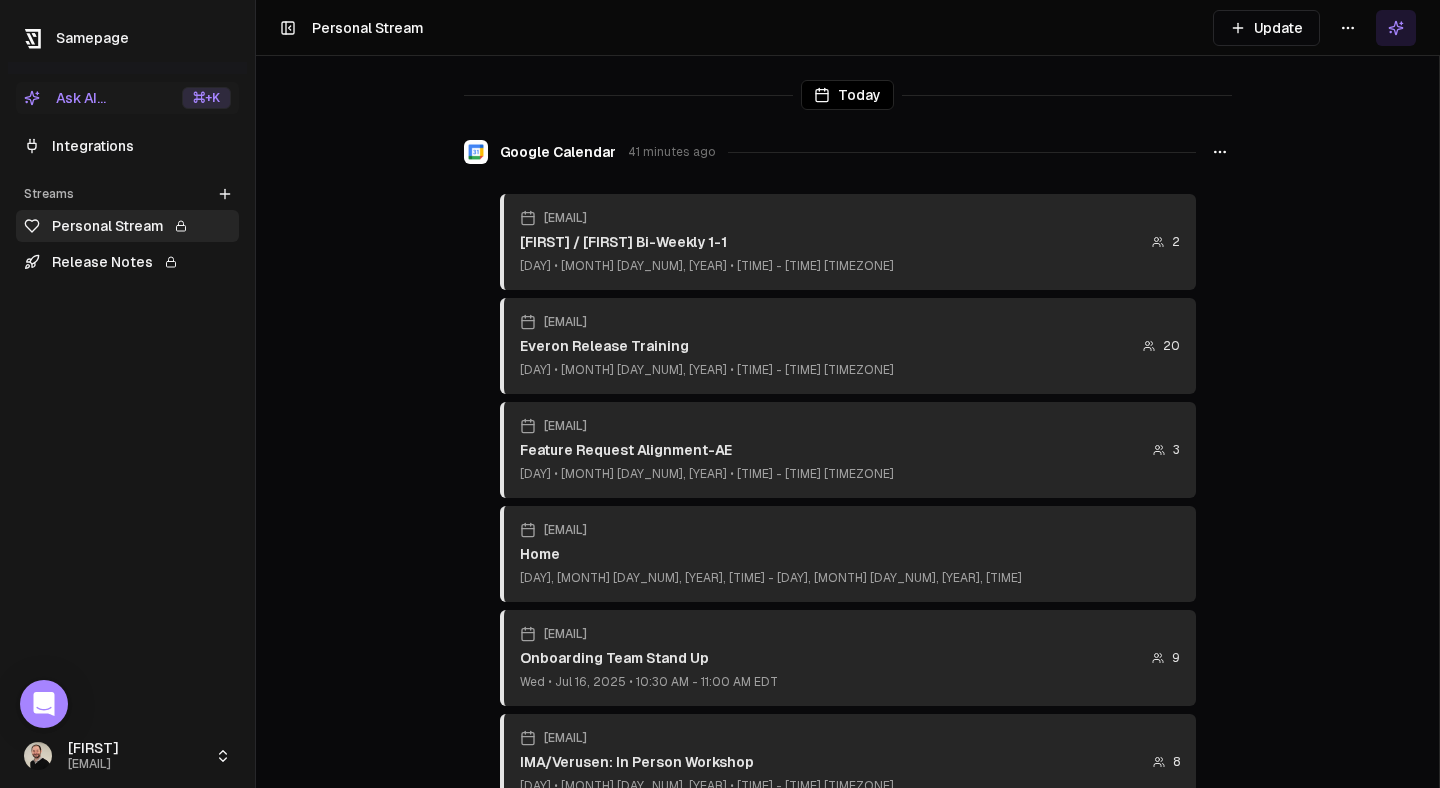 click on "Personal Stream" at bounding box center (127, 226) 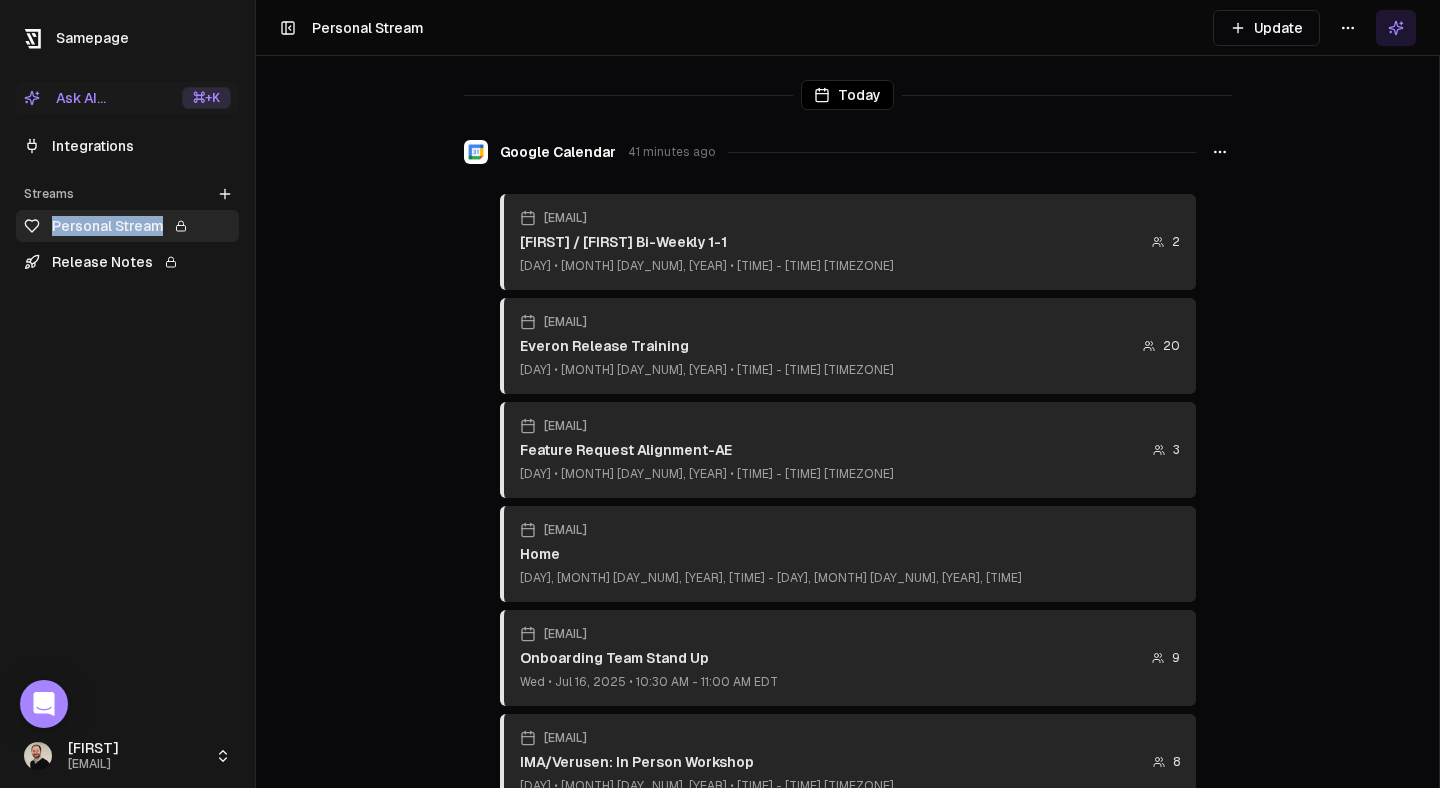 click on "Personal Stream" at bounding box center [127, 226] 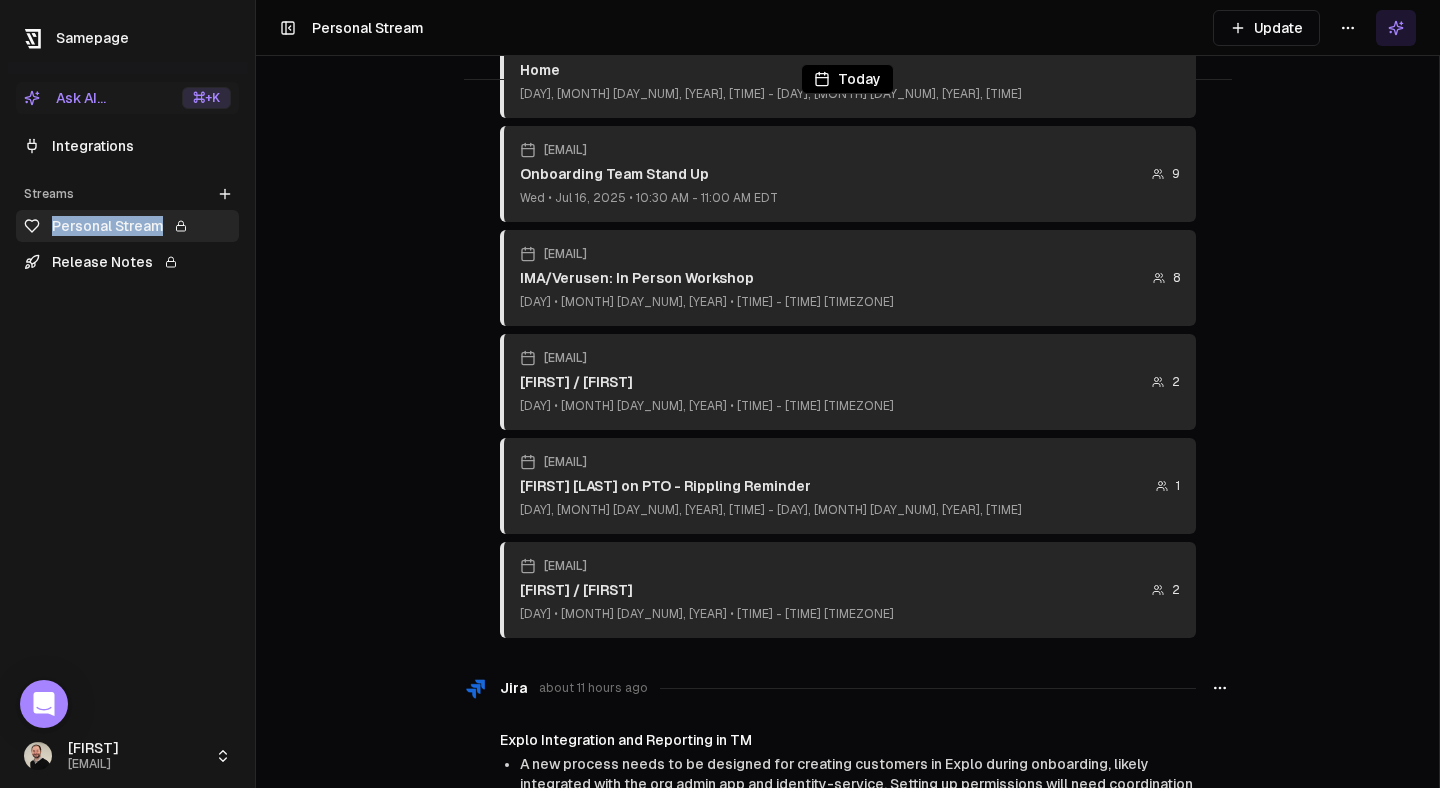 scroll, scrollTop: 485, scrollLeft: 0, axis: vertical 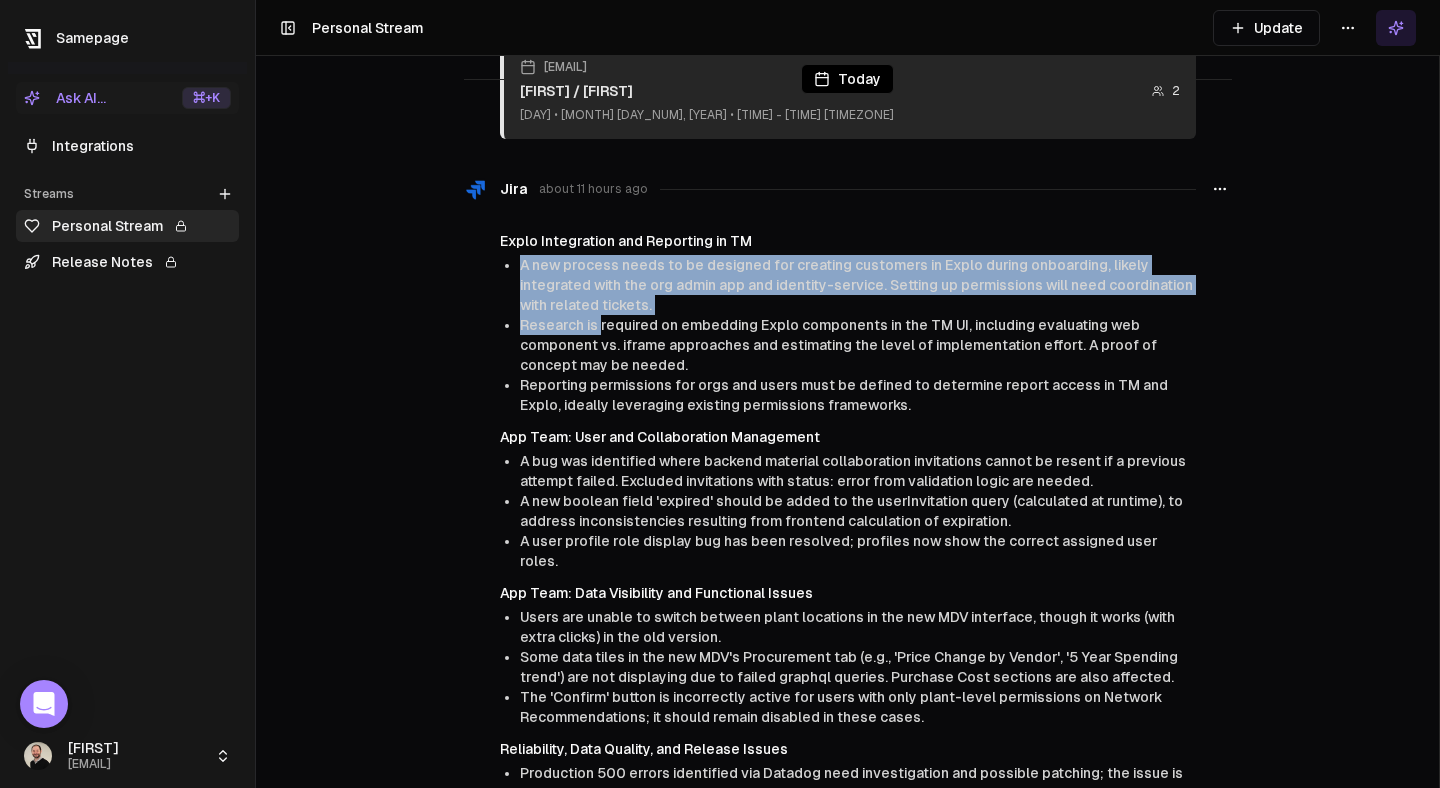 drag, startPoint x: 523, startPoint y: 265, endPoint x: 601, endPoint y: 325, distance: 98.40732 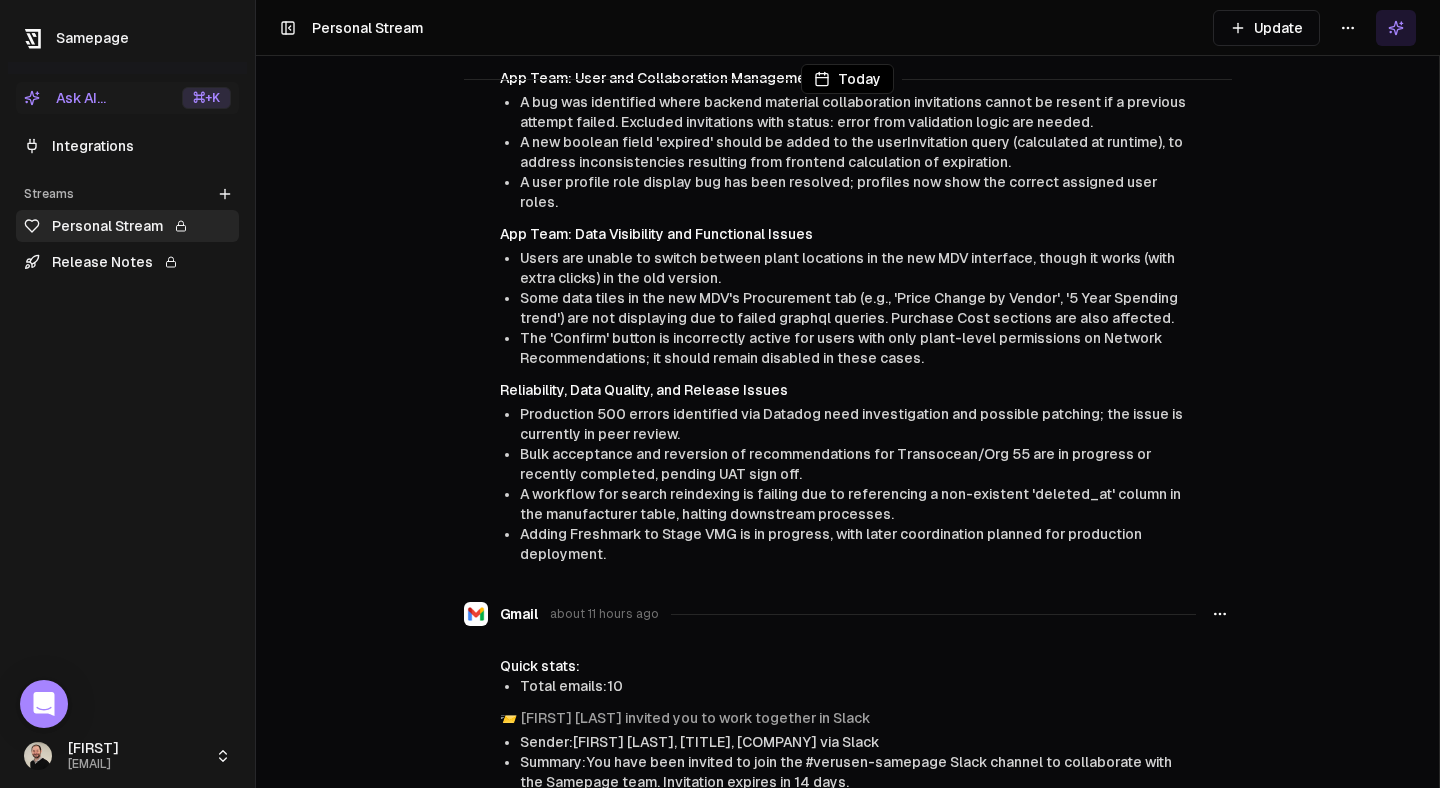 scroll, scrollTop: 1344, scrollLeft: 0, axis: vertical 